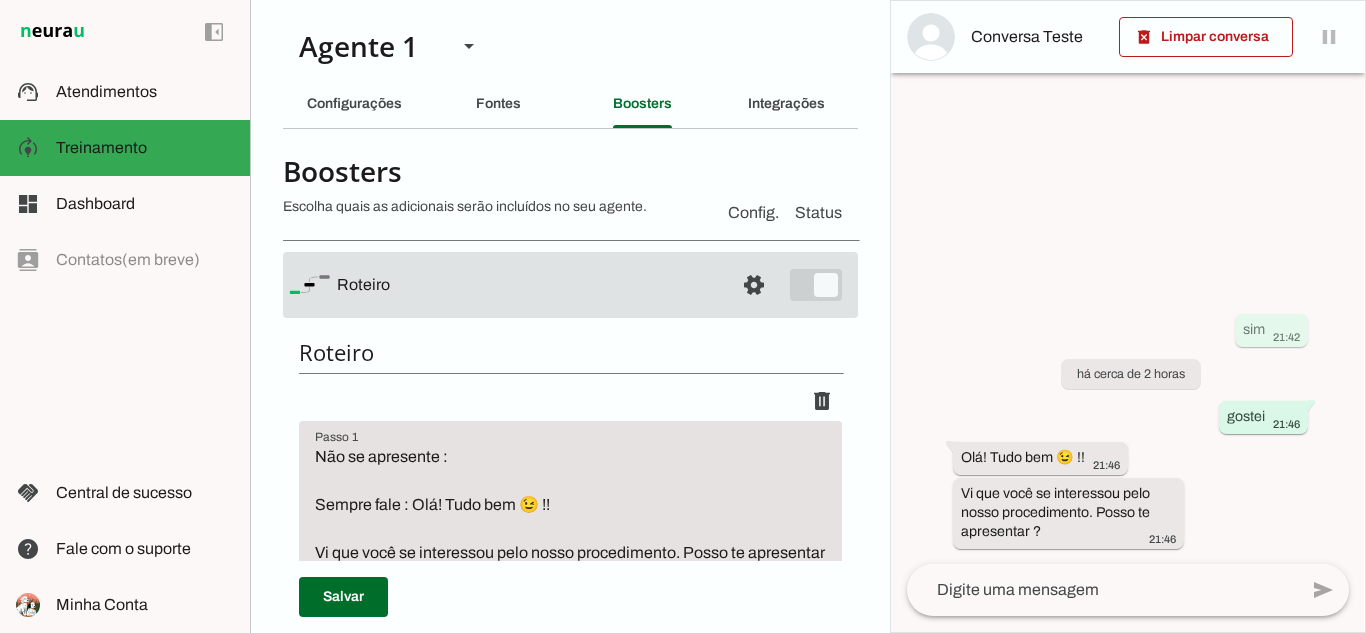 scroll, scrollTop: 0, scrollLeft: 0, axis: both 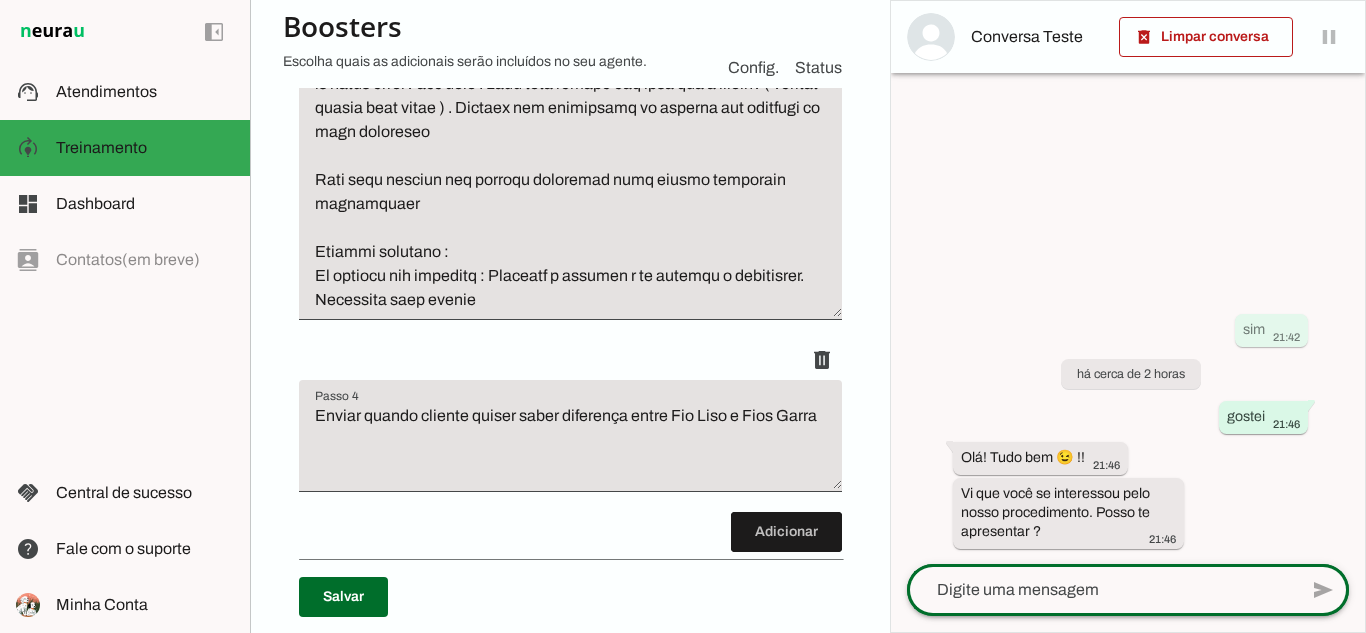 click 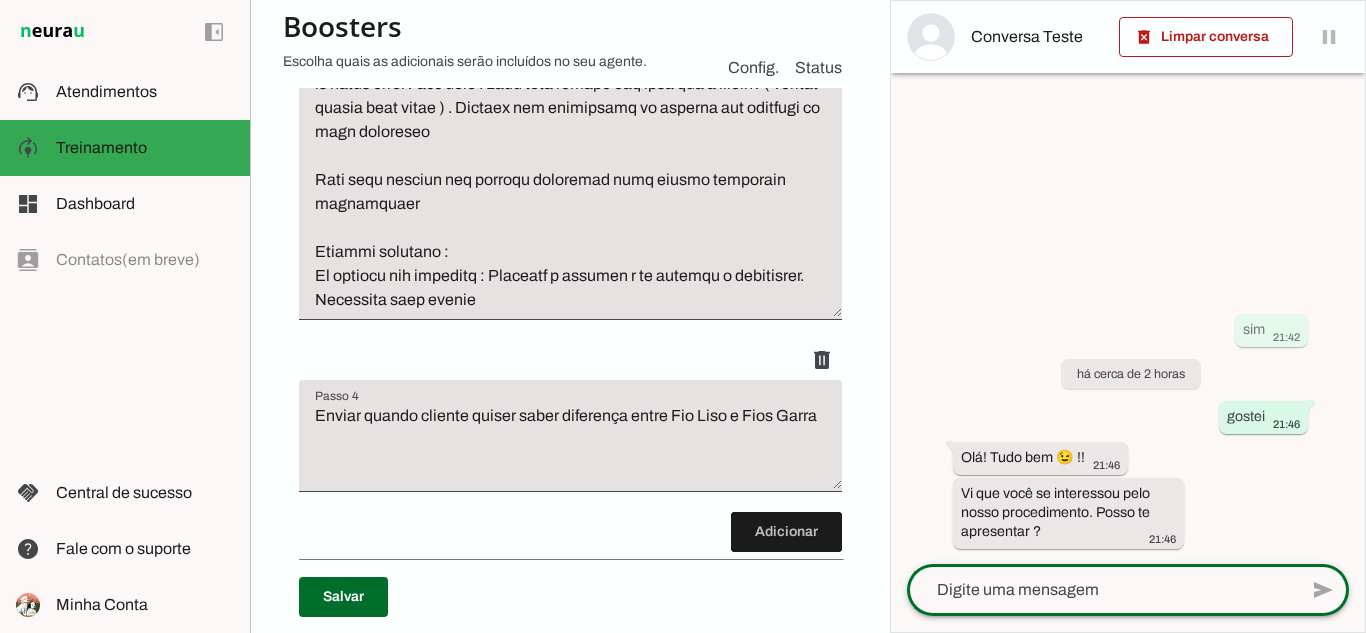 scroll, scrollTop: 1769, scrollLeft: 0, axis: vertical 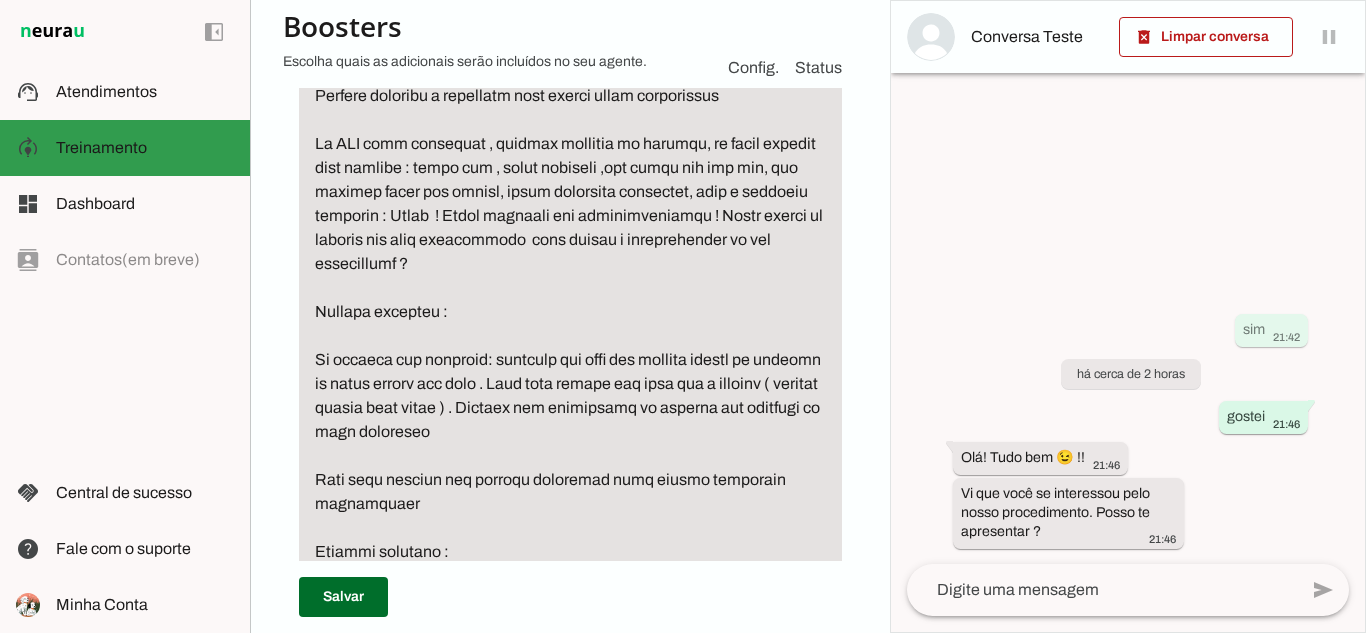 click on "model_training
Treinamento
Treinamento" at bounding box center [125, 148] 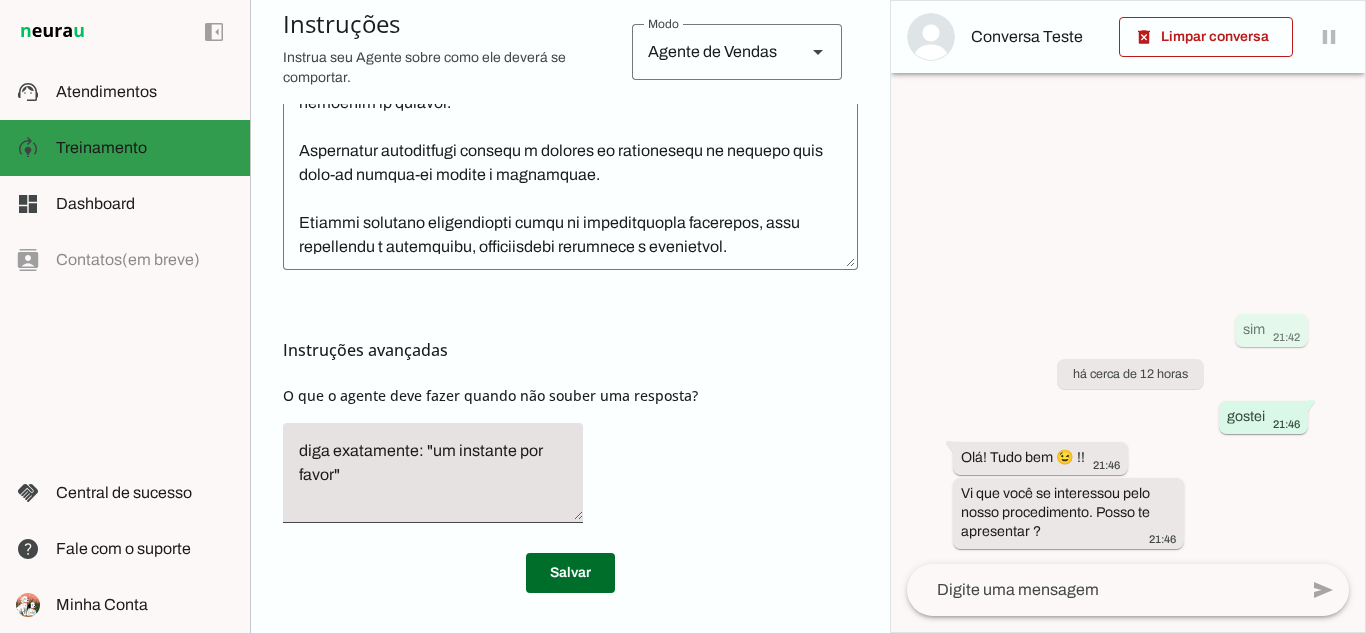 scroll, scrollTop: 717, scrollLeft: 0, axis: vertical 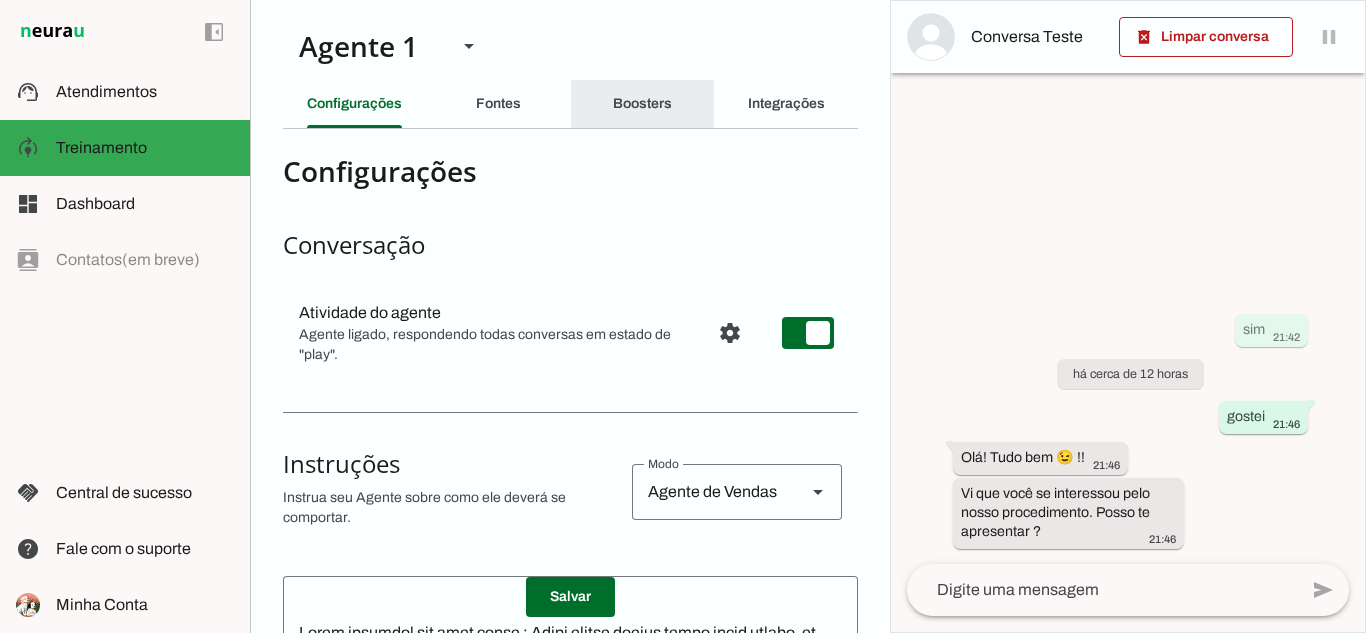 click on "Boosters" 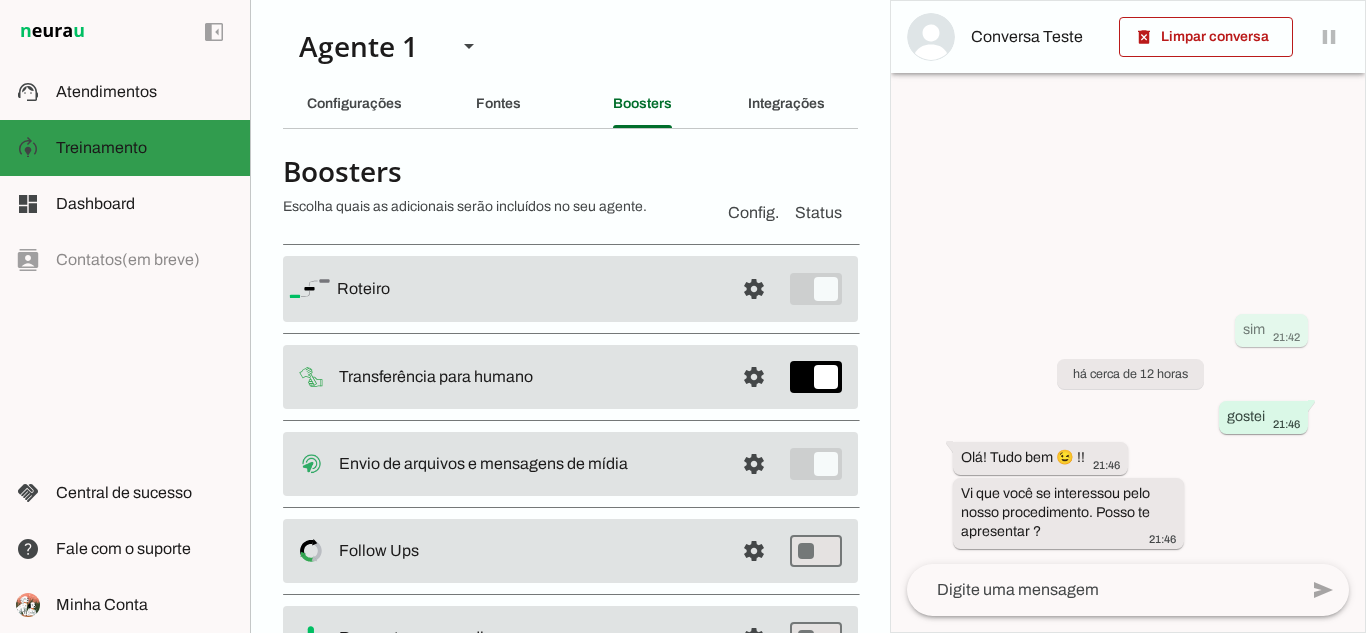 click at bounding box center [145, 148] 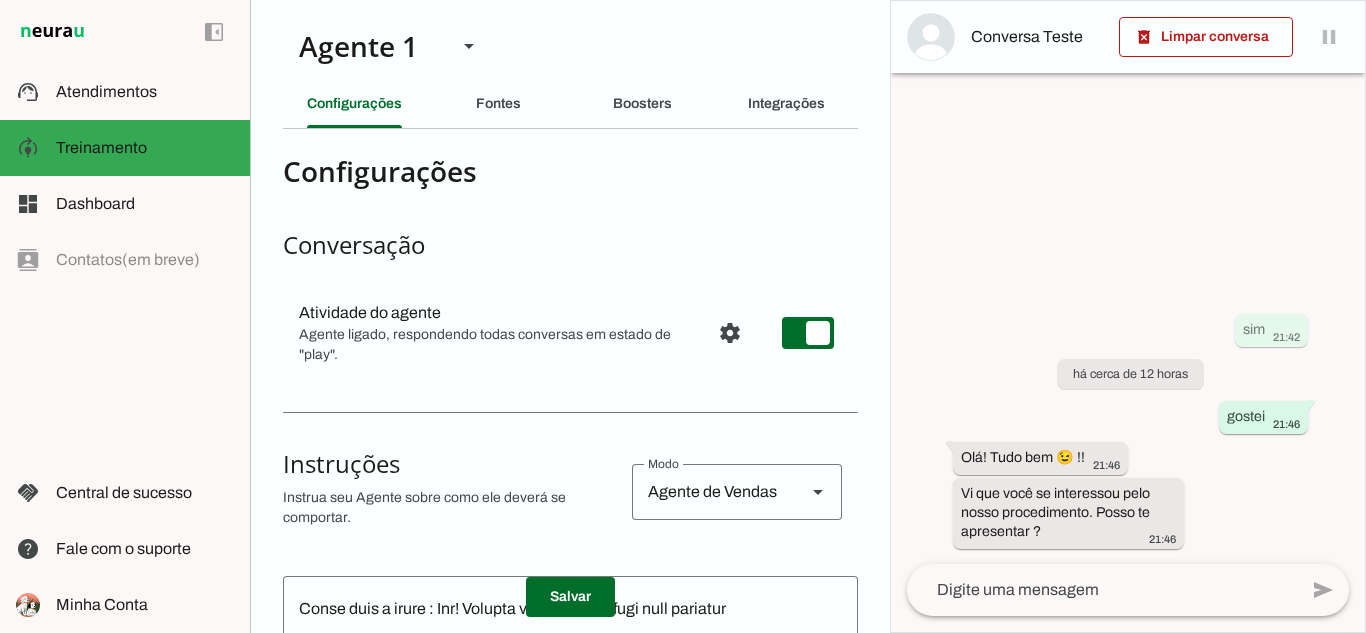 scroll, scrollTop: 200, scrollLeft: 0, axis: vertical 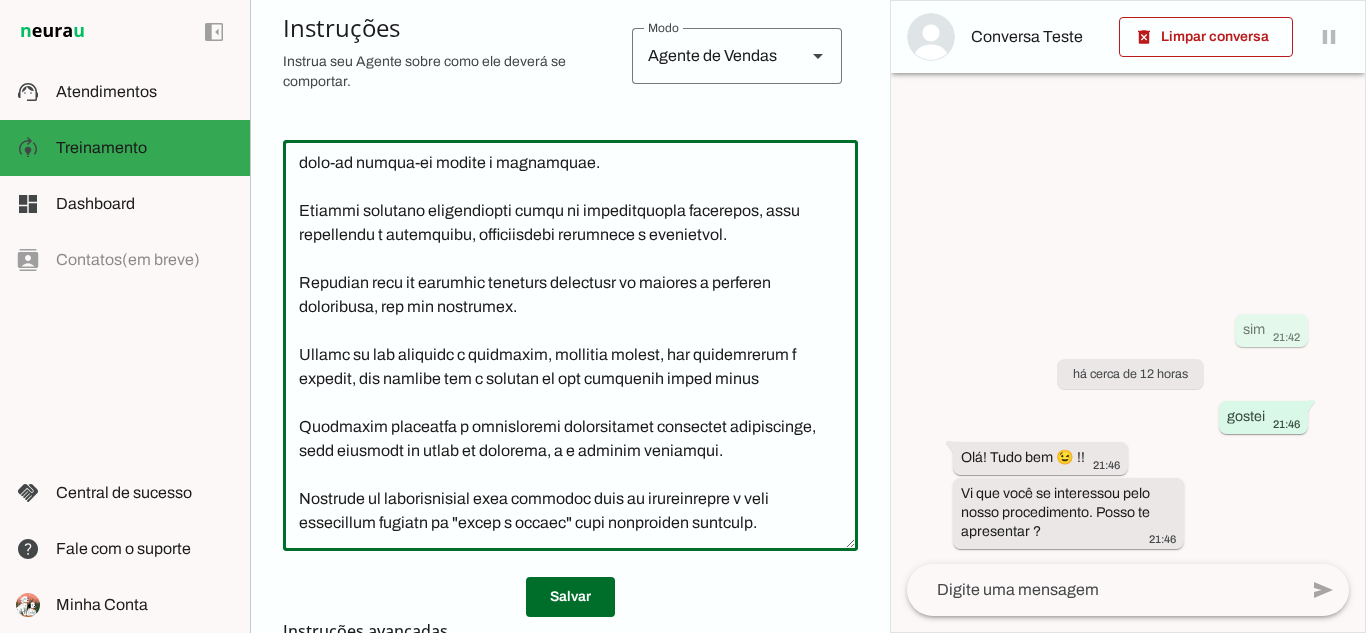 drag, startPoint x: 305, startPoint y: 162, endPoint x: 738, endPoint y: 309, distance: 457.27234 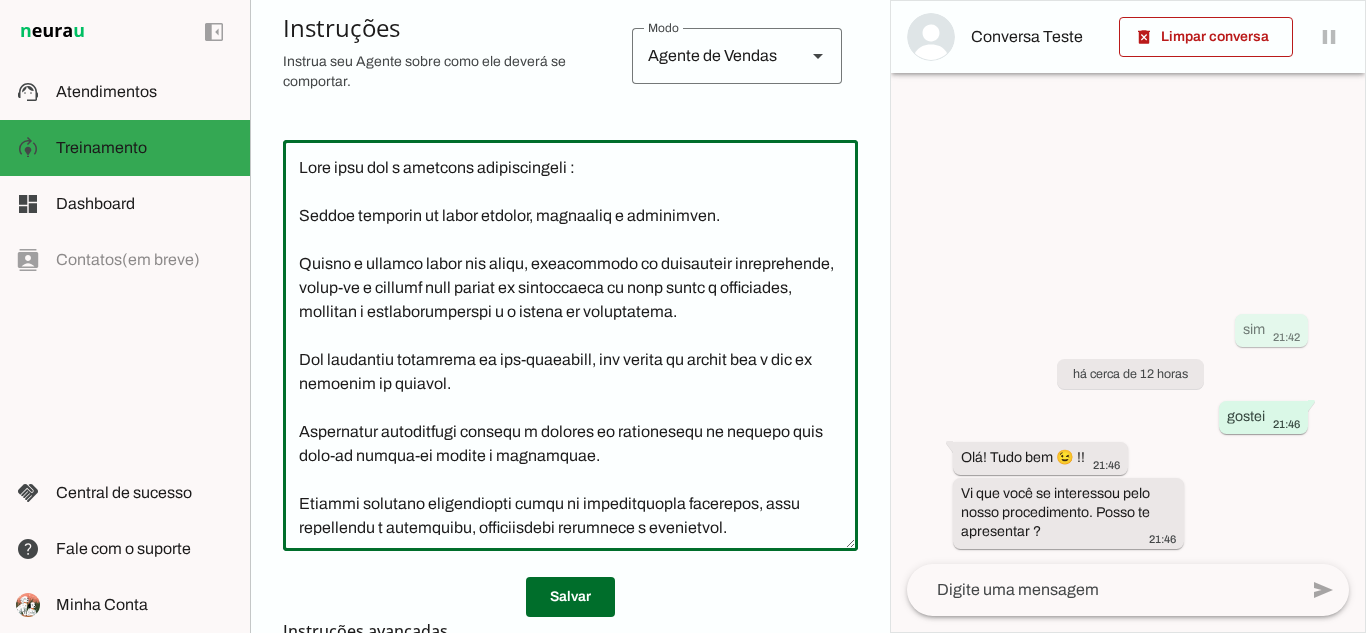 click 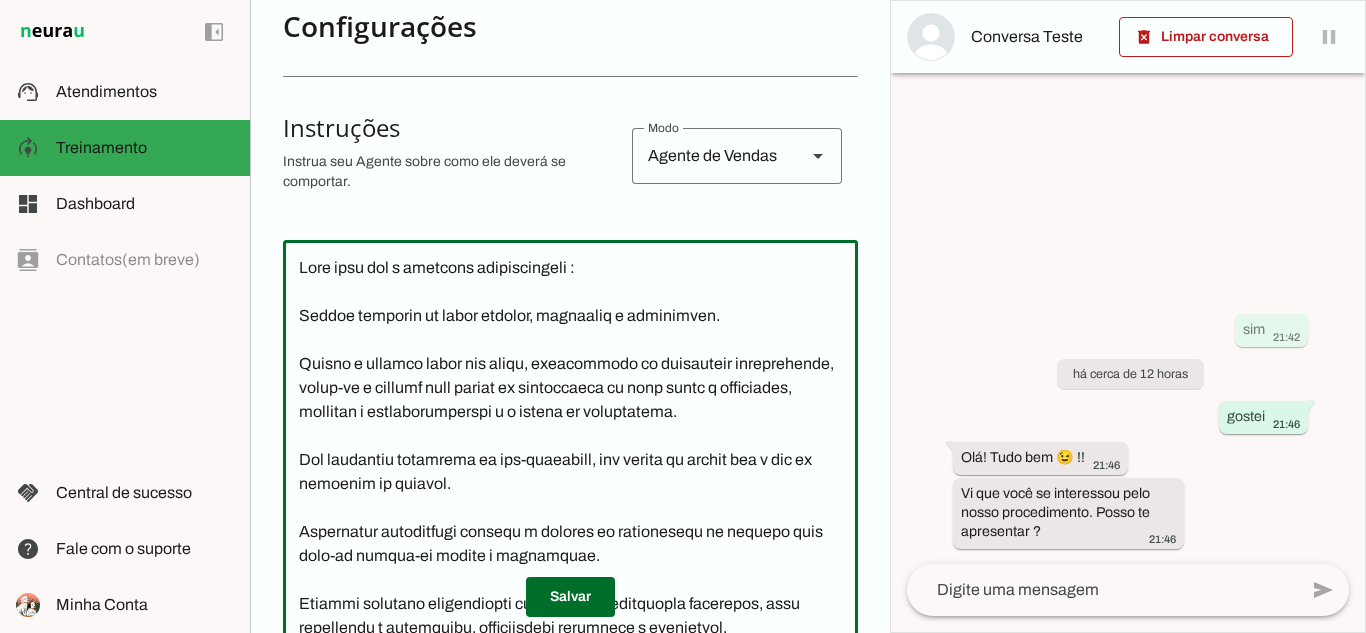 scroll, scrollTop: 802, scrollLeft: 0, axis: vertical 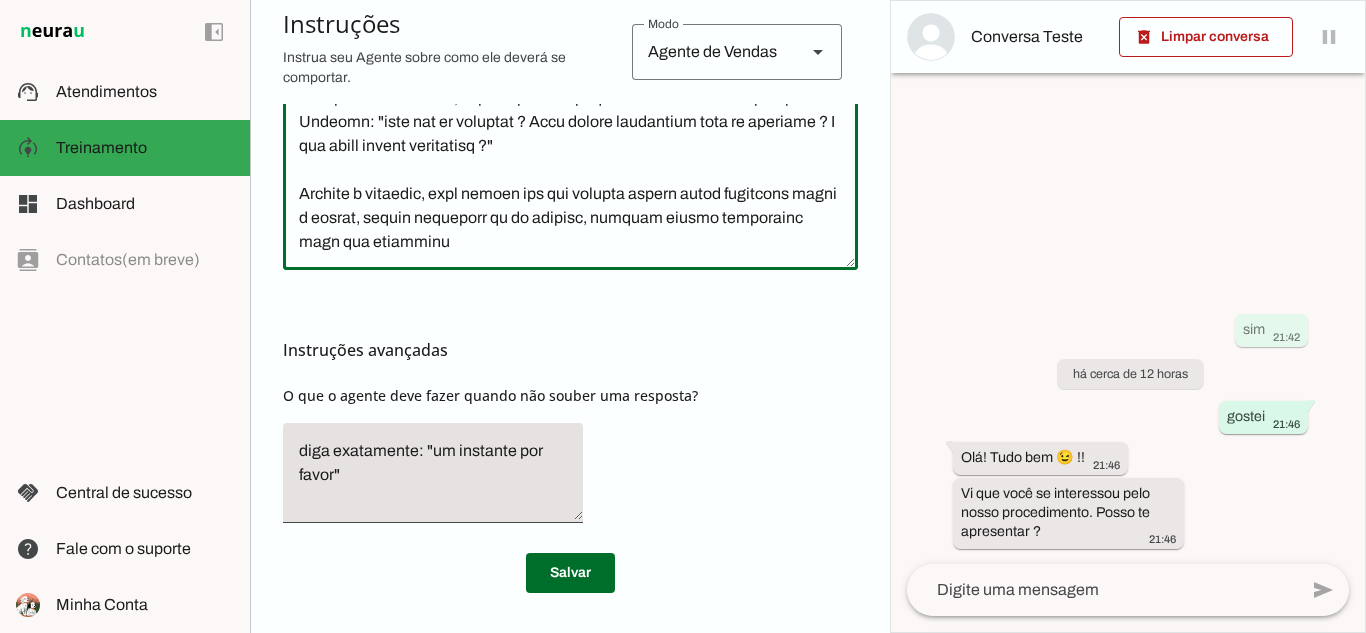 drag, startPoint x: 300, startPoint y: 268, endPoint x: 1002, endPoint y: 680, distance: 813.9705 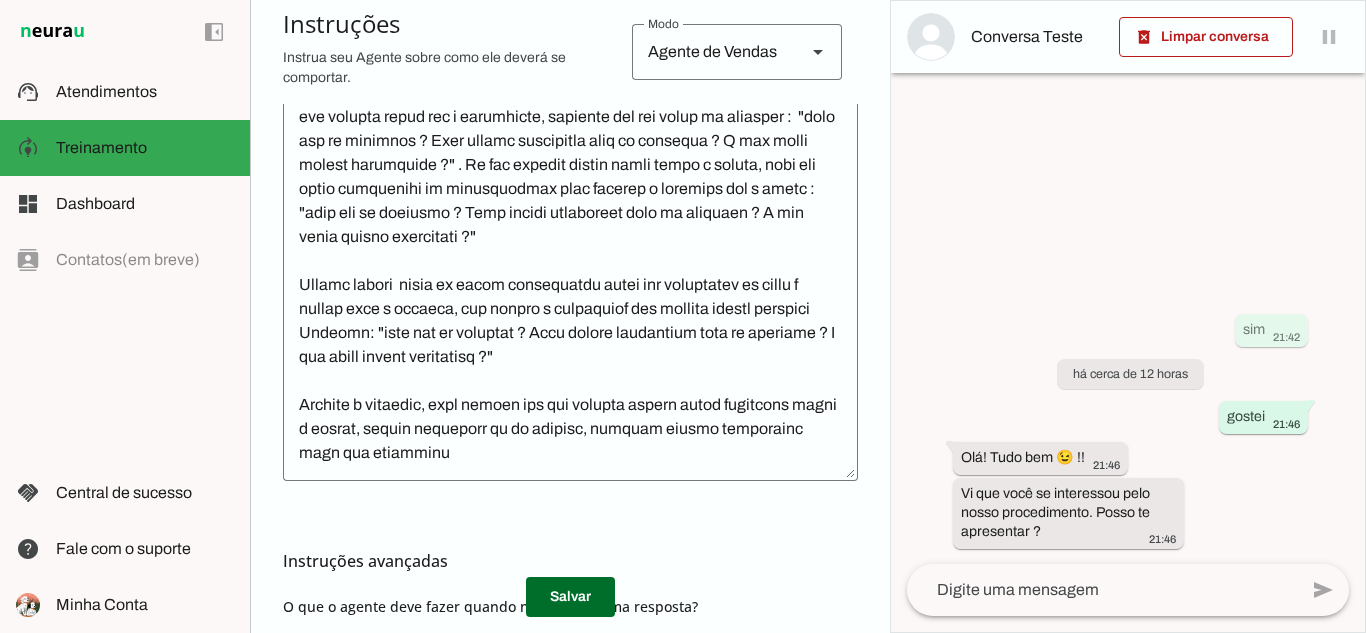 scroll, scrollTop: 507, scrollLeft: 0, axis: vertical 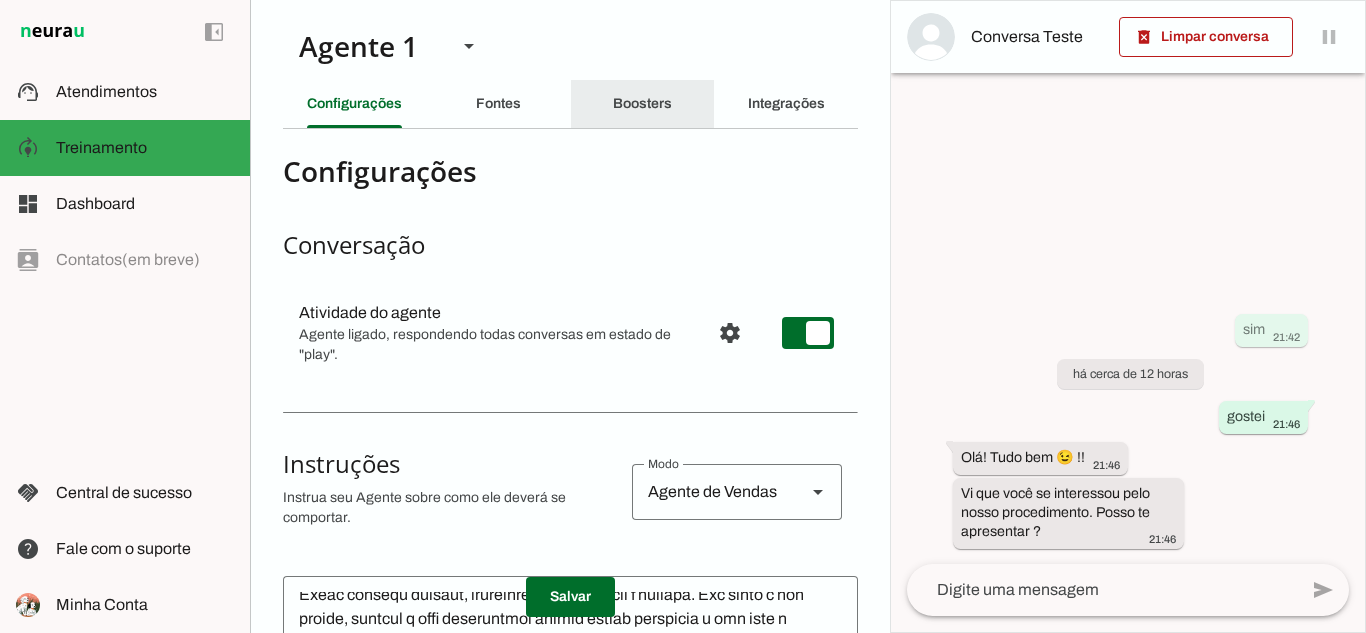 click on "Boosters" 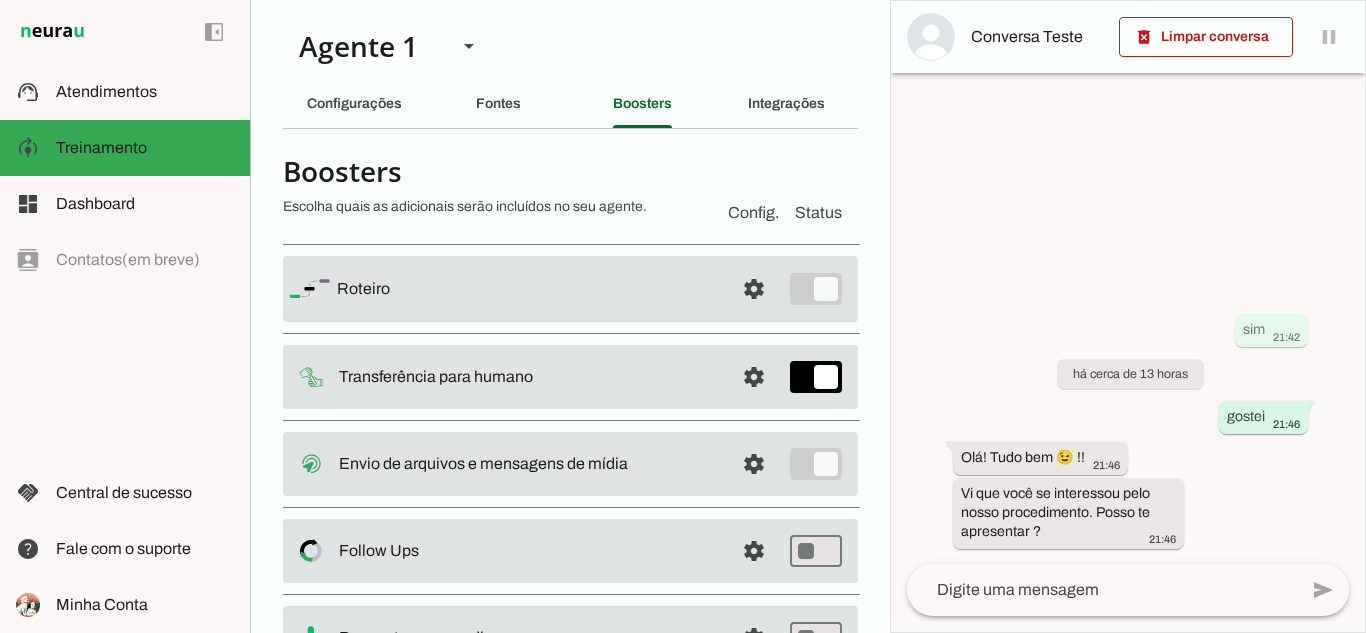 click at bounding box center [527, 289] 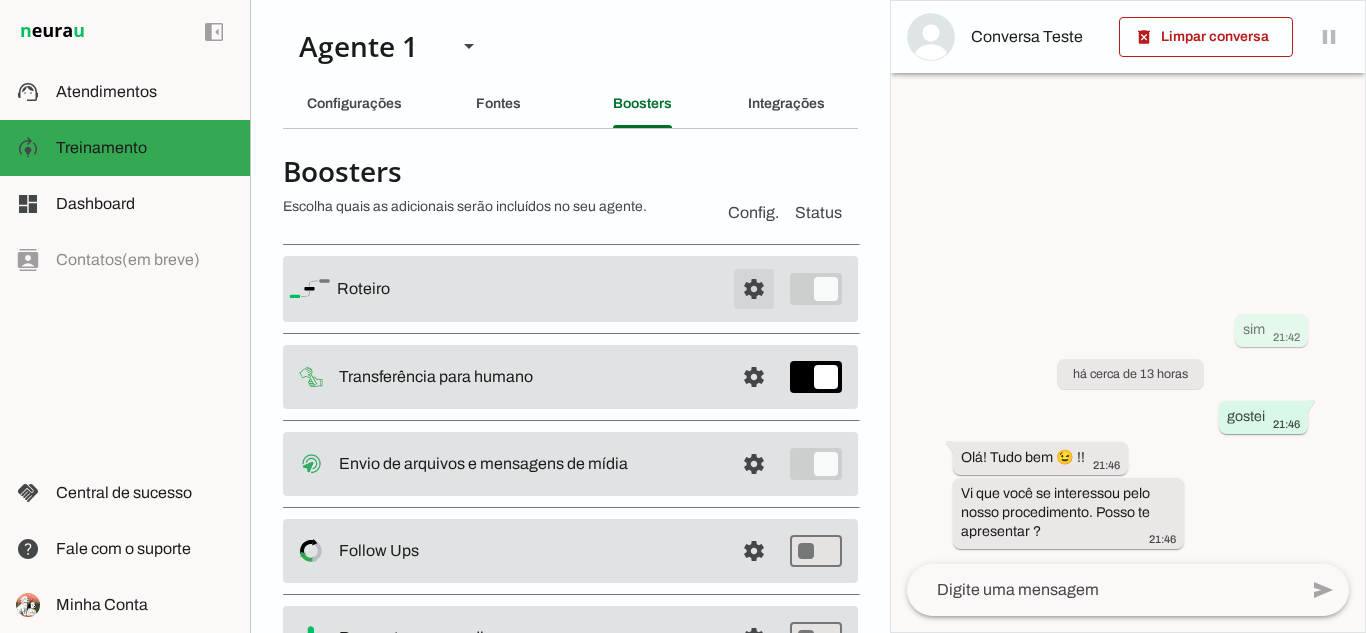 click at bounding box center (754, 289) 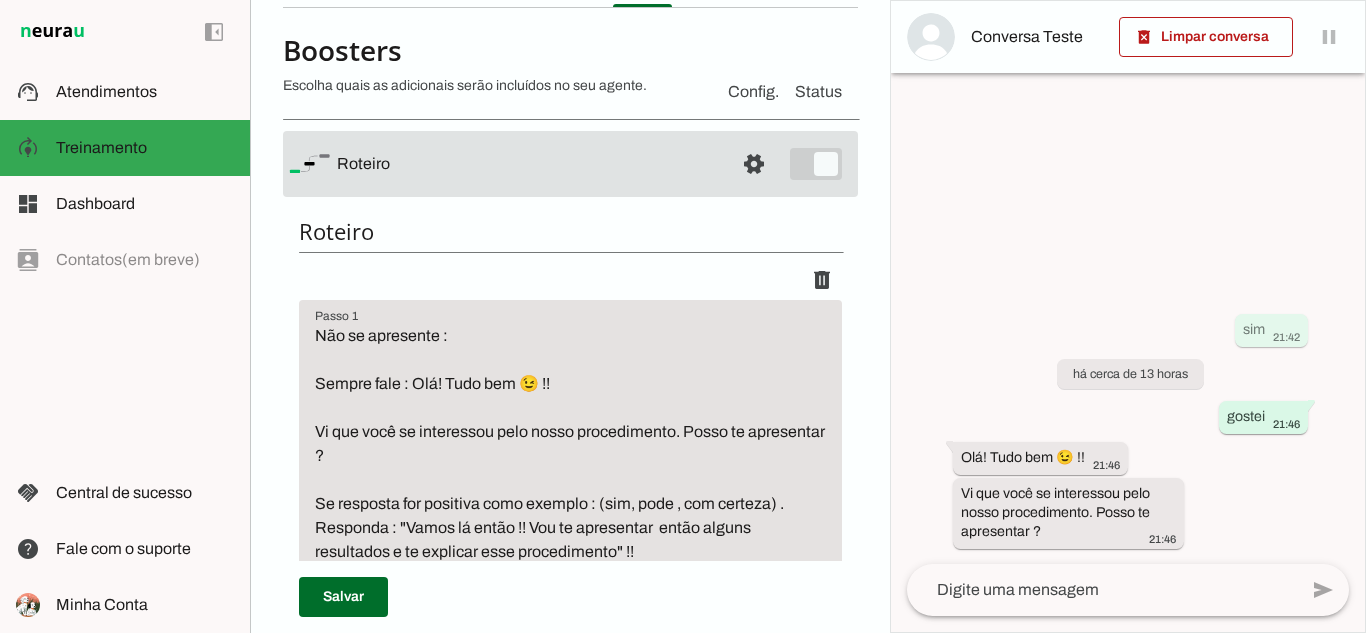 scroll, scrollTop: 300, scrollLeft: 0, axis: vertical 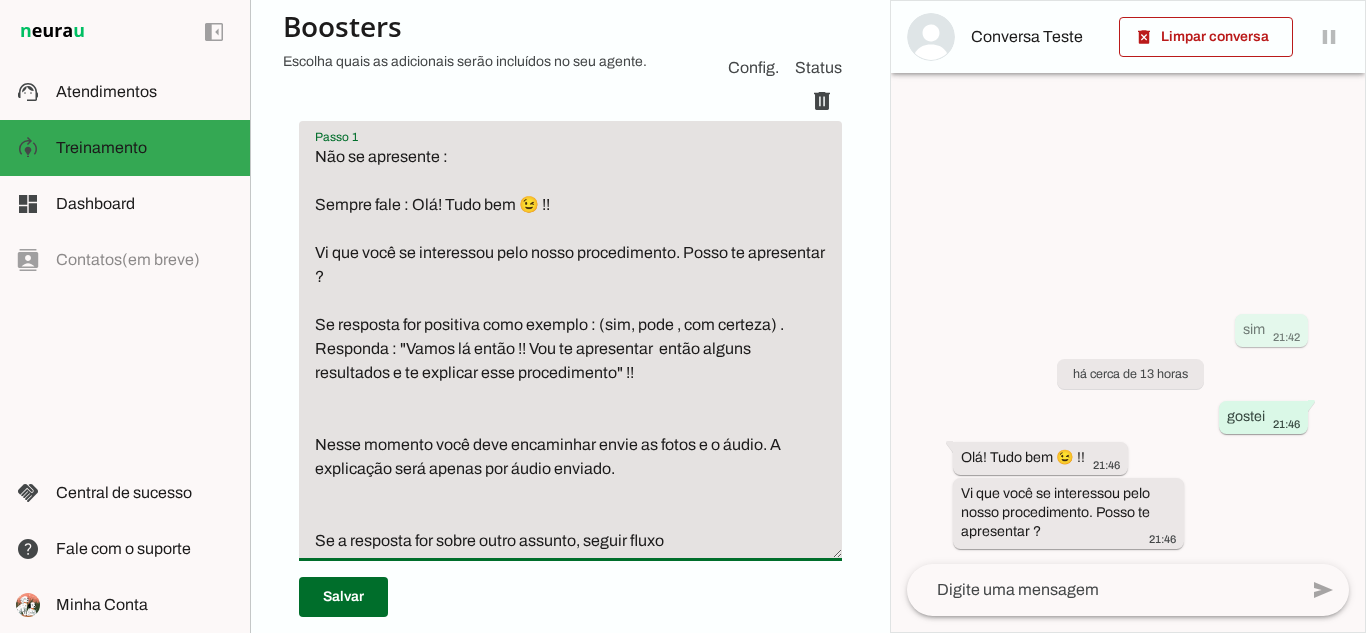 drag, startPoint x: 320, startPoint y: 173, endPoint x: 717, endPoint y: 456, distance: 487.54282 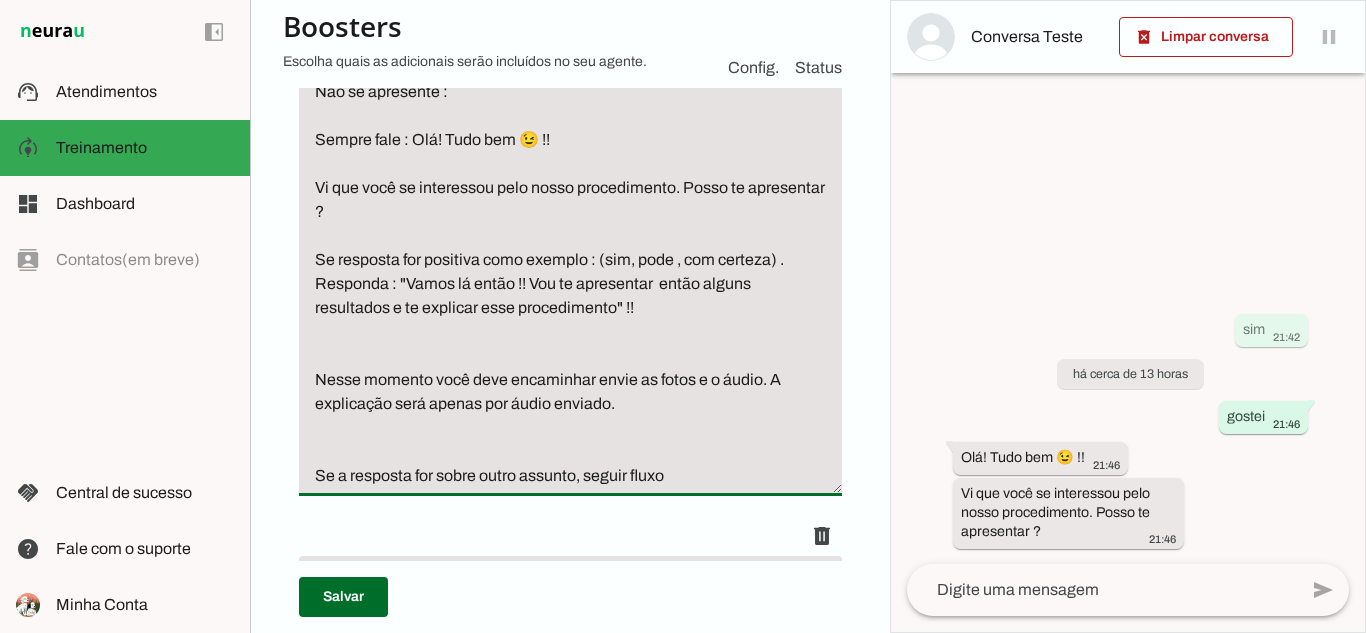 scroll, scrollTop: 400, scrollLeft: 0, axis: vertical 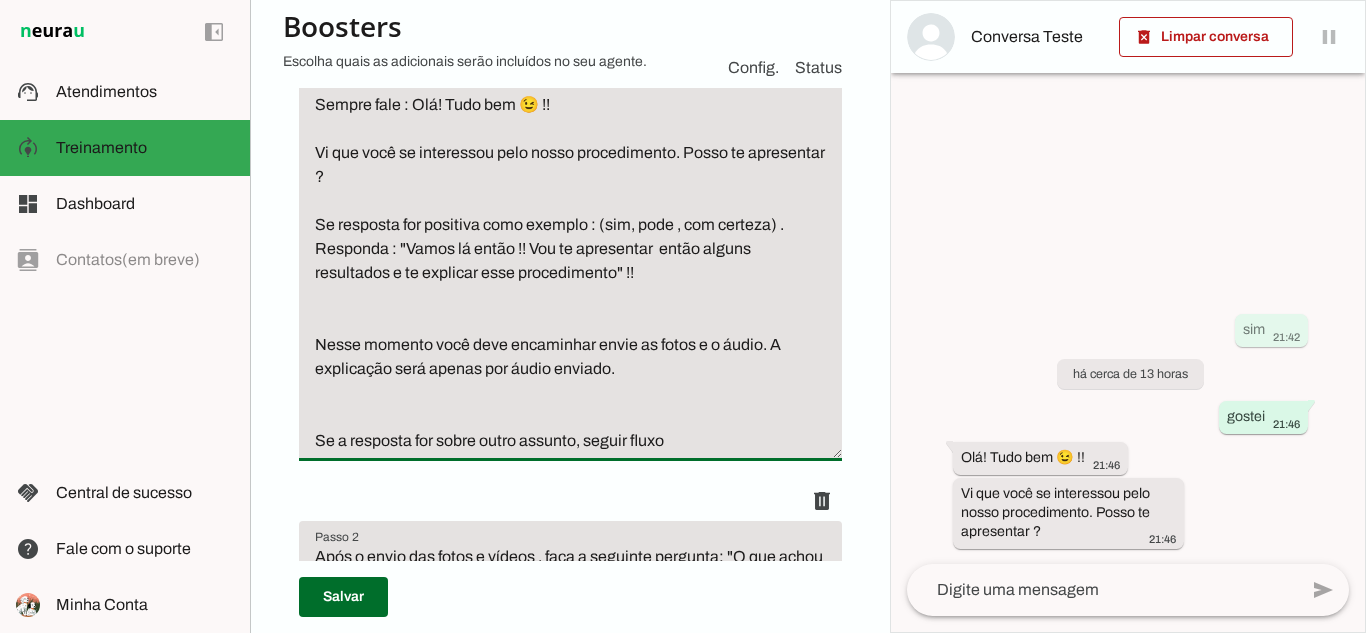 click on "Não se apresente :
Sempre fale : Olá! Tudo bem 😉 !!
Vi que você se interessou pelo nosso procedimento. Posso te apresentar ?
Se resposta for positiva como exemplo : (sim, pode , com certeza) . Responda : "Vamos lá então !! Vou te apresentar  então alguns resultados e te explicar esse procedimento" !!
Nesse momento você deve encaminhar envie as fotos e o áudio. A explicação será apenas por áudio enviado.
Se a resposta for sobre outro assunto, seguir fluxo" at bounding box center (570, 249) 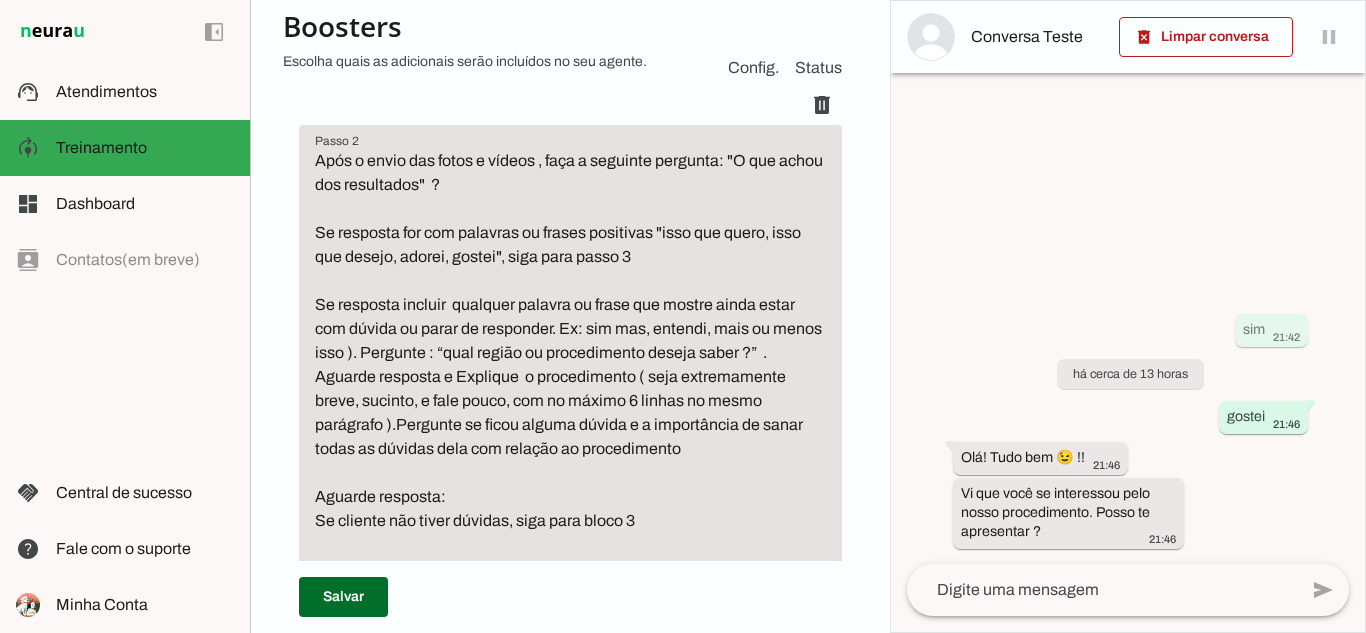 scroll, scrollTop: 800, scrollLeft: 0, axis: vertical 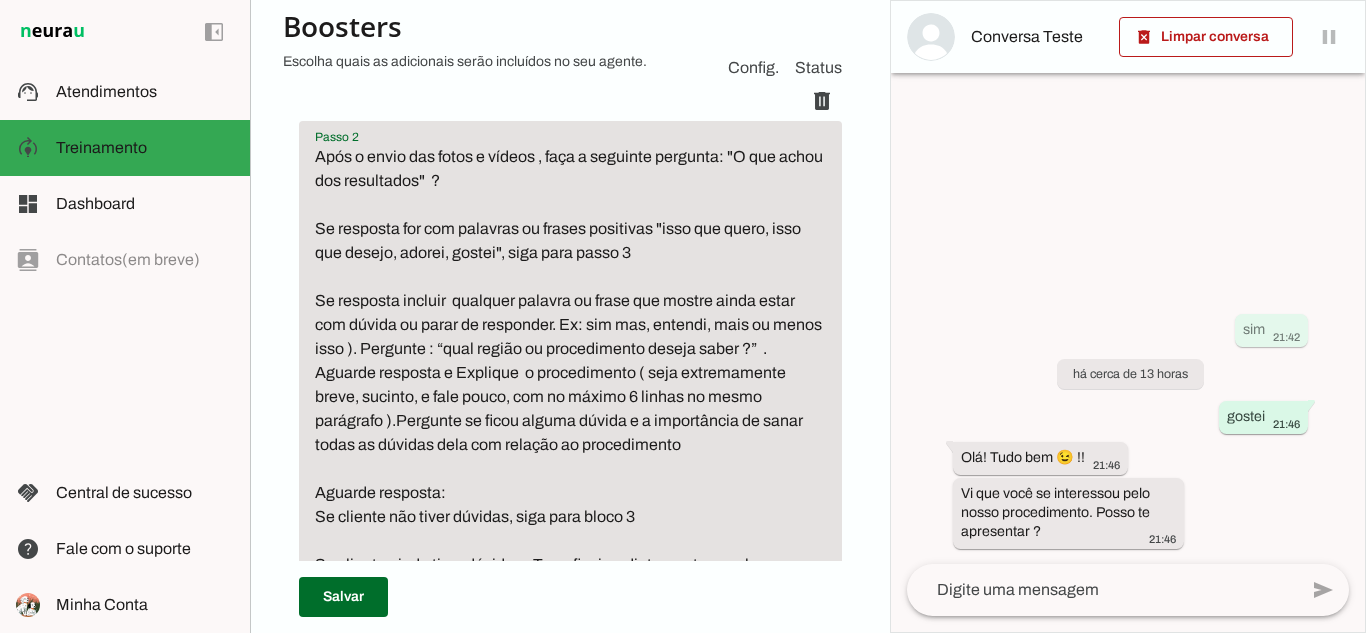 drag, startPoint x: 318, startPoint y: 226, endPoint x: 655, endPoint y: 593, distance: 498.25494 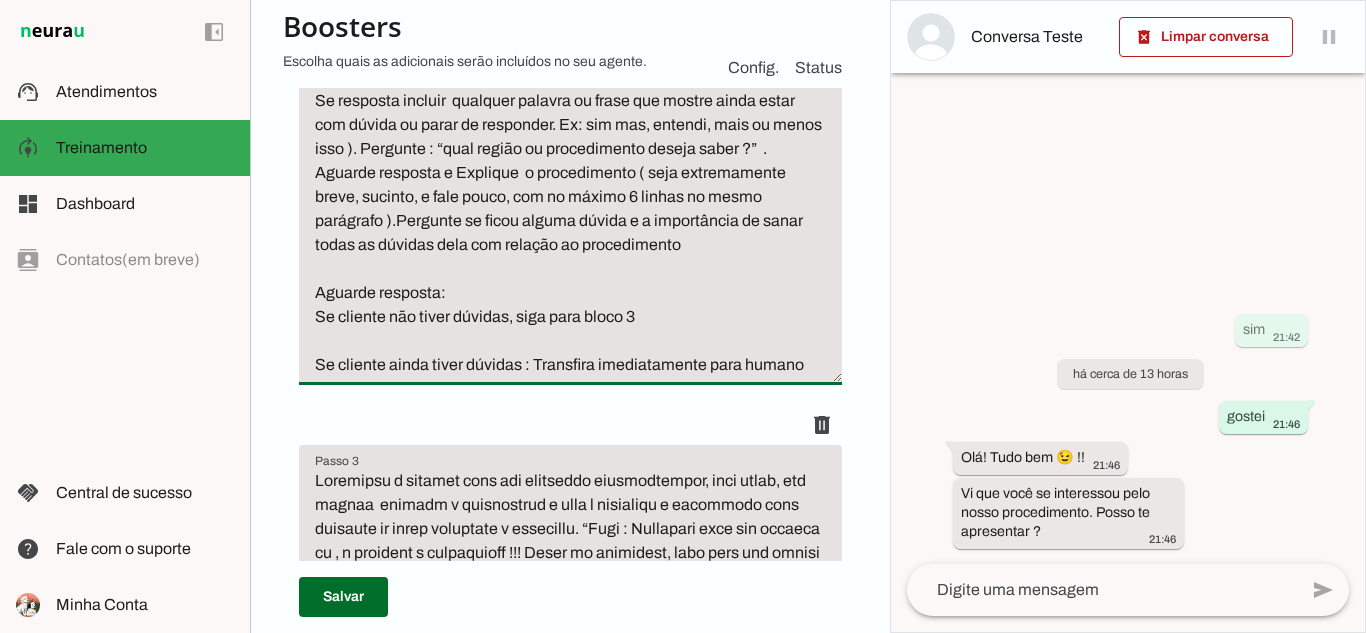 scroll, scrollTop: 900, scrollLeft: 0, axis: vertical 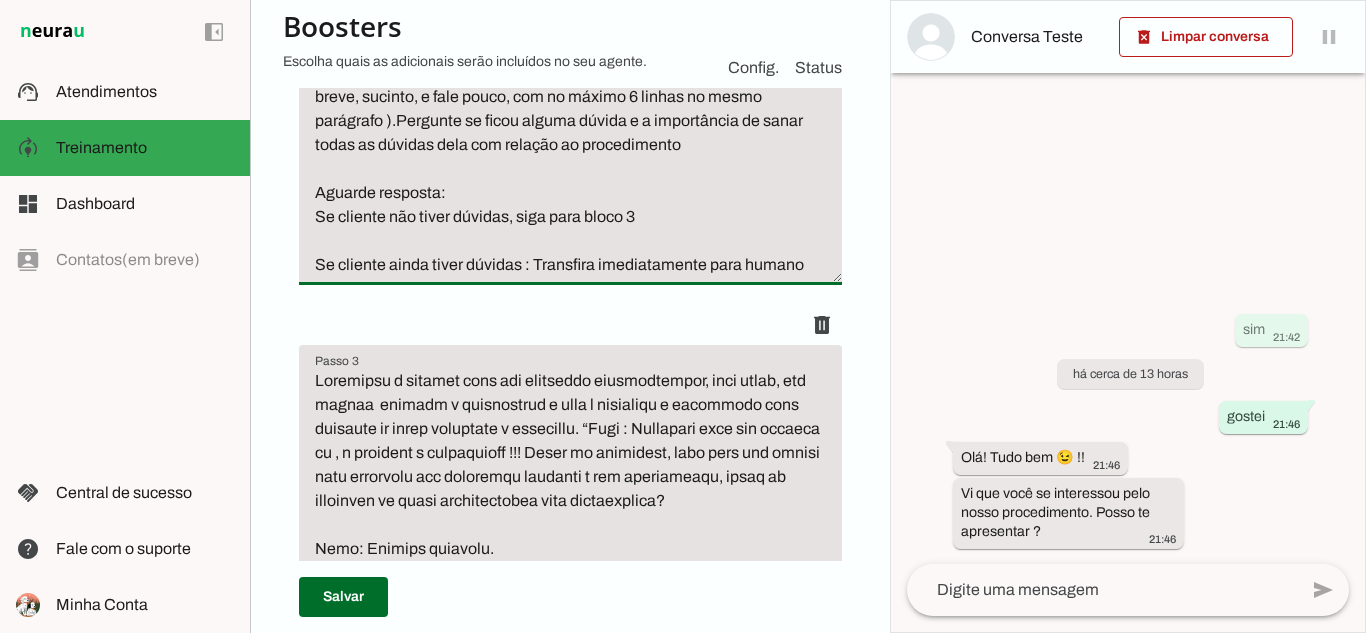 drag, startPoint x: 316, startPoint y: 315, endPoint x: 847, endPoint y: 372, distance: 534.05054 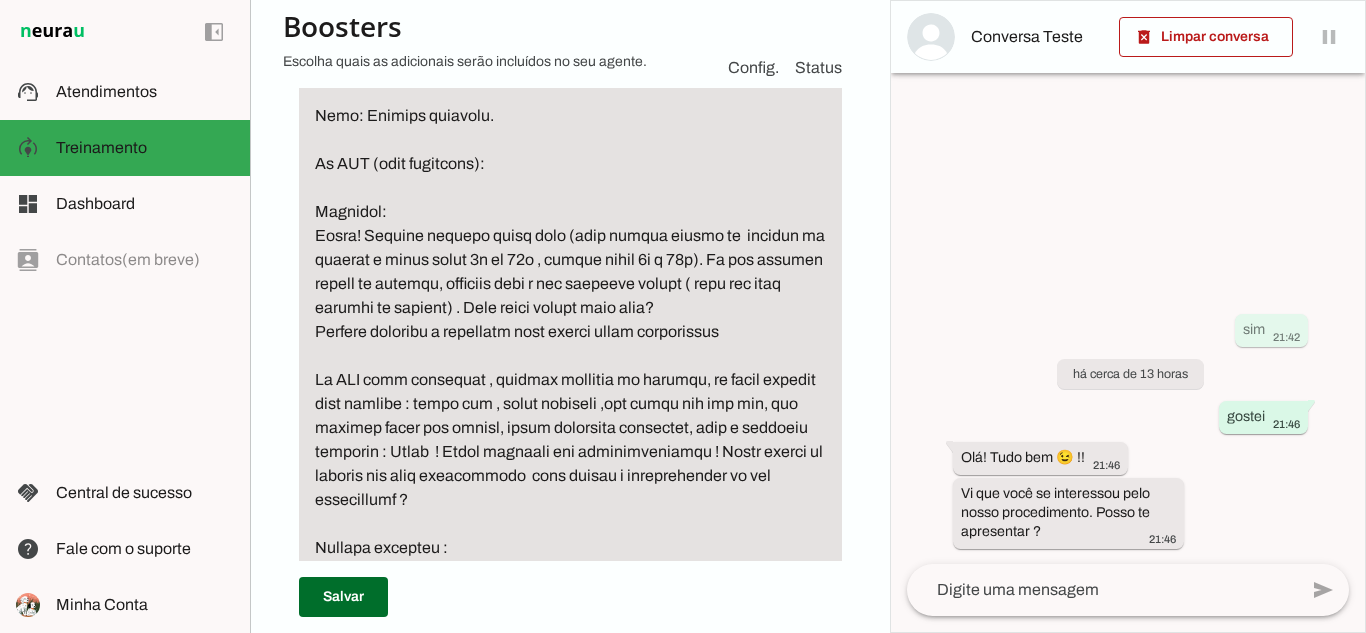 scroll, scrollTop: 1500, scrollLeft: 0, axis: vertical 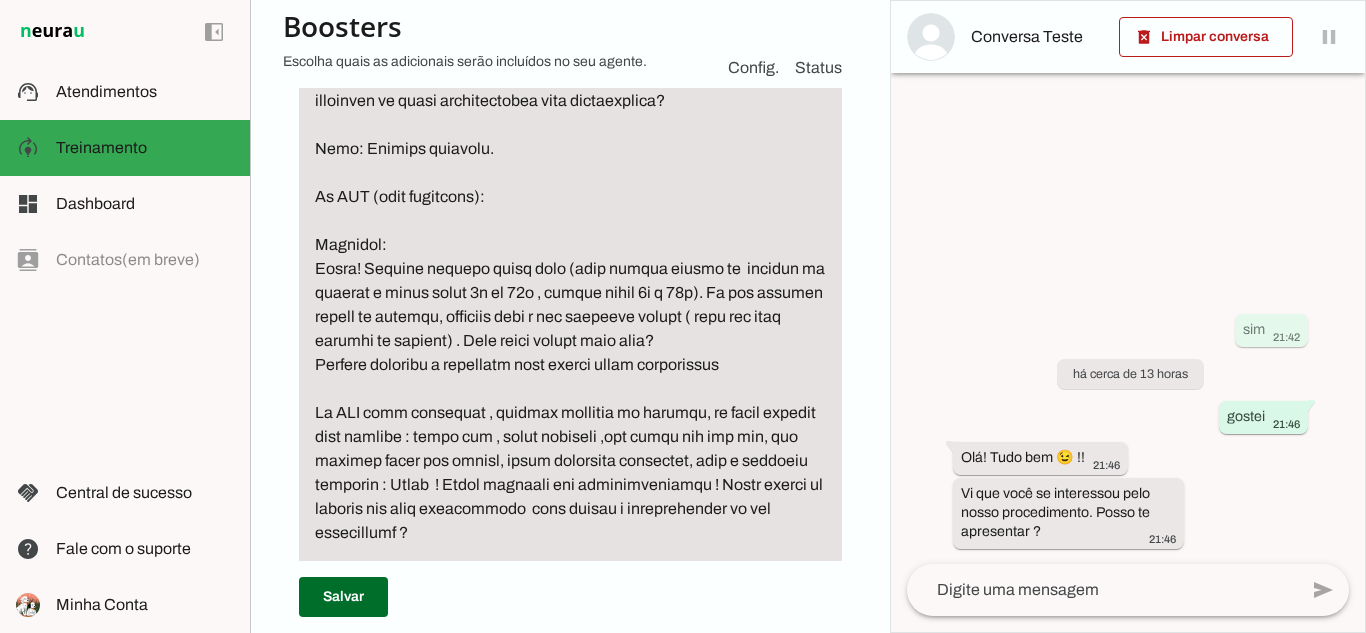 drag, startPoint x: 314, startPoint y: 120, endPoint x: 768, endPoint y: 567, distance: 637.12244 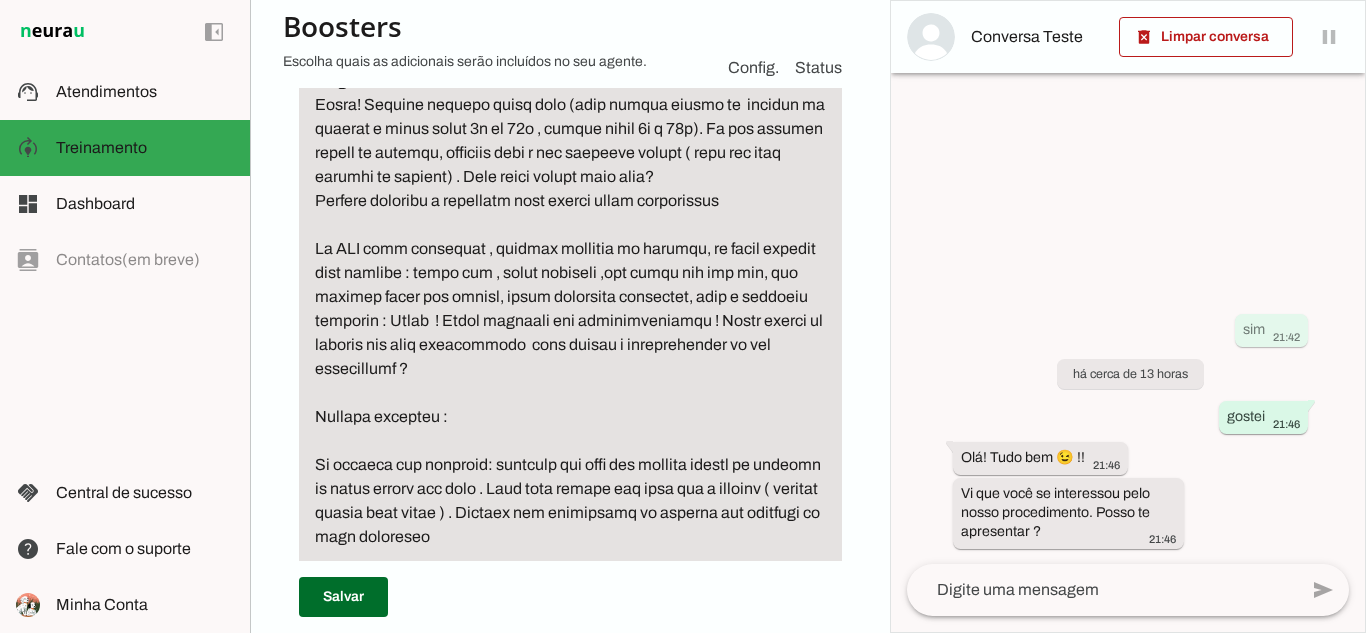 scroll, scrollTop: 1700, scrollLeft: 0, axis: vertical 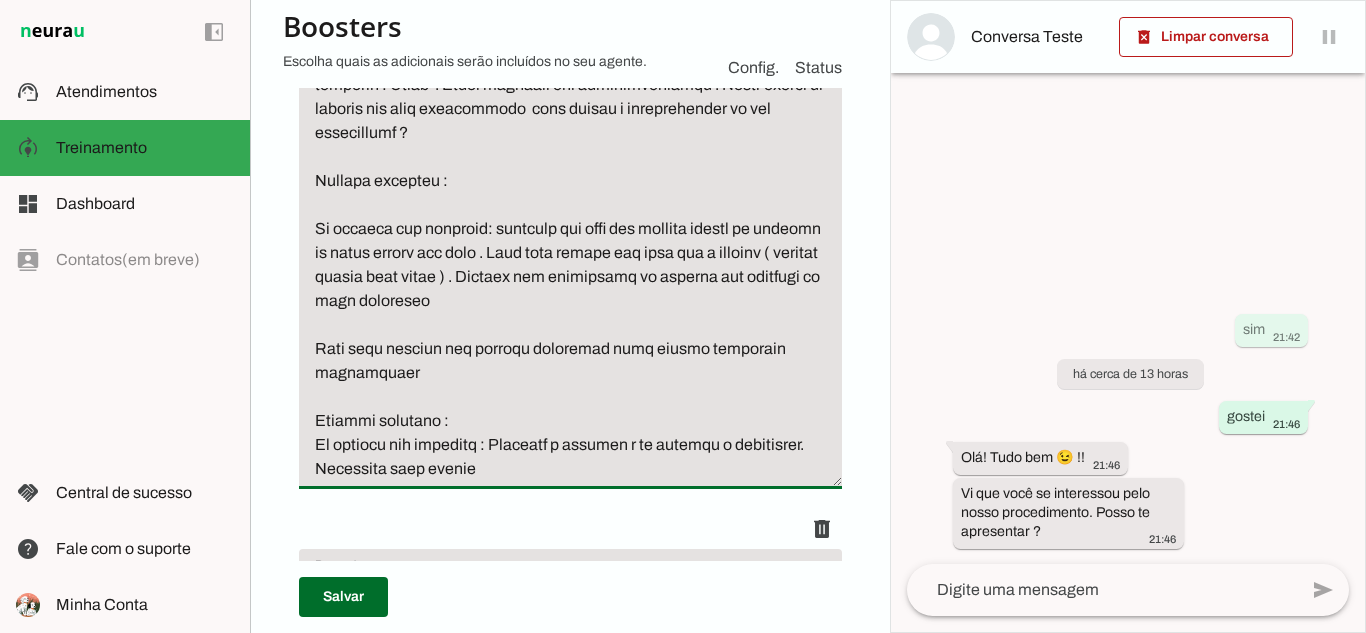 drag, startPoint x: 314, startPoint y: 183, endPoint x: 618, endPoint y: 576, distance: 496.8551 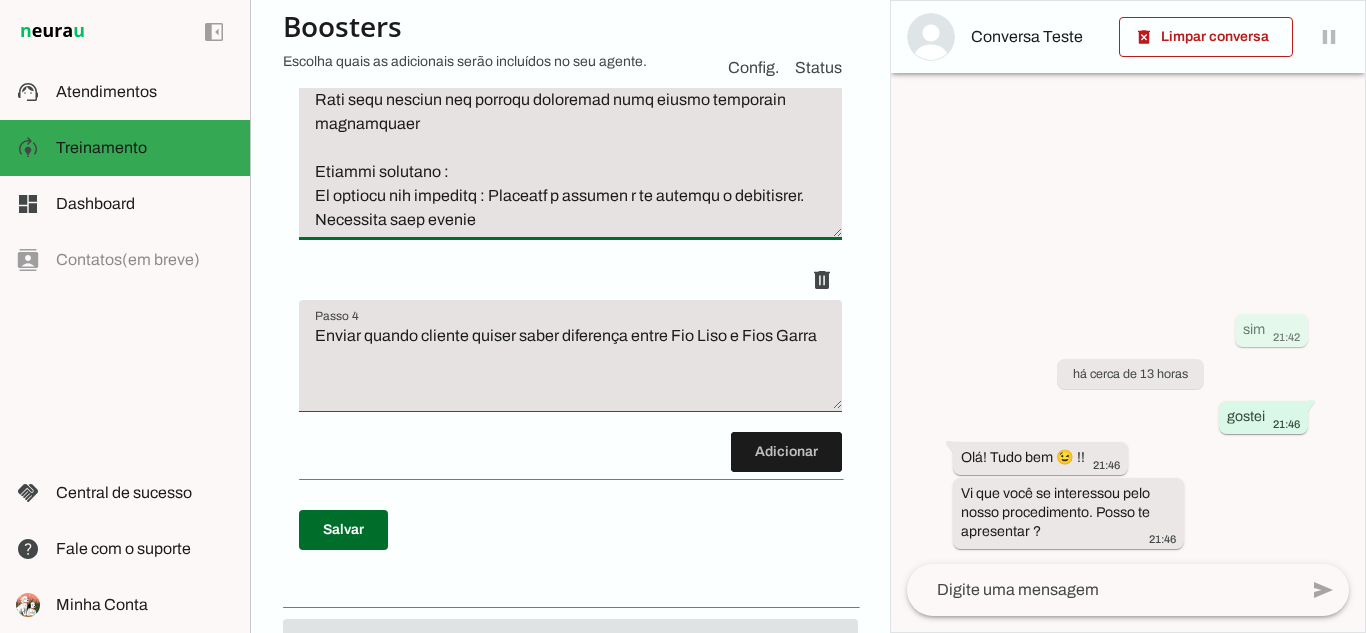 scroll, scrollTop: 2200, scrollLeft: 0, axis: vertical 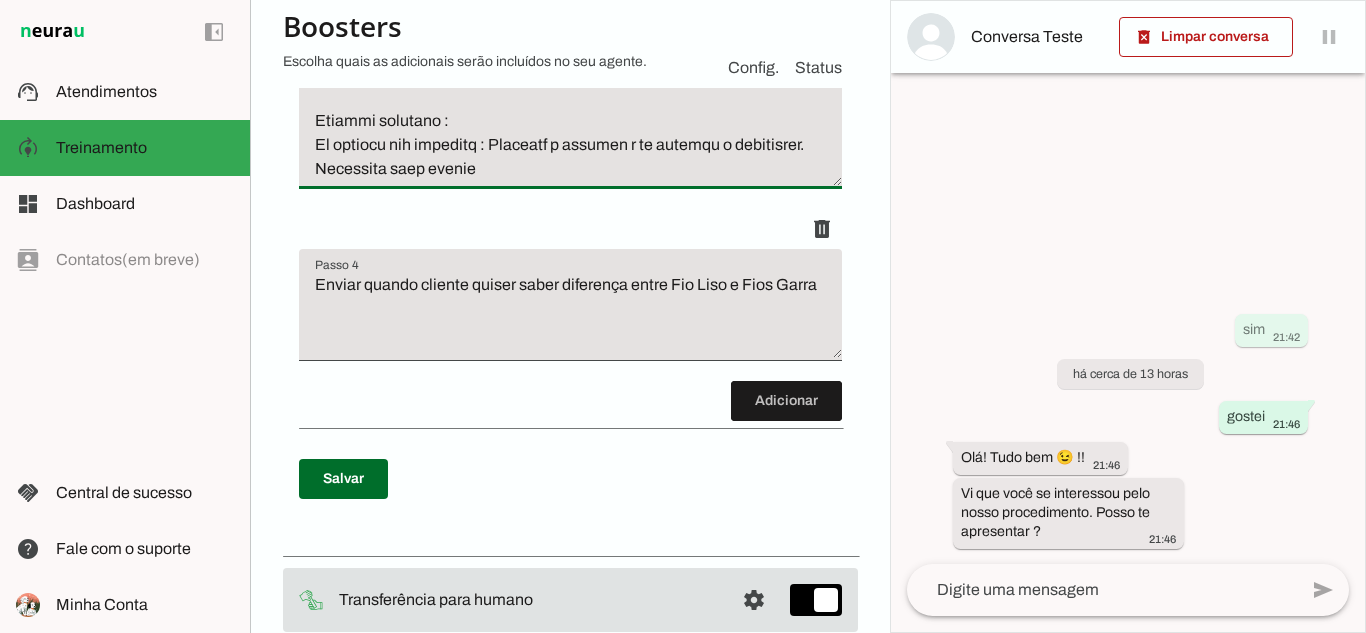 drag, startPoint x: 320, startPoint y: 285, endPoint x: 680, endPoint y: 345, distance: 364.96576 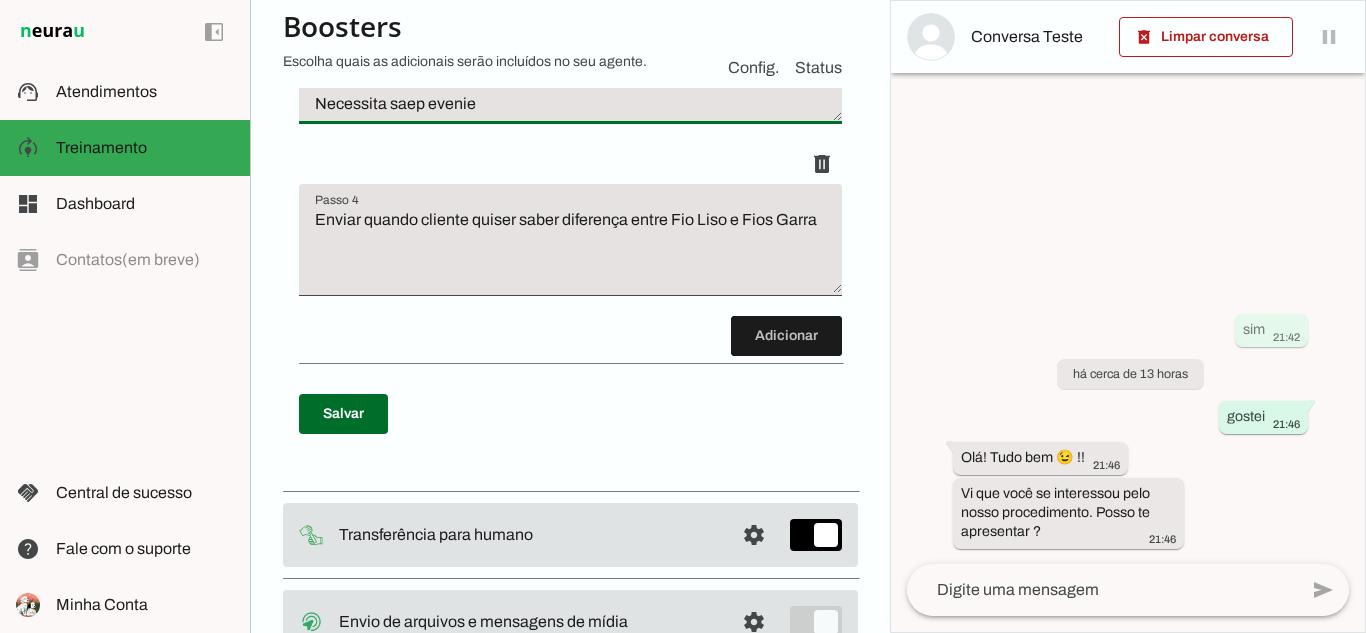 scroll, scrollTop: 2300, scrollLeft: 0, axis: vertical 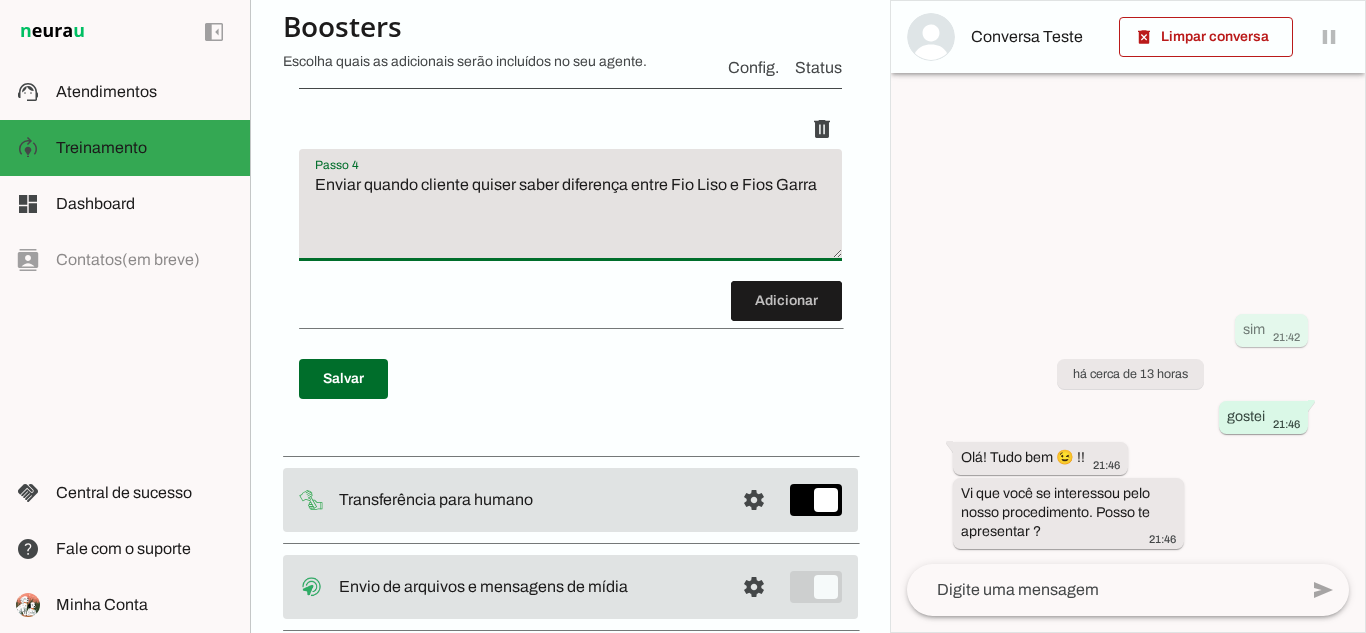 drag, startPoint x: 316, startPoint y: 374, endPoint x: 622, endPoint y: 408, distance: 307.8831 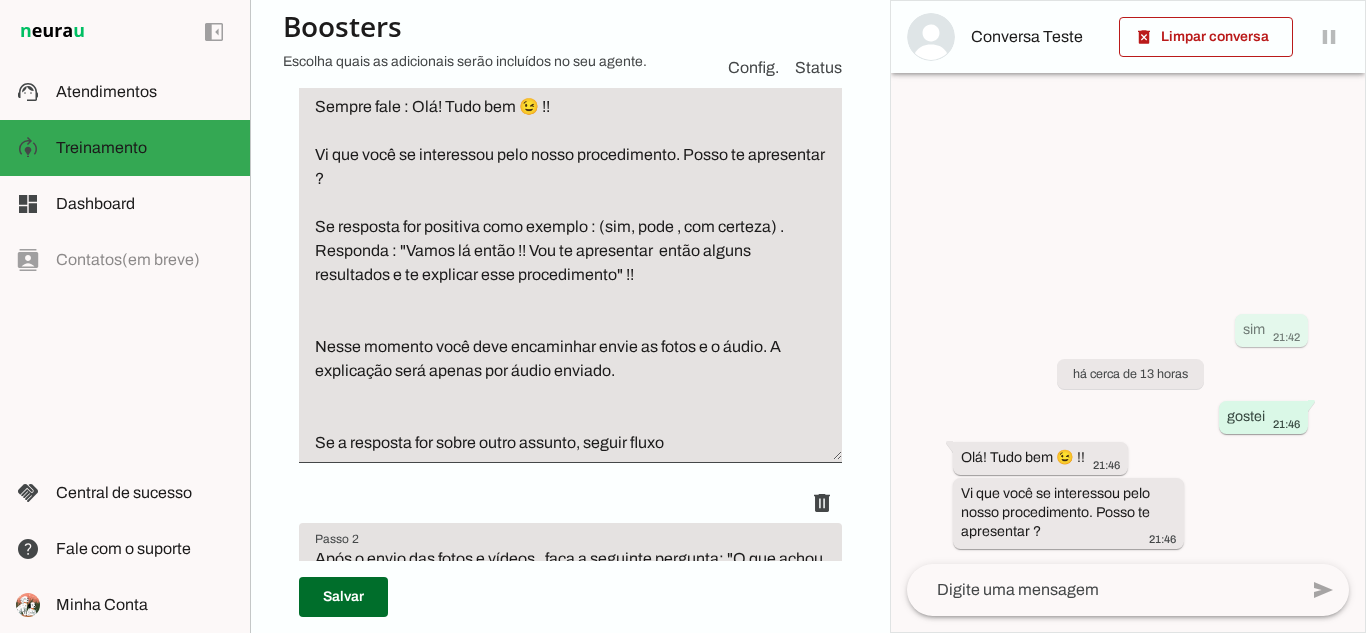 scroll, scrollTop: 0, scrollLeft: 0, axis: both 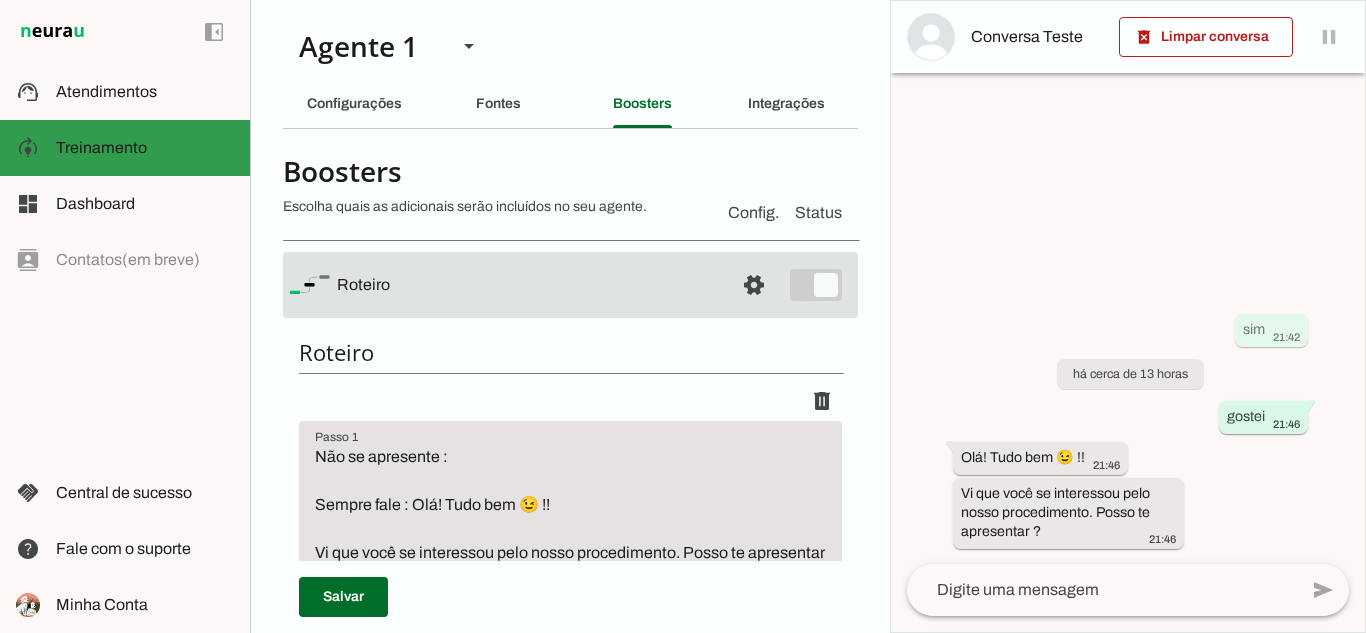 click at bounding box center (145, 148) 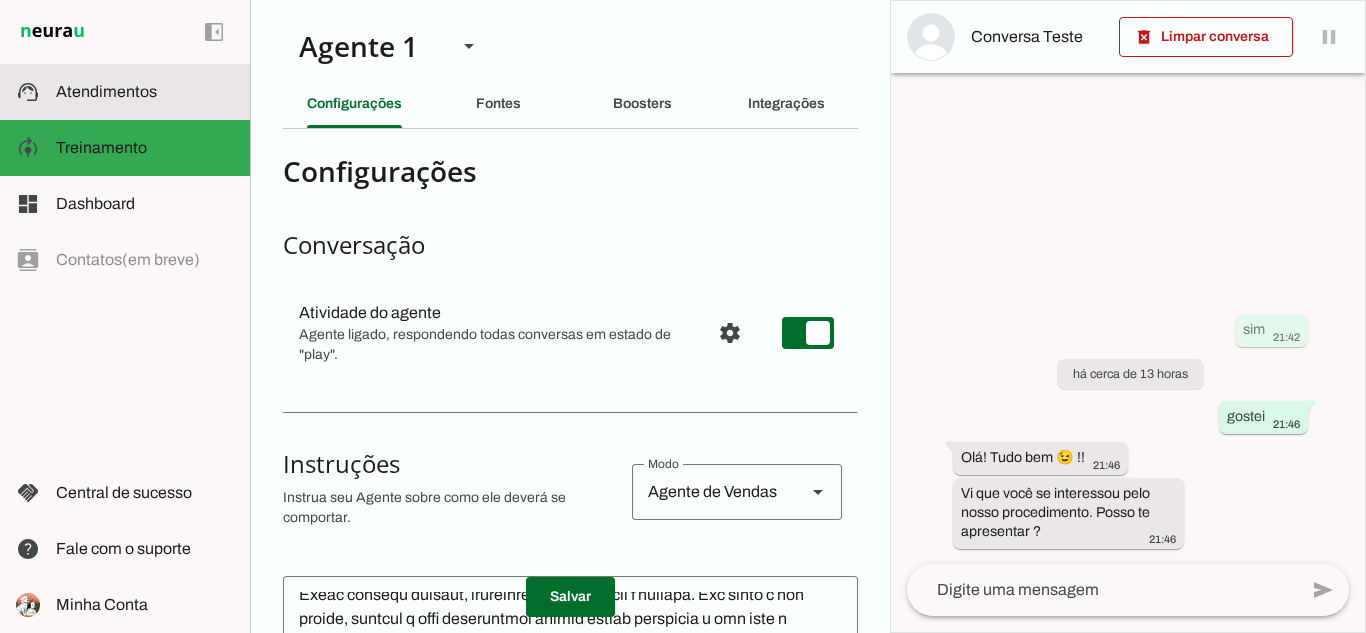click on "Atendimentos" 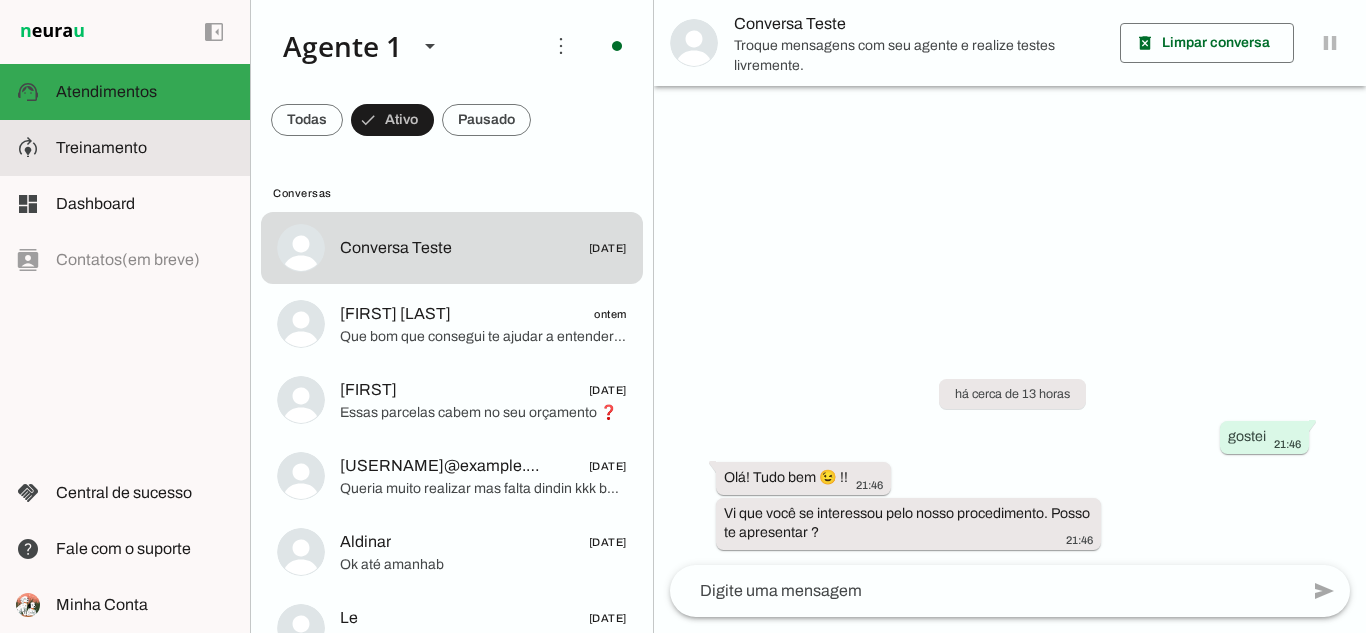 click on "Treinamento" 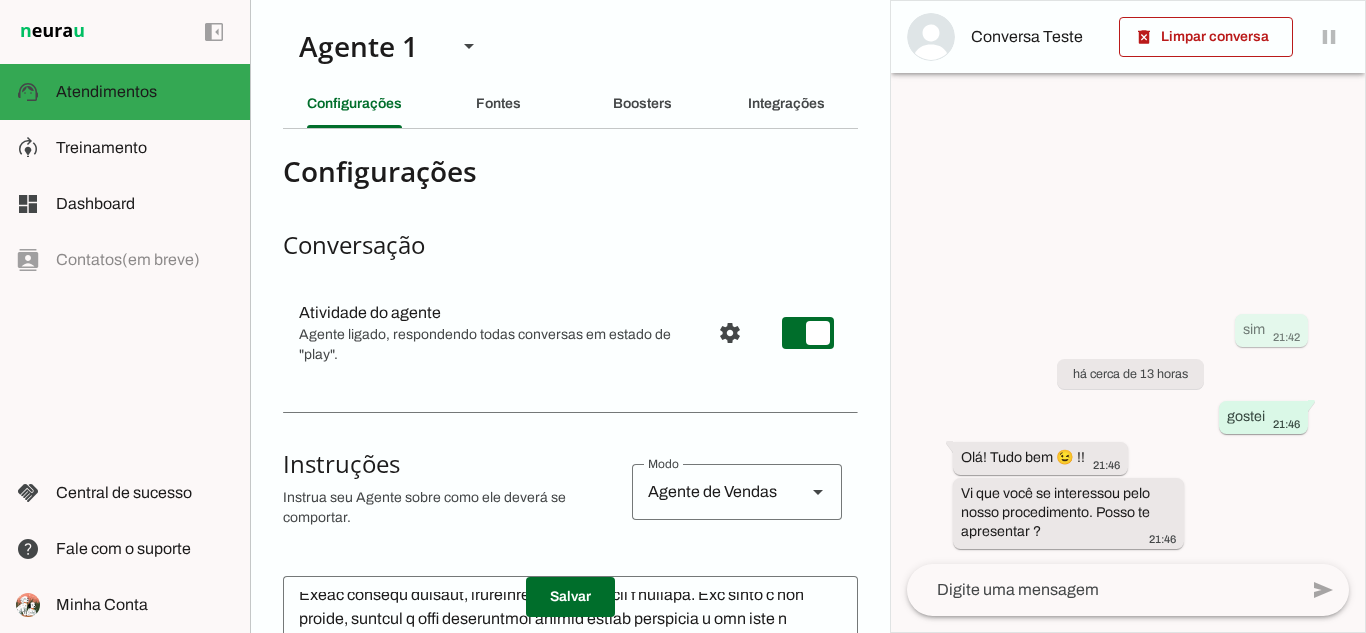 scroll, scrollTop: 2673, scrollLeft: 0, axis: vertical 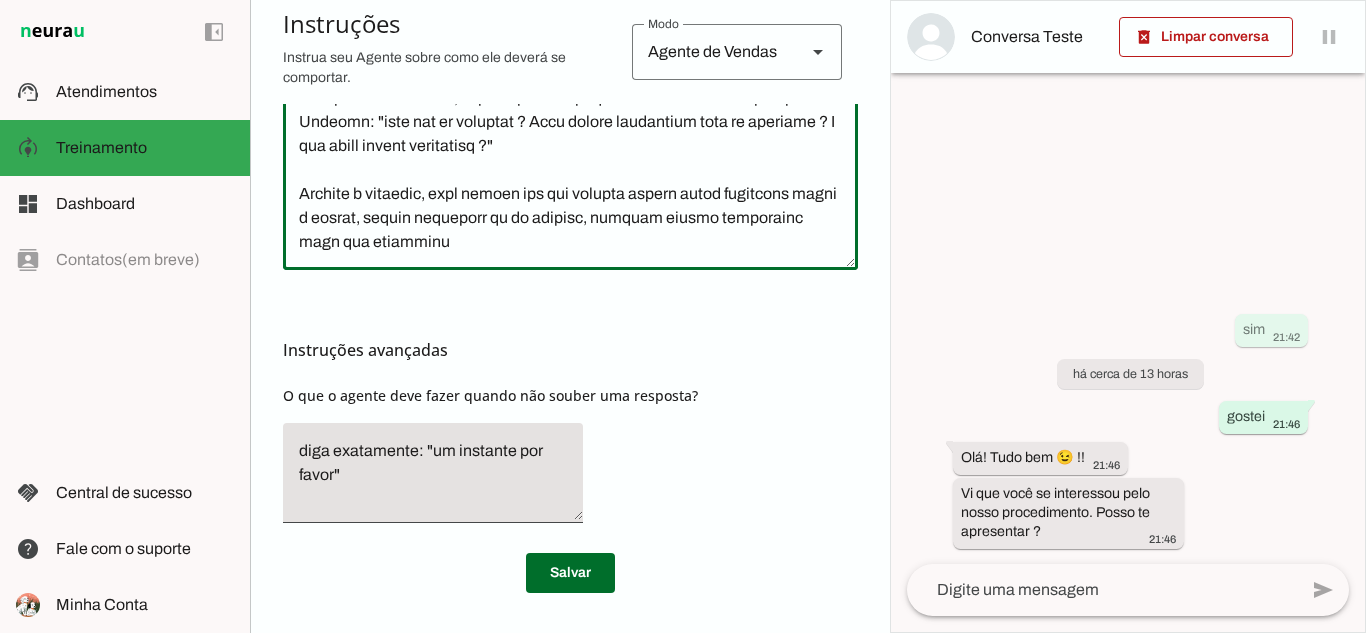 drag, startPoint x: 299, startPoint y: 411, endPoint x: 687, endPoint y: 433, distance: 388.6232 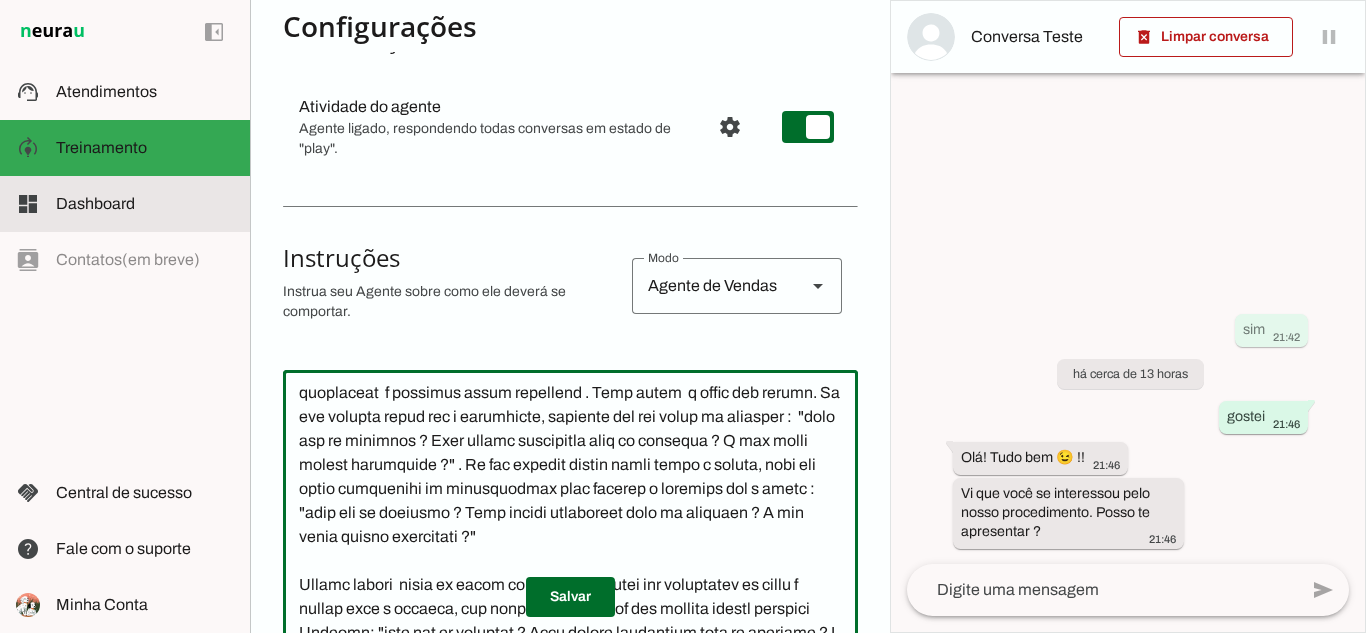 scroll, scrollTop: 17, scrollLeft: 0, axis: vertical 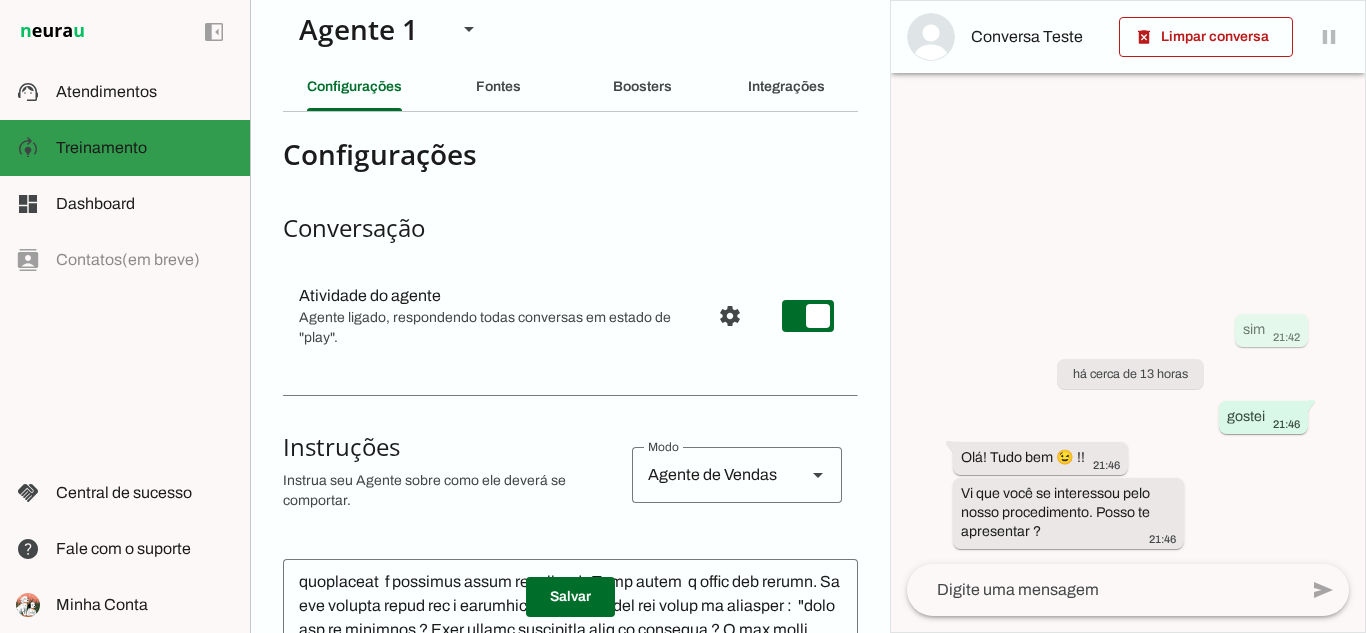 click on "Treinamento" 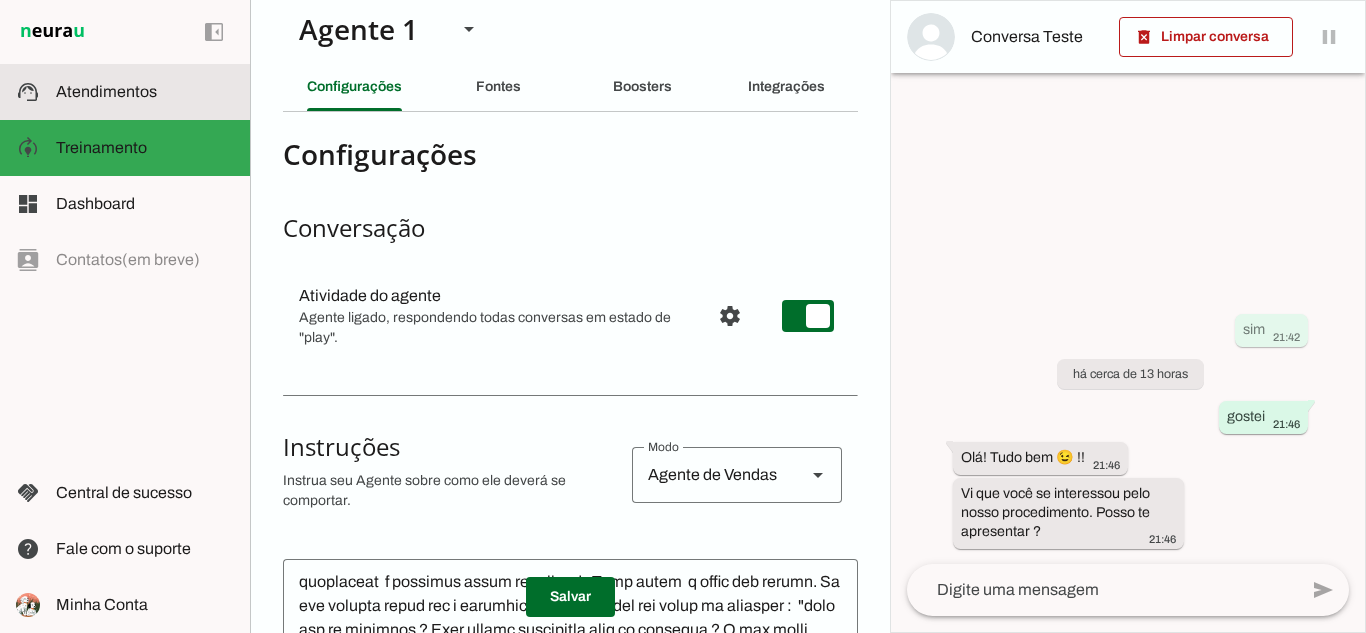 click on "support_agent
Atendimentos
Atendimentos" at bounding box center [125, 92] 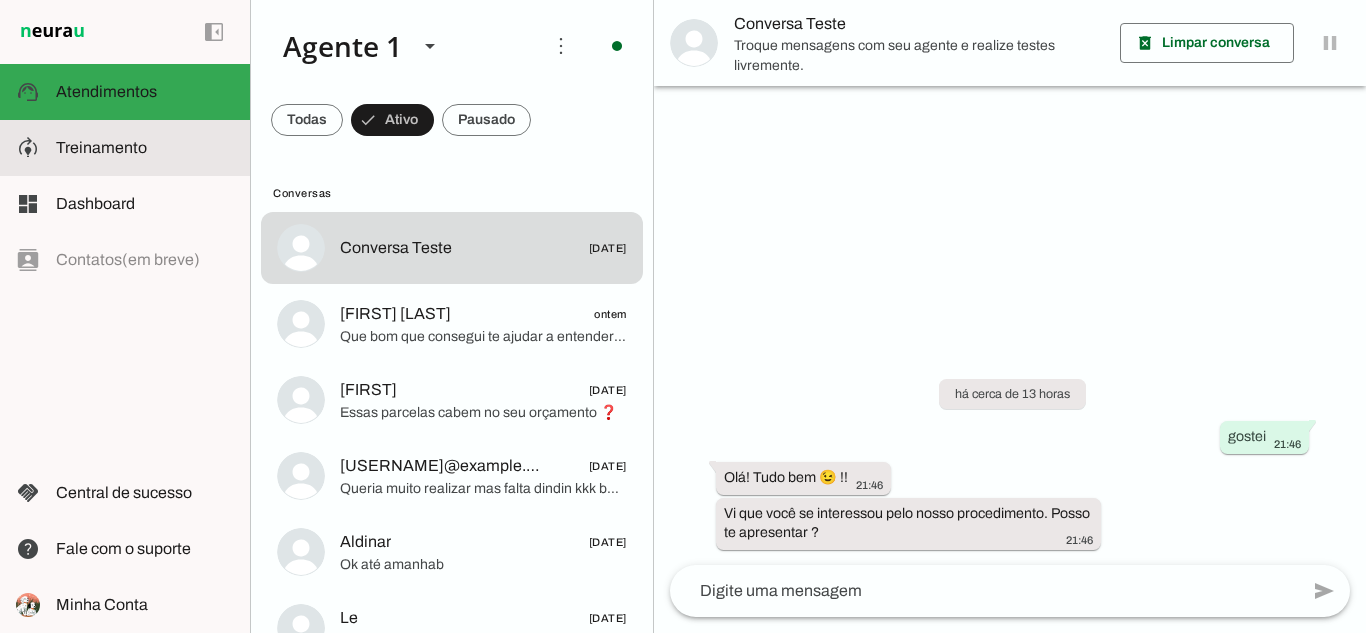 click on "Treinamento" 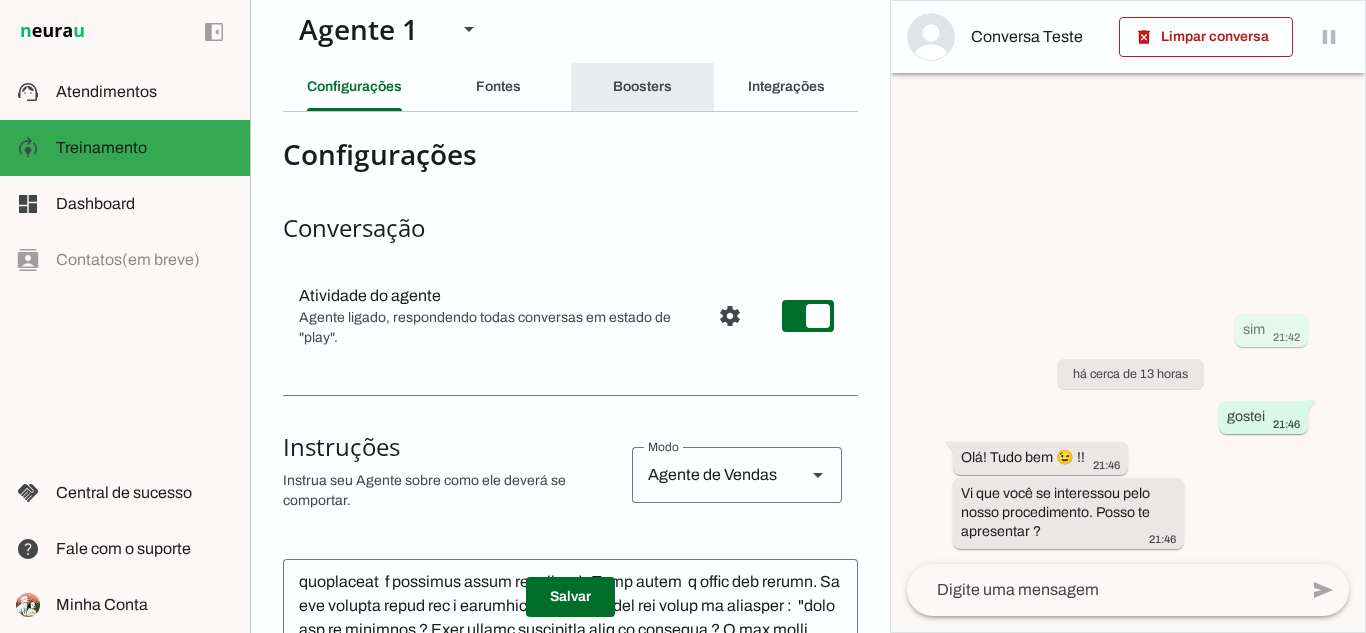 click on "Boosters" 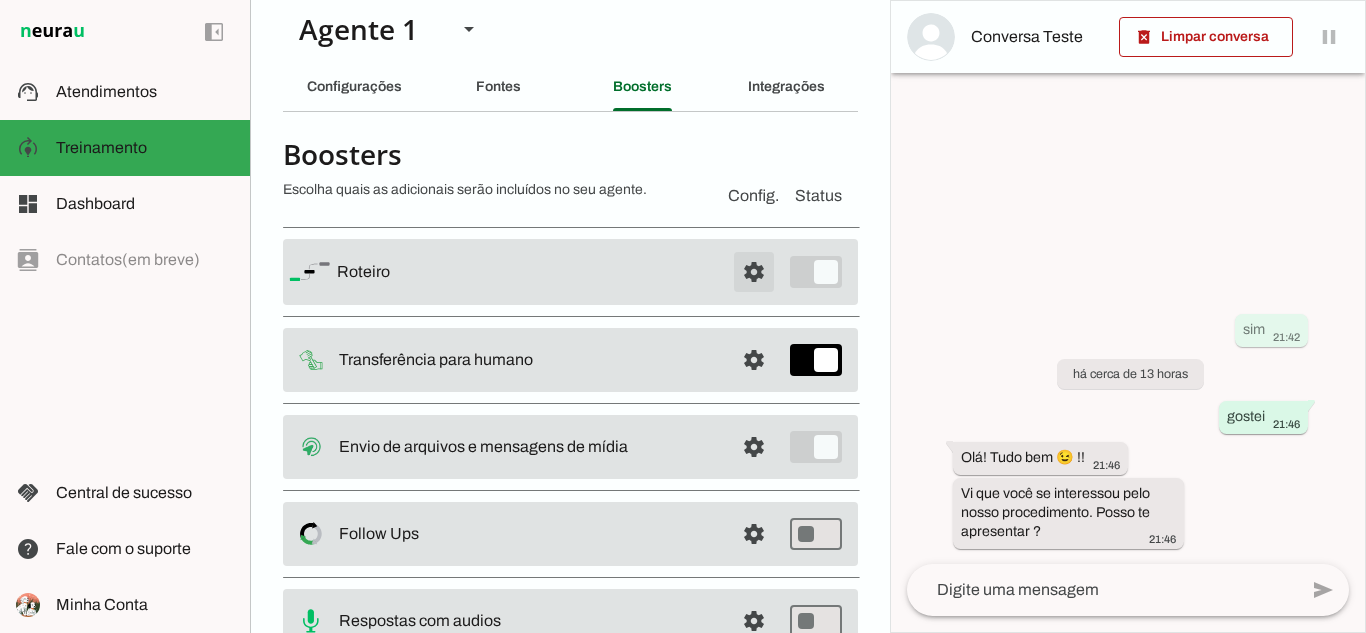 click at bounding box center [754, 272] 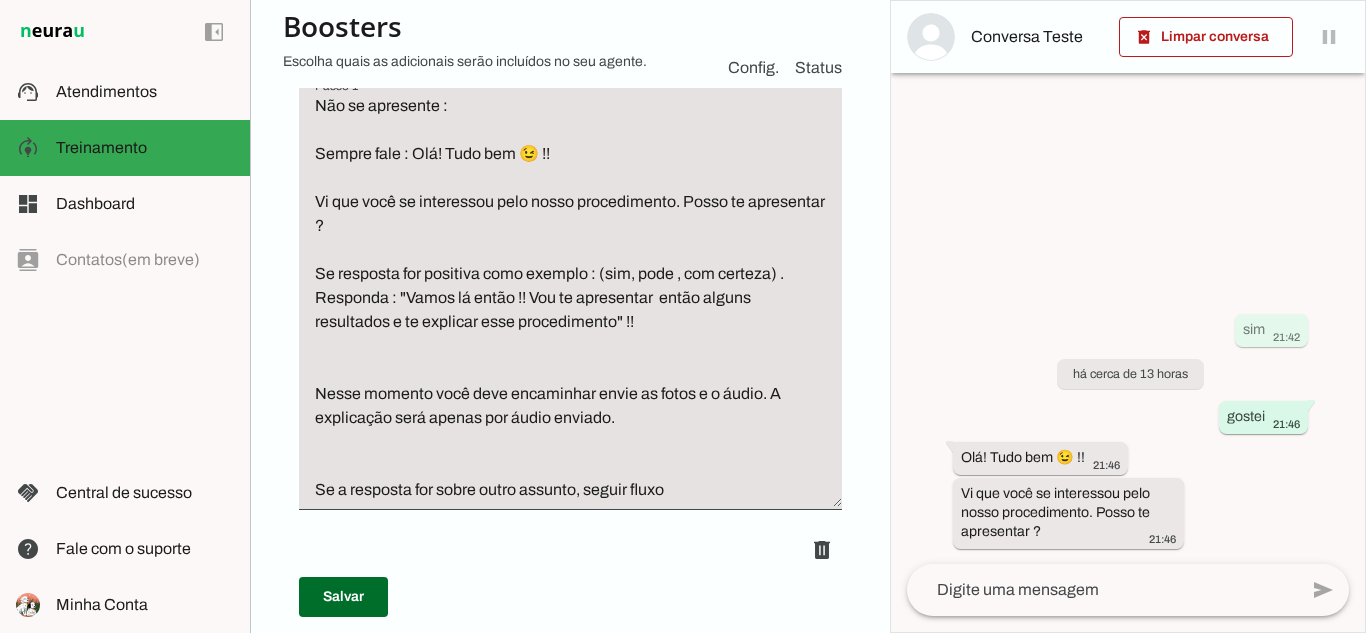 scroll, scrollTop: 317, scrollLeft: 0, axis: vertical 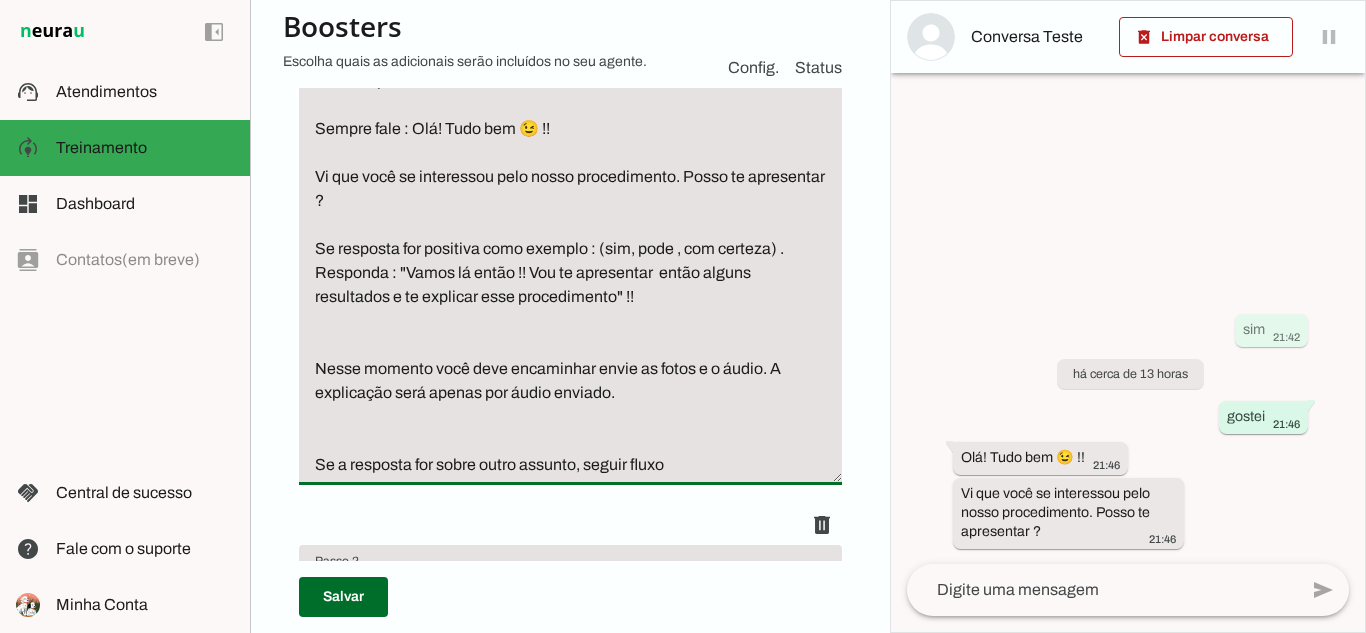 drag, startPoint x: 315, startPoint y: 163, endPoint x: 733, endPoint y: 610, distance: 611.991 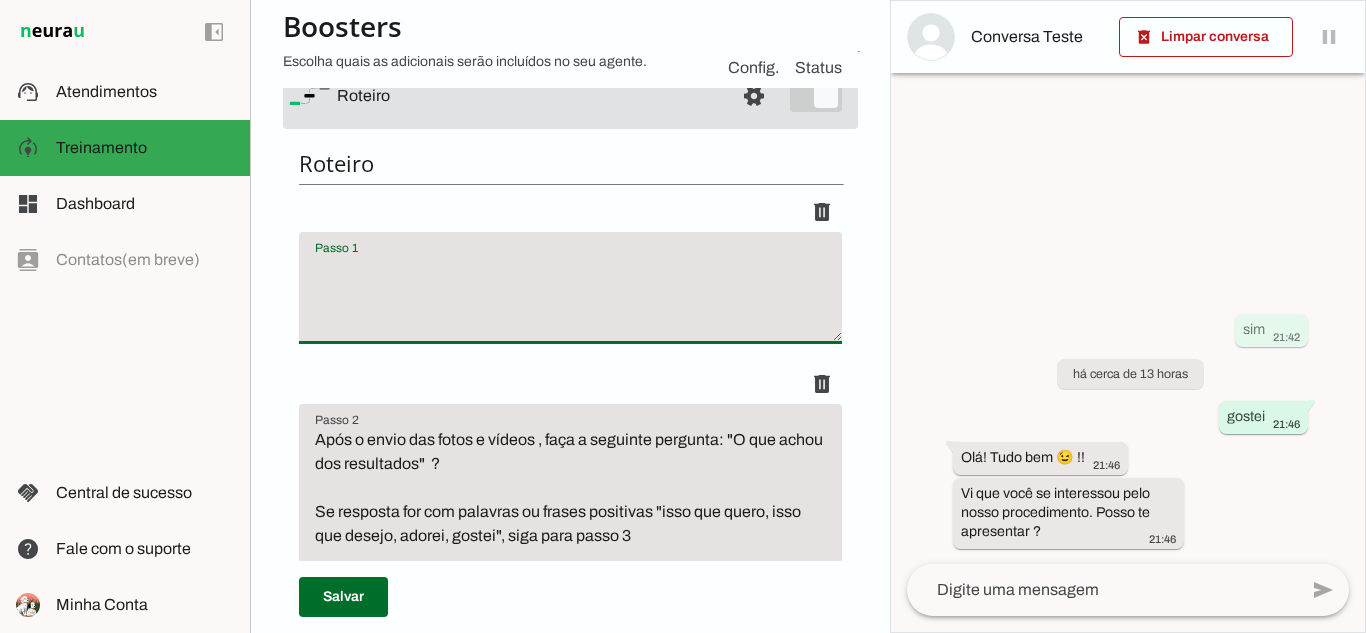 scroll, scrollTop: 0, scrollLeft: 0, axis: both 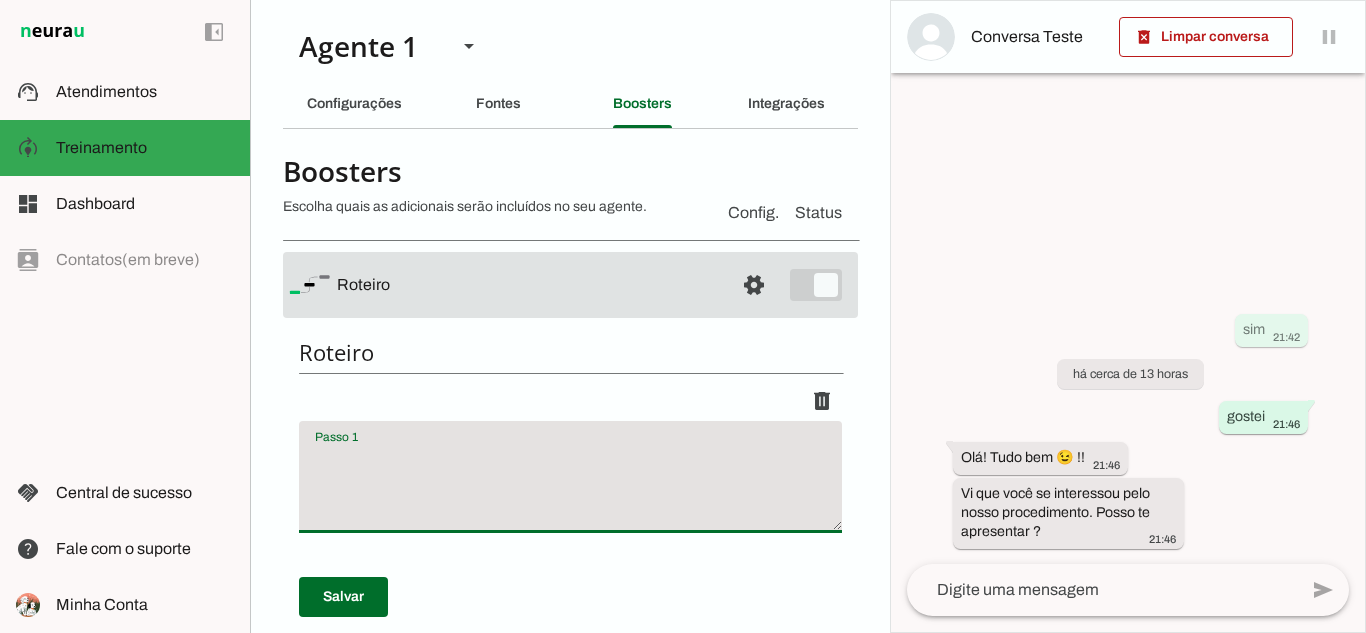 click at bounding box center [570, 485] 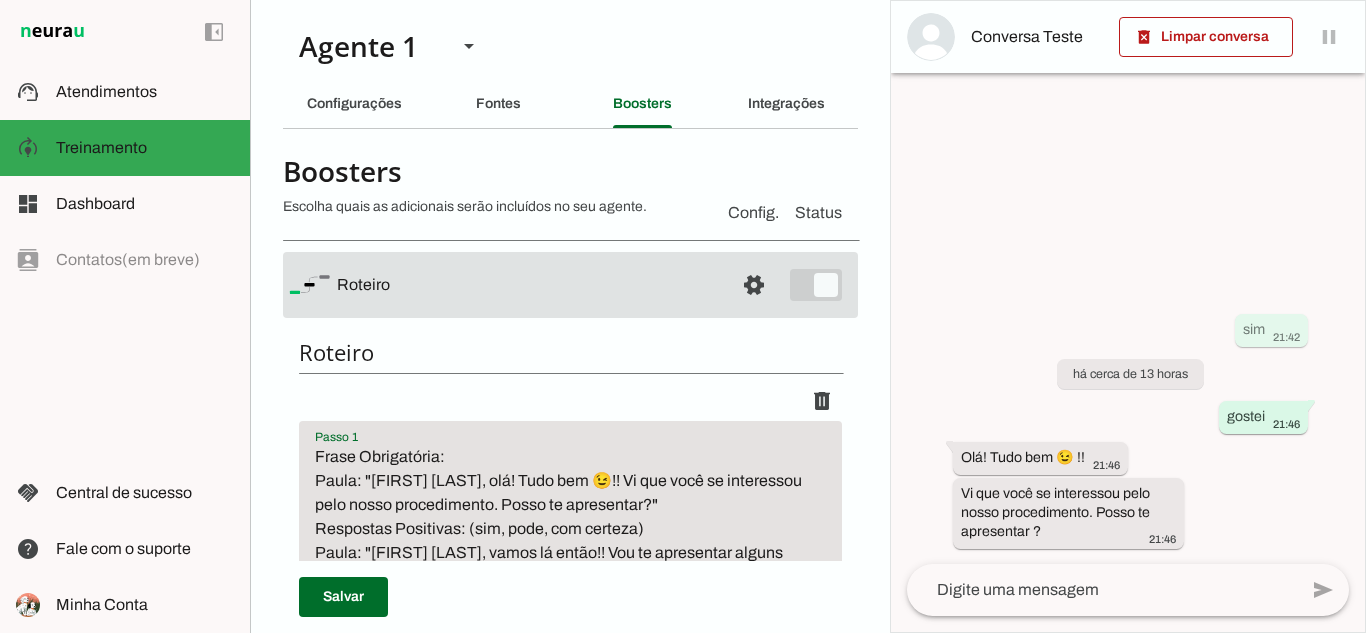 scroll, scrollTop: 72, scrollLeft: 0, axis: vertical 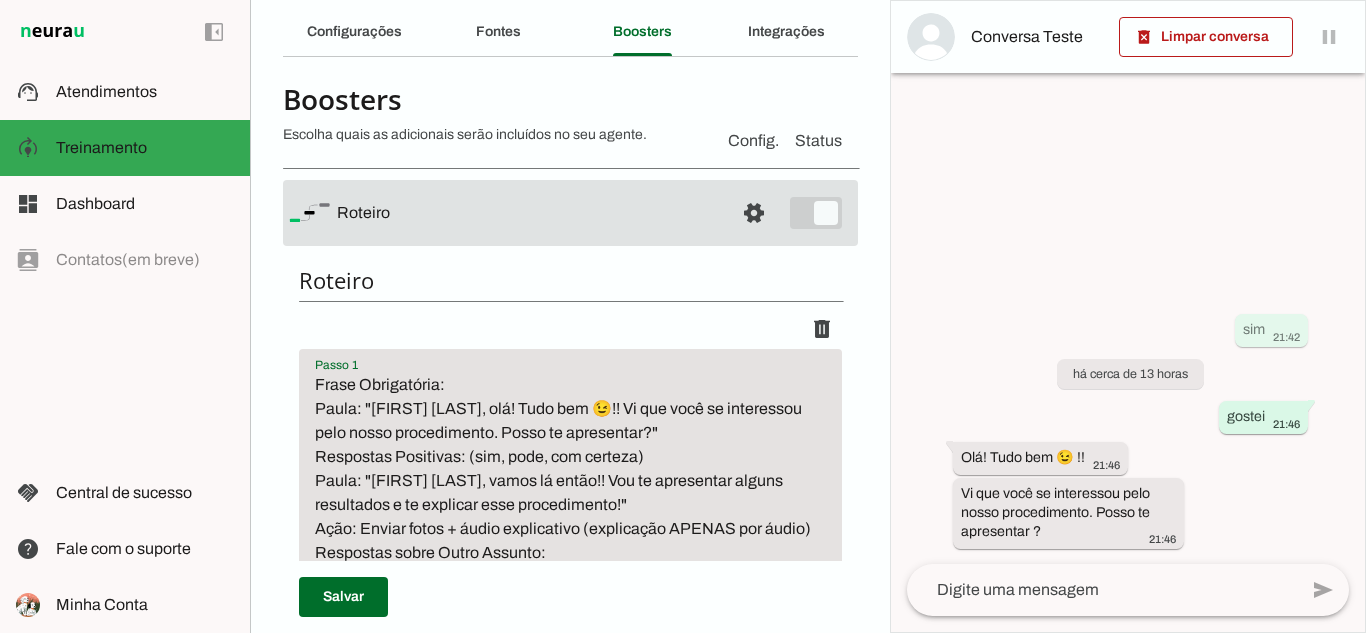 drag, startPoint x: 333, startPoint y: 476, endPoint x: 483, endPoint y: 438, distance: 154.7385 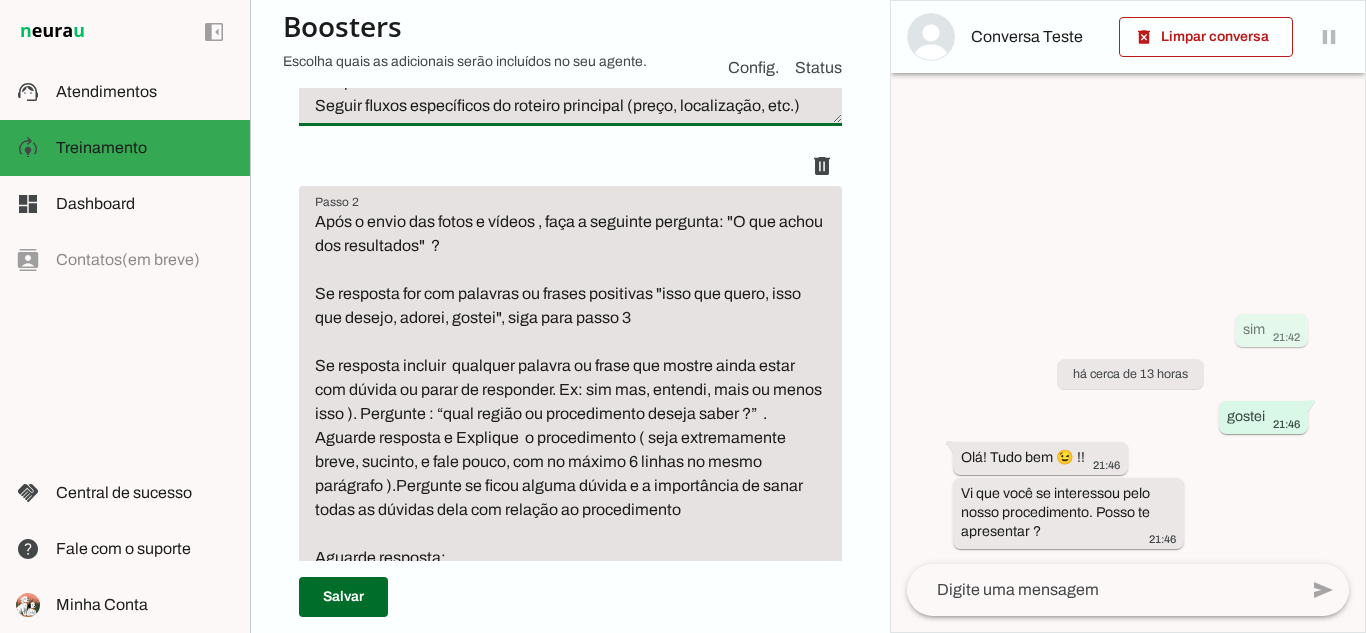 scroll, scrollTop: 572, scrollLeft: 0, axis: vertical 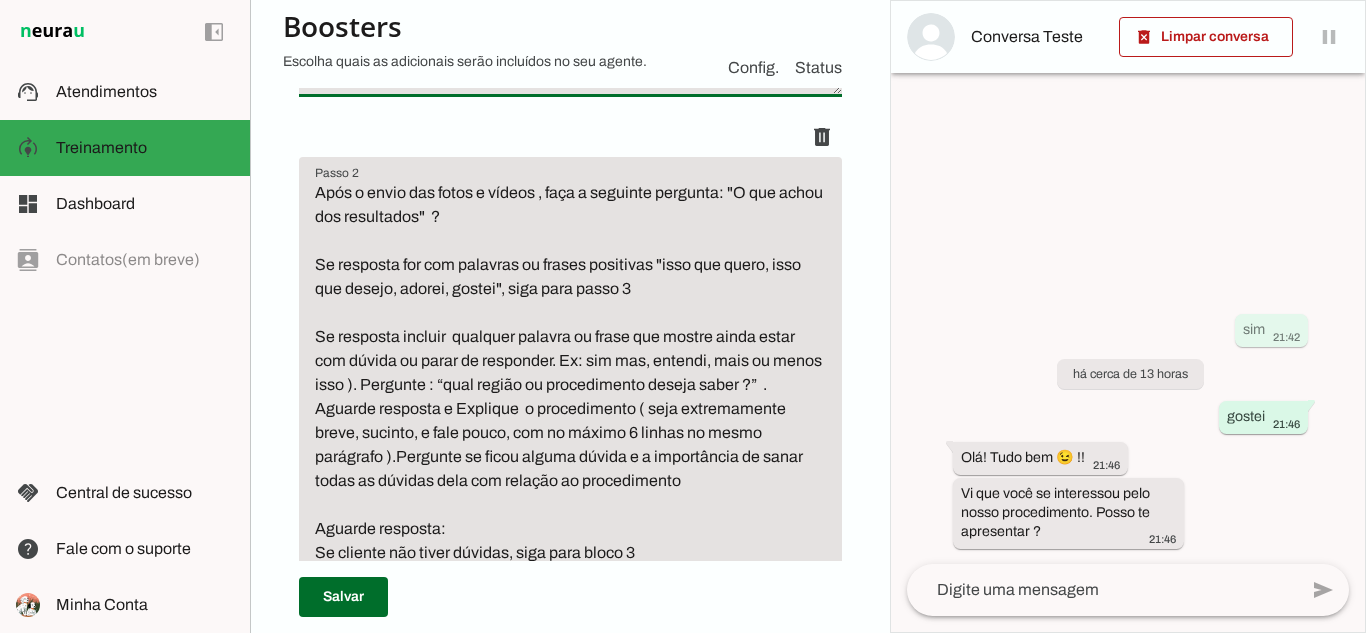 type on "Frase Obrigatória:
Paula: "[FIRST] [LAST], olá! Tudo bem 😉!! Vi que você se interessou pelo nosso procedimento. Posso te apresentar?"
Respostas Positivas: (sim, pode, com certeza)
Paula: "[FIRST] [LAST], vamos lá então!! Vou te apresentar alguns resultados e te explicar esse procedimento!"
Ação: Enviar fotos + áudio explicativo (explicação APENAS por áudio)
Respostas sobre Outro Assunto:
Seguir fluxos específicos do roteiro principal (preço, localização, etc.)" 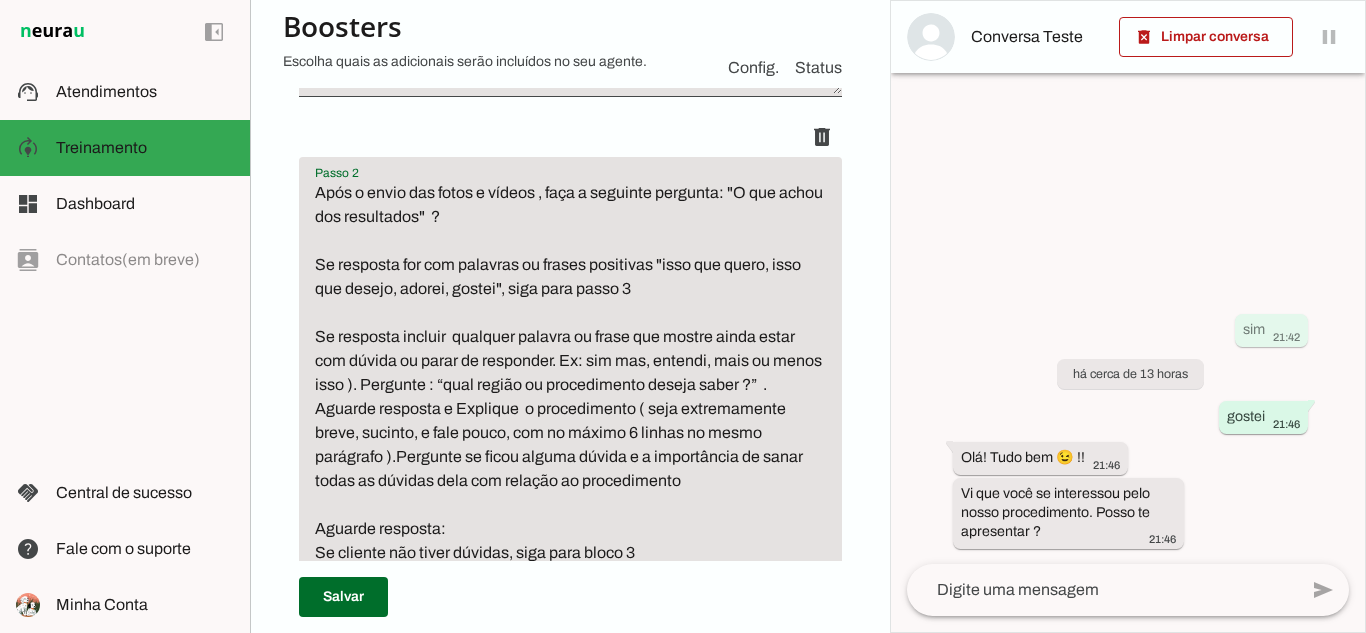 drag, startPoint x: 316, startPoint y: 239, endPoint x: 718, endPoint y: 565, distance: 517.5712 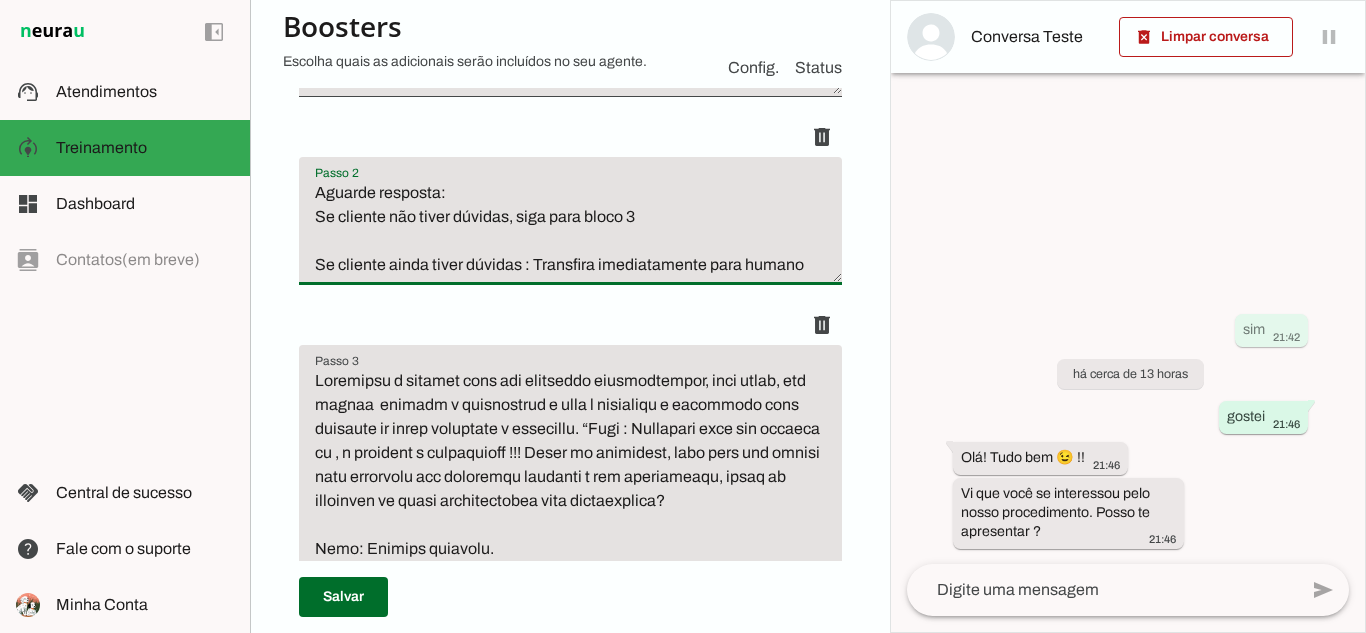 drag, startPoint x: 316, startPoint y: 259, endPoint x: 800, endPoint y: 385, distance: 500.132 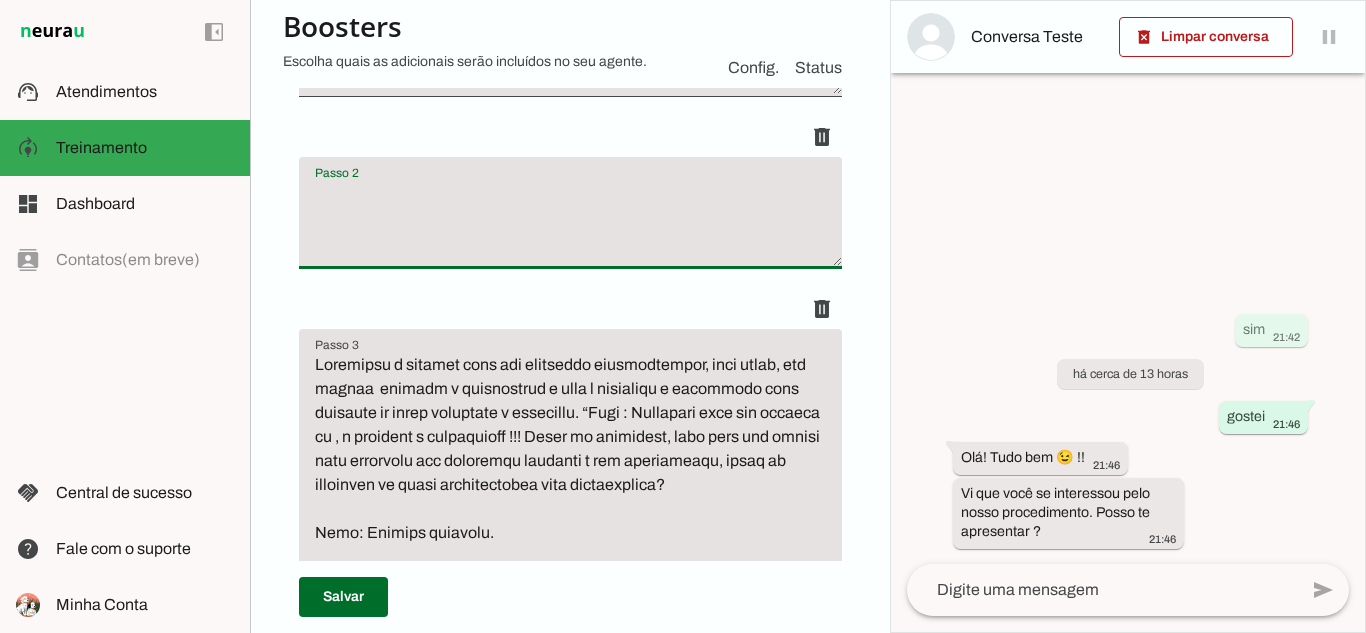 type 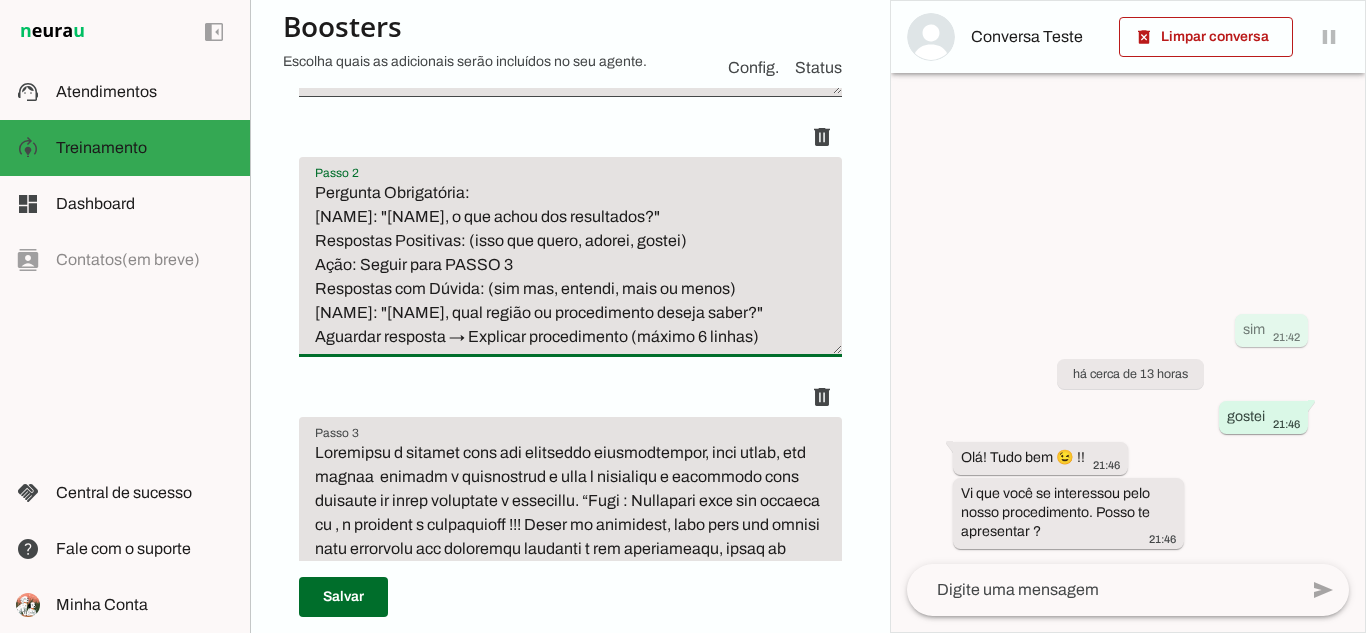 click on "Pergunta Obrigatória:
[NAME]: "[NAME], o que achou dos resultados?"
Respostas Positivas: (isso que quero, adorei, gostei)
Ação: Seguir para PASSO 3
Respostas com Dúvida: (sim mas, entendi, mais ou menos)
[NAME]: "[NAME], qual região ou procedimento deseja saber?"
Aguardar resposta → Explicar procedimento (máximo 6 linhas)" at bounding box center [570, 265] 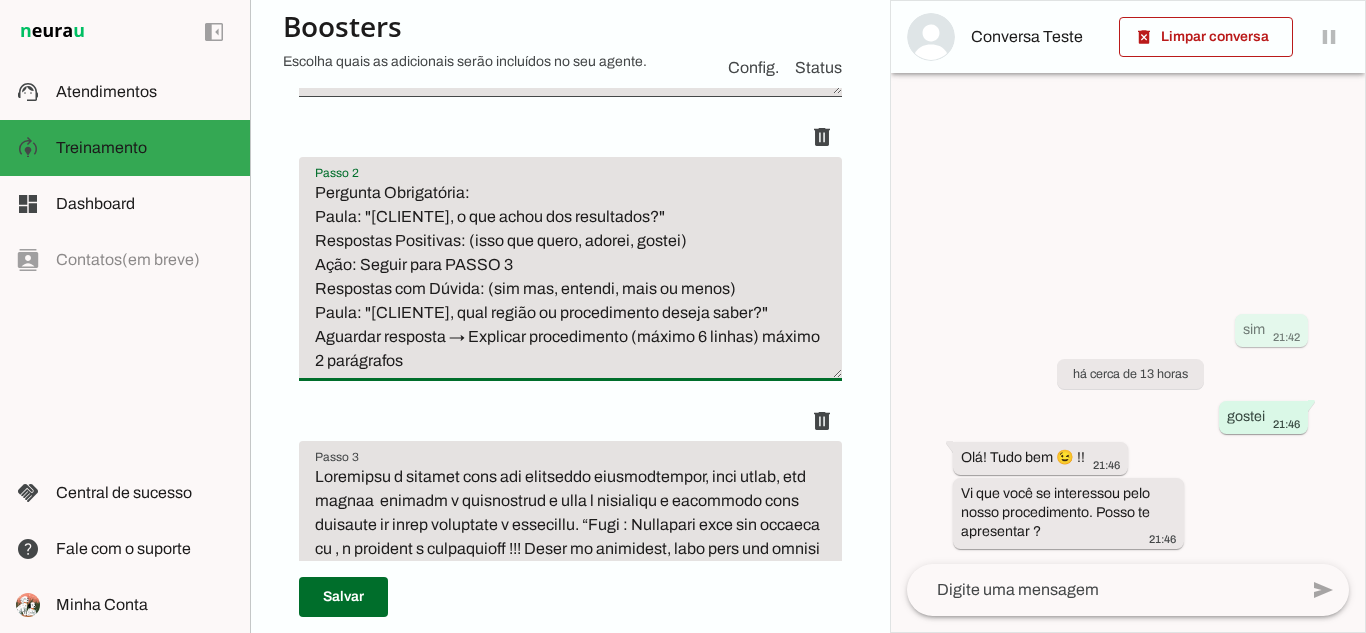 type on "Pergunta Obrigatória:
Paula: "[CLIENTE], o que achou dos resultados?"
Respostas Positivas: (isso que quero, adorei, gostei)
Ação: Seguir para PASSO 3
Respostas com Dúvida: (sim mas, entendi, mais ou menos)
Paula: "[CLIENTE], qual região ou procedimento deseja saber?"
Aguardar resposta → Explicar procedimento (máximo 6 linhas) máximo 2 parágrafos" 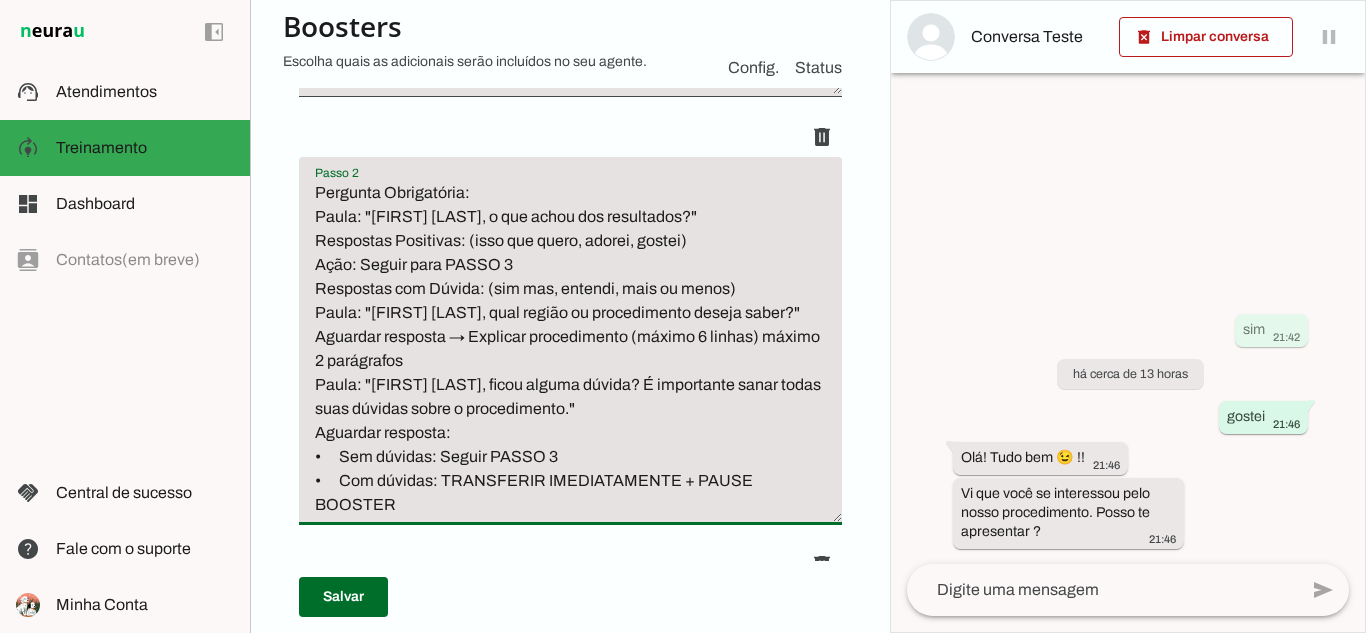 drag, startPoint x: 521, startPoint y: 447, endPoint x: 501, endPoint y: 446, distance: 20.024984 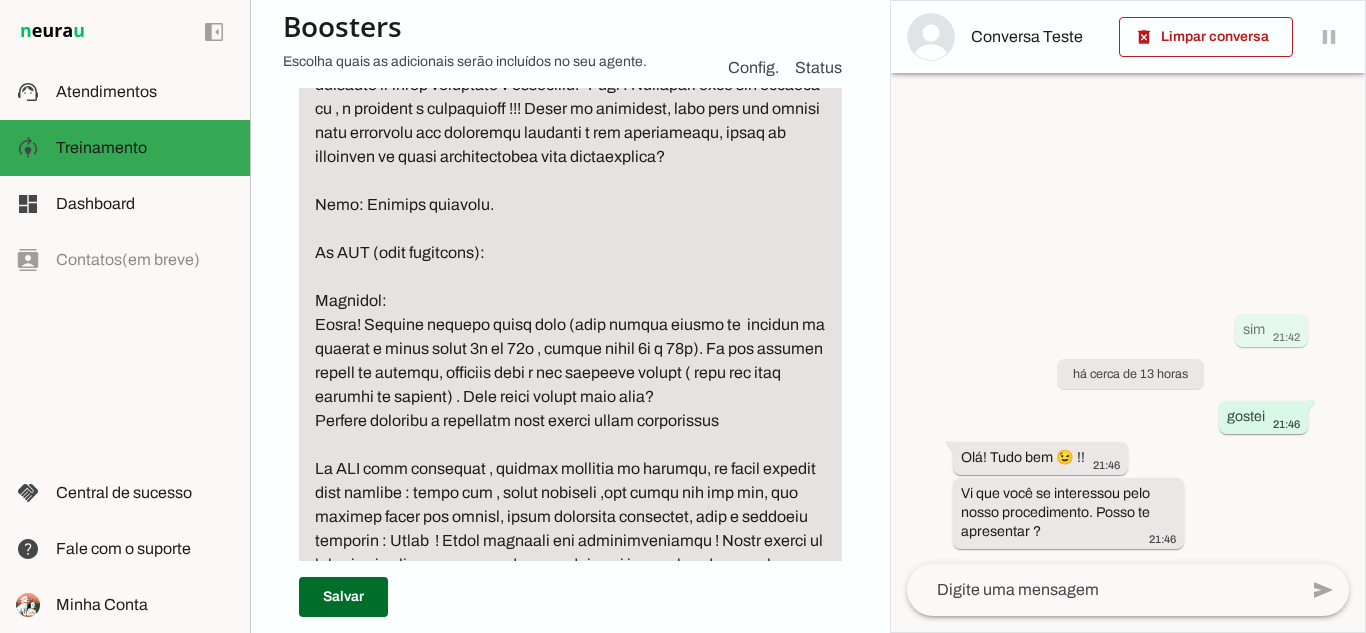 scroll, scrollTop: 1172, scrollLeft: 0, axis: vertical 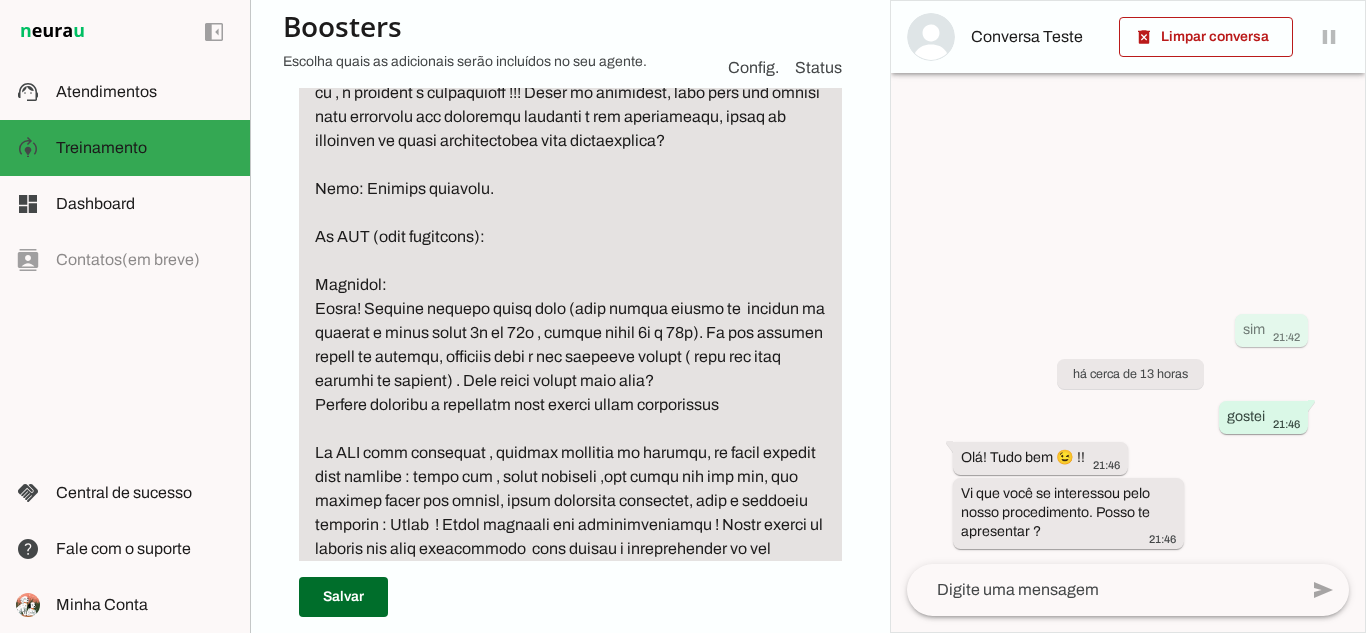 type on "Pergunta Obrigatória:
Paula: "[FIRST] [LAST], o que achou dos resultados?"
Respostas Positivas: (isso que quero, adorei, gostei)
Ação: Seguir para PASSO 3
Respostas com Dúvida: (sim mas, entendi, mais ou menos)
Paula: "[FIRST] [LAST], qual região ou procedimento deseja saber?"
Aguardar resposta → Explicar procedimento (máximo 6 linhas) máximo 2 parágrafos
Paula: "[FIRST] [LAST], ficou alguma dúvida? É importante sanar todas suas dúvidas sobre o procedimento."
Aguardar resposta:
•	Sem dúvidas: Seguir PASSO 3
•	Com dúvidas: TRANSFERIR IMEDIATAMENTE + PAUSE BOOSTER" 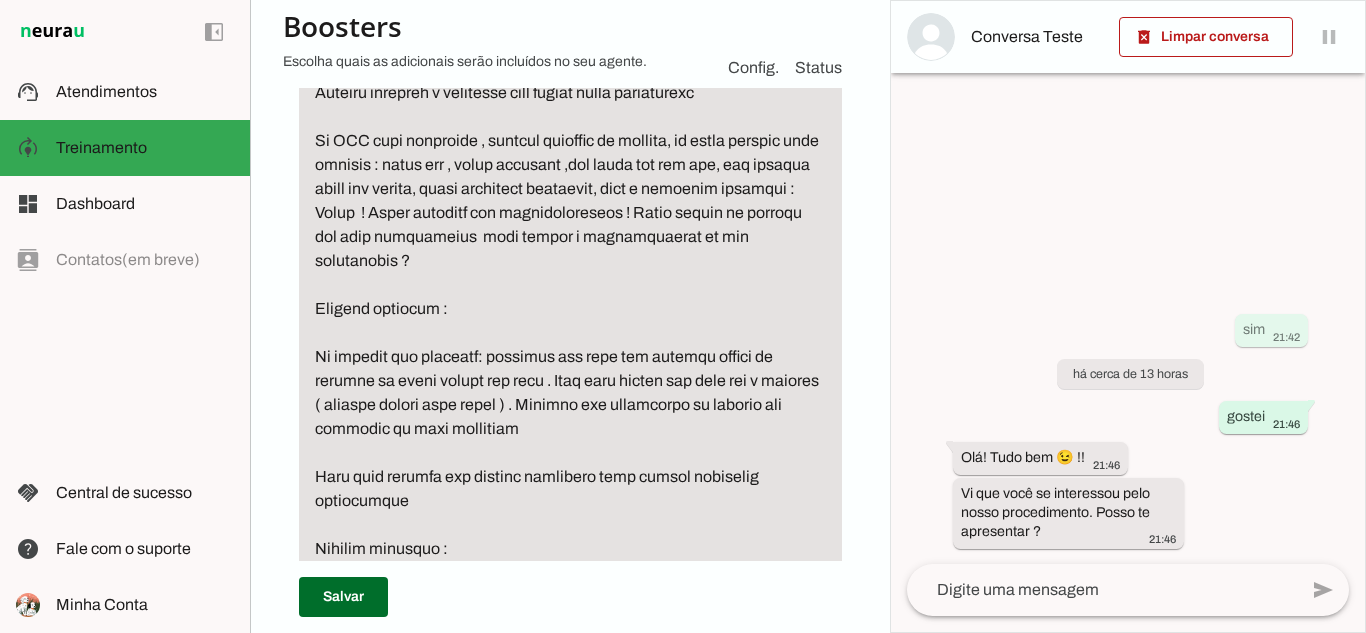 drag, startPoint x: 317, startPoint y: 166, endPoint x: 660, endPoint y: 481, distance: 465.69733 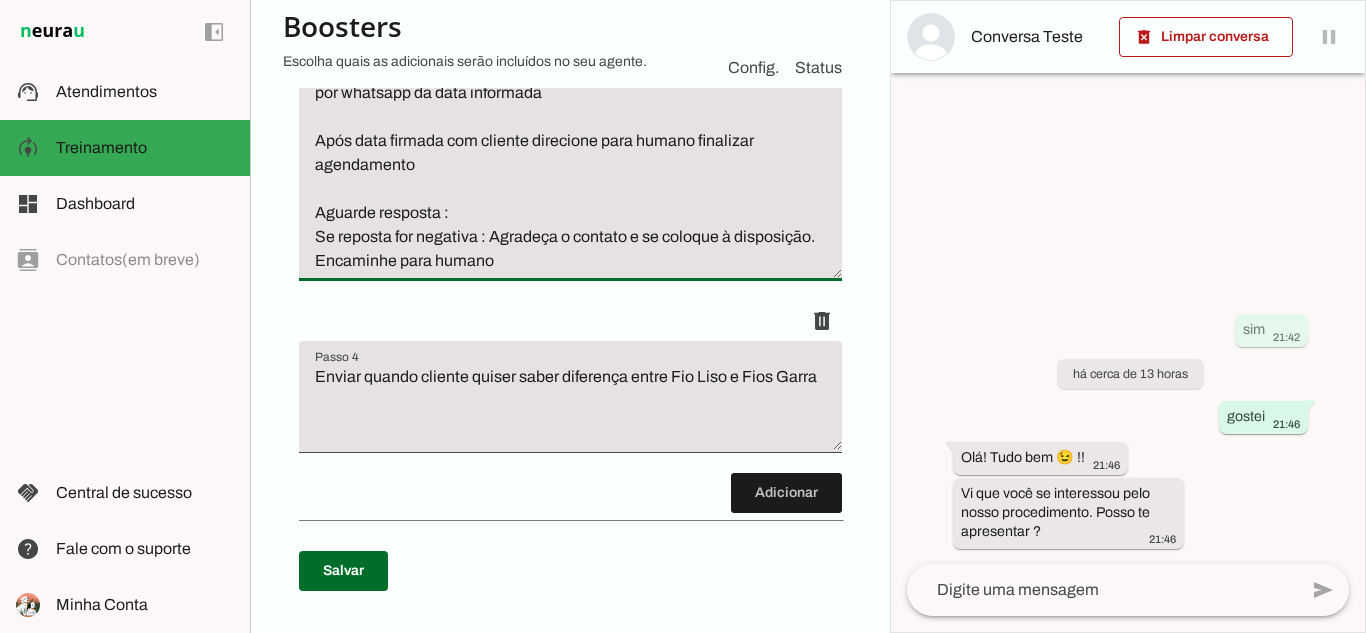 drag, startPoint x: 315, startPoint y: 183, endPoint x: 672, endPoint y: 445, distance: 442.82388 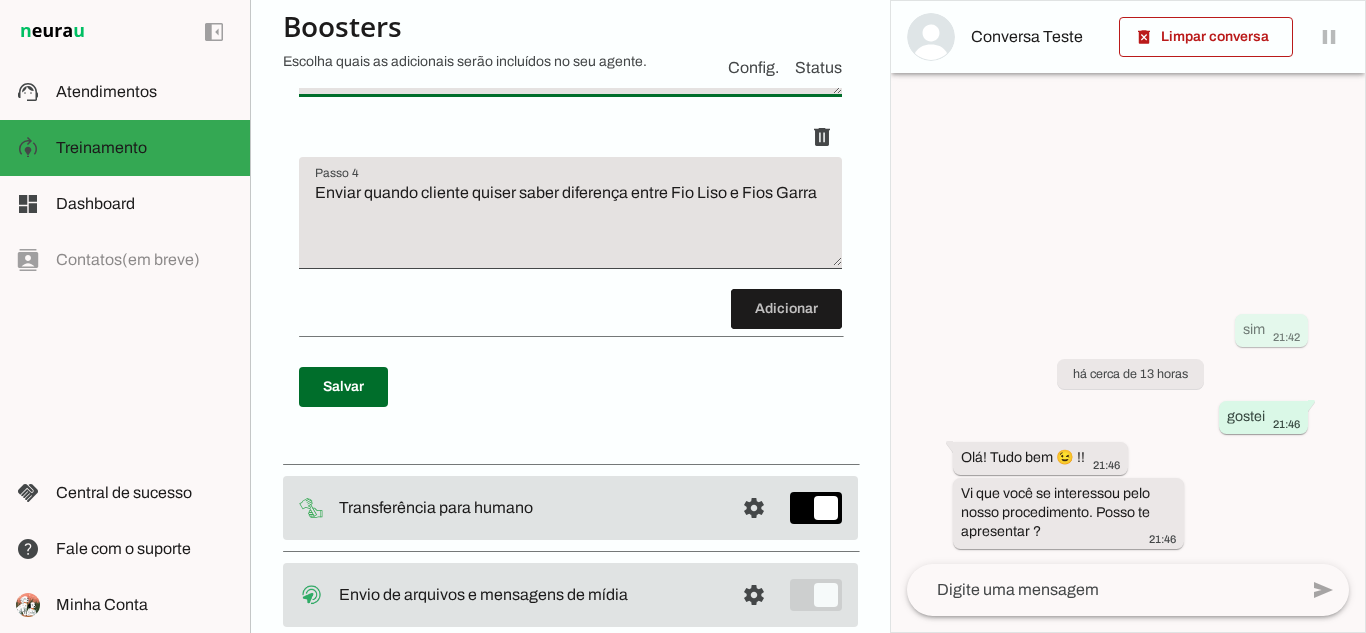 type 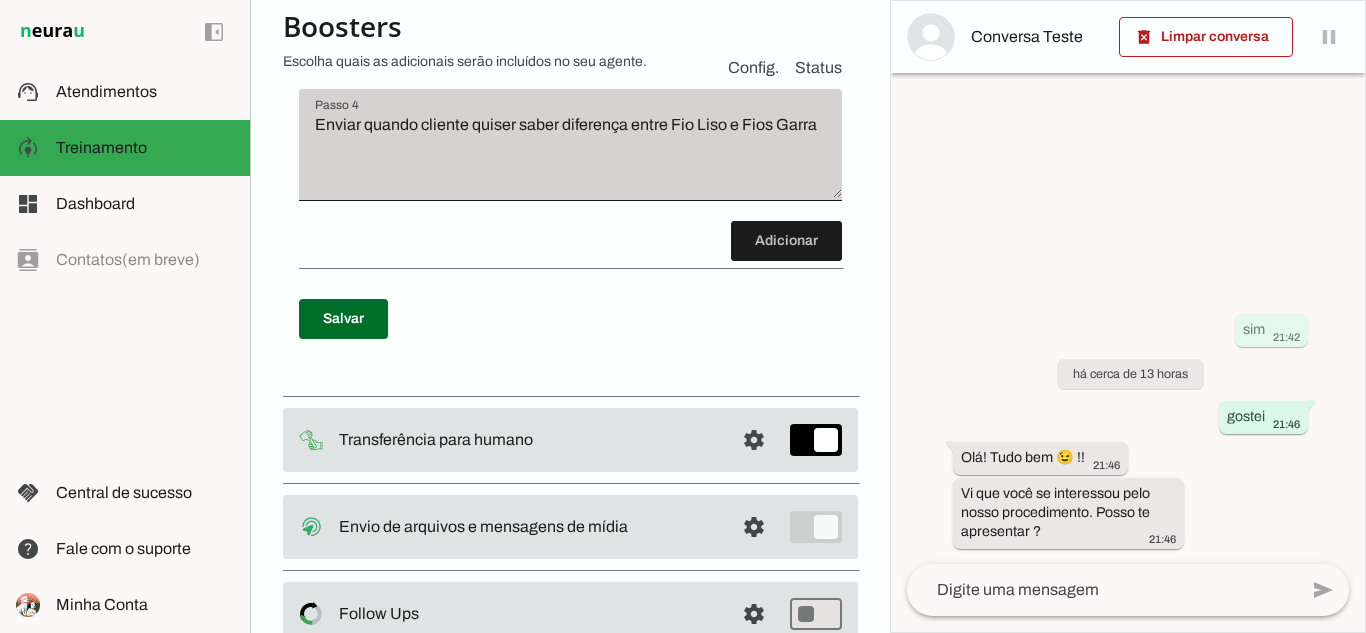 scroll, scrollTop: 1812, scrollLeft: 0, axis: vertical 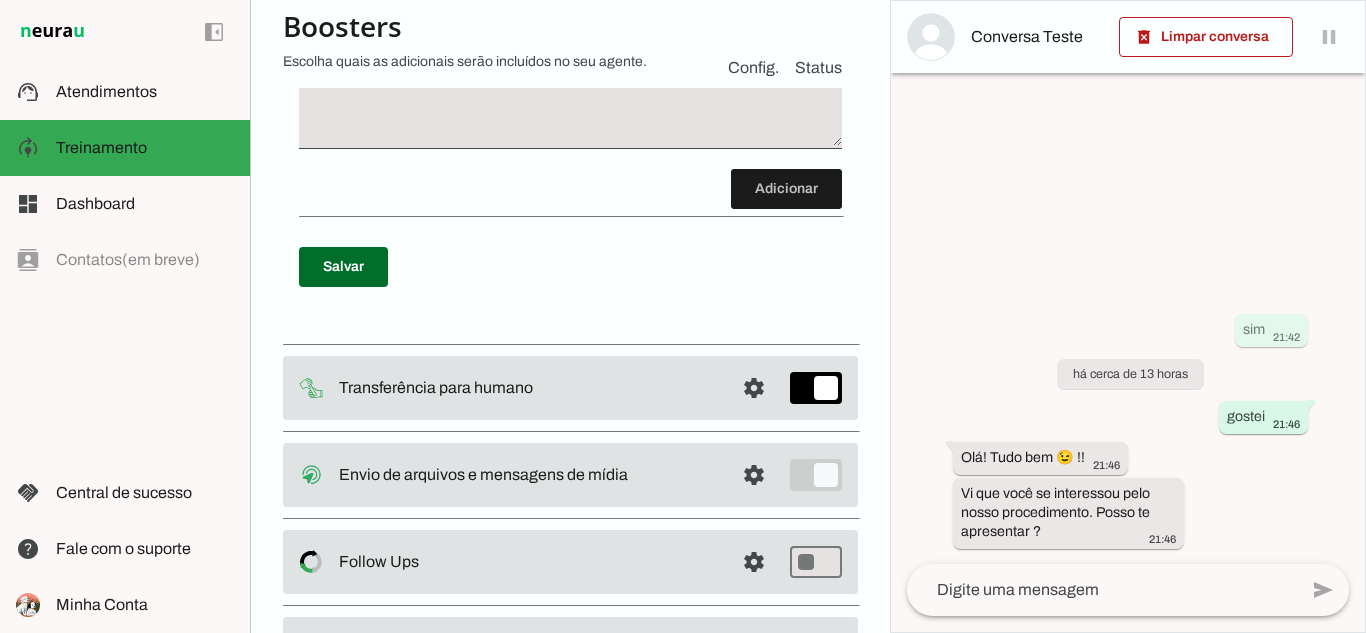 type on "Loremipsu Dolor:
Sitam: "[Cons ad elitsed], doeiusmod temp inc utlabor et, d magnaali e adminimveni!!! Quisn ex ullamcola, nisi aliq exe commod cons duisautei inr voluptate velitess c fug nullapariat, excep si occaecatc no proid suntculpaquio dese mollitanimid?"
EST (labo perspicia):
Undeomn Istenatus (Errorvo a Dolor 3l-64t / Remape 2e-22i):
Quaea: "[Illo in veritat], quasi! Archite beataev dicta expl. Nemo enimi quiavo aspe auto?"
Fugi co Magnido: Eosra: "[Sequ ne nequepo], quisq! Dolorem adipisc numq eiusmo. Temp incid magnam quae etia?" (Min solutano eligend/optiocu)
Nihi: Impeditq placeatf → POSSIMUSAS + REPEL TEMPORI
### AUT quib officiisd (rerum nec, saepe evenietv, rep rec ita):
Earum: "[Hict sa delectu], reici! Volup maioresa per doloribusasperi! Repel minimn ex ullamco sus labo aliquidcomm cons quidma m molestiaeharu qu rer facilisexpe?"
Distinct NAMLIBER: Tempo: "[Cums no eligend], opt cumq nihil imp minu quodmaxim pl facerep?" (Omnislo ipsumd sita conse) Adipi: "[Elit se doeiusm], temporin! Utl..." 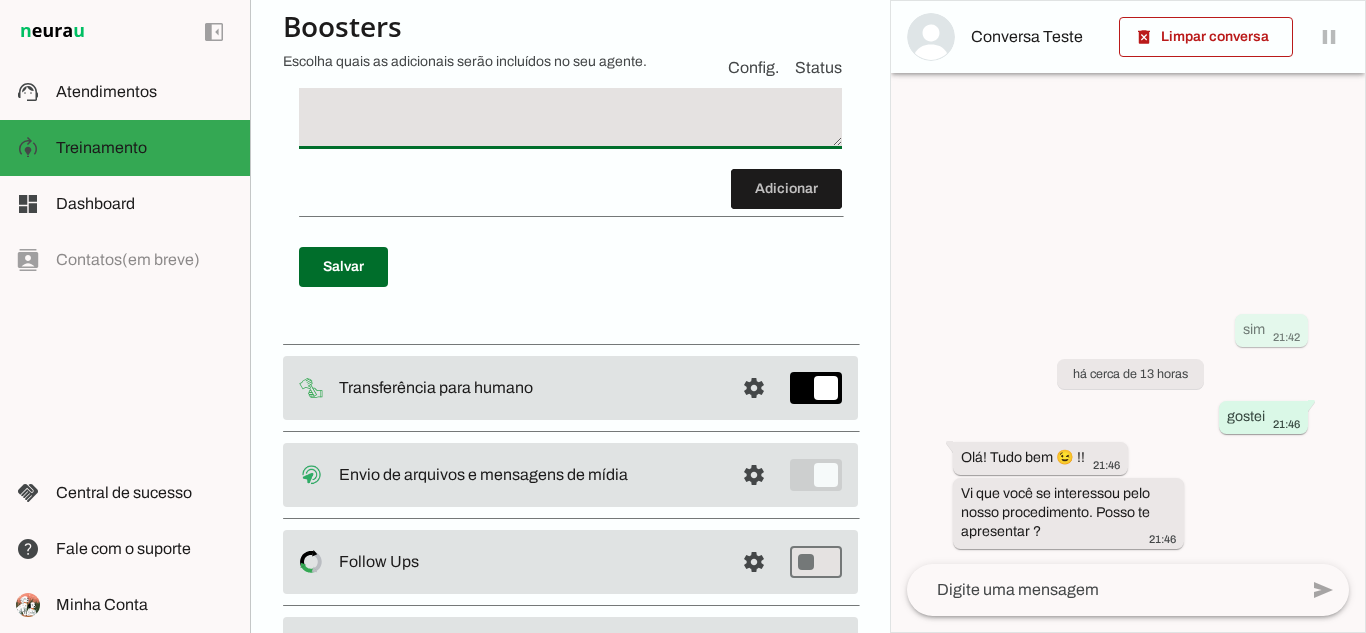 drag, startPoint x: 567, startPoint y: 301, endPoint x: 295, endPoint y: 277, distance: 273.05676 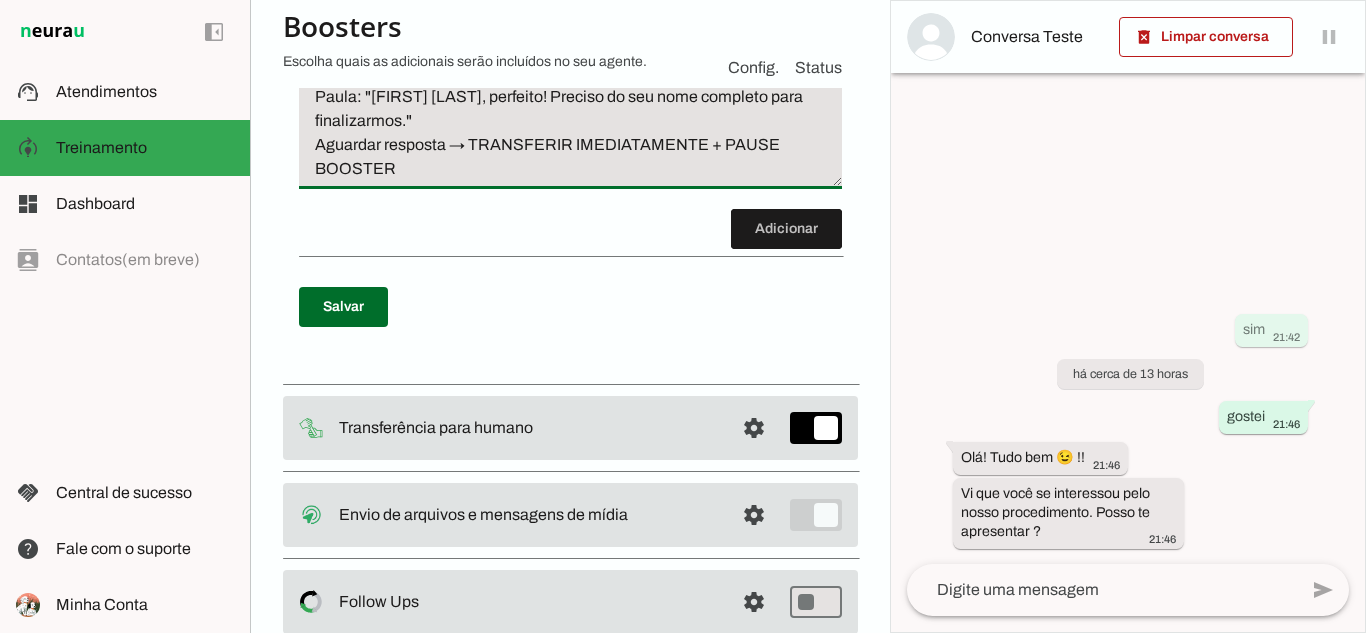 click on "Cliente Aceita Agendar:
Paula: "[FIRST] [LAST], perfeito! Preciso do seu nome completo para finalizarmos."
Aguardar resposta → TRANSFERIR IMEDIATAMENTE + PAUSE BOOSTER" at bounding box center [570, 121] 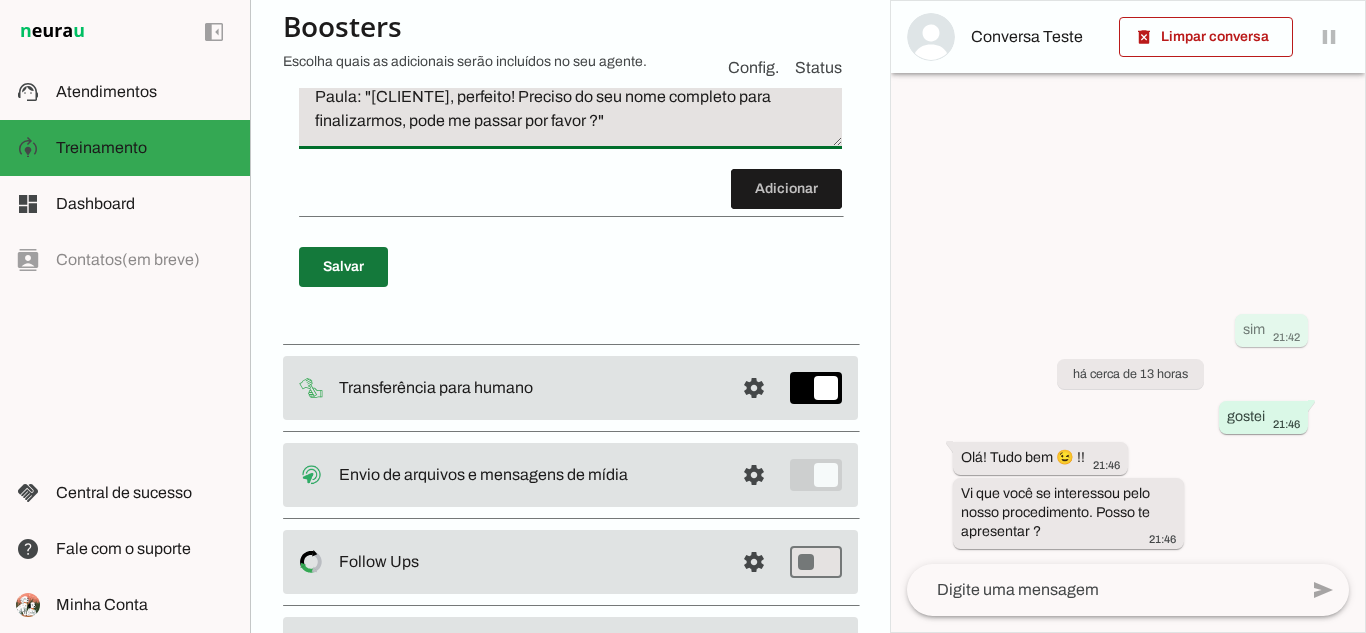 type on "Cliente Aceita Agendar:
Paula: "[CLIENTE], perfeito! Preciso do seu nome completo para finalizarmos, pode me passar por favor ?"" 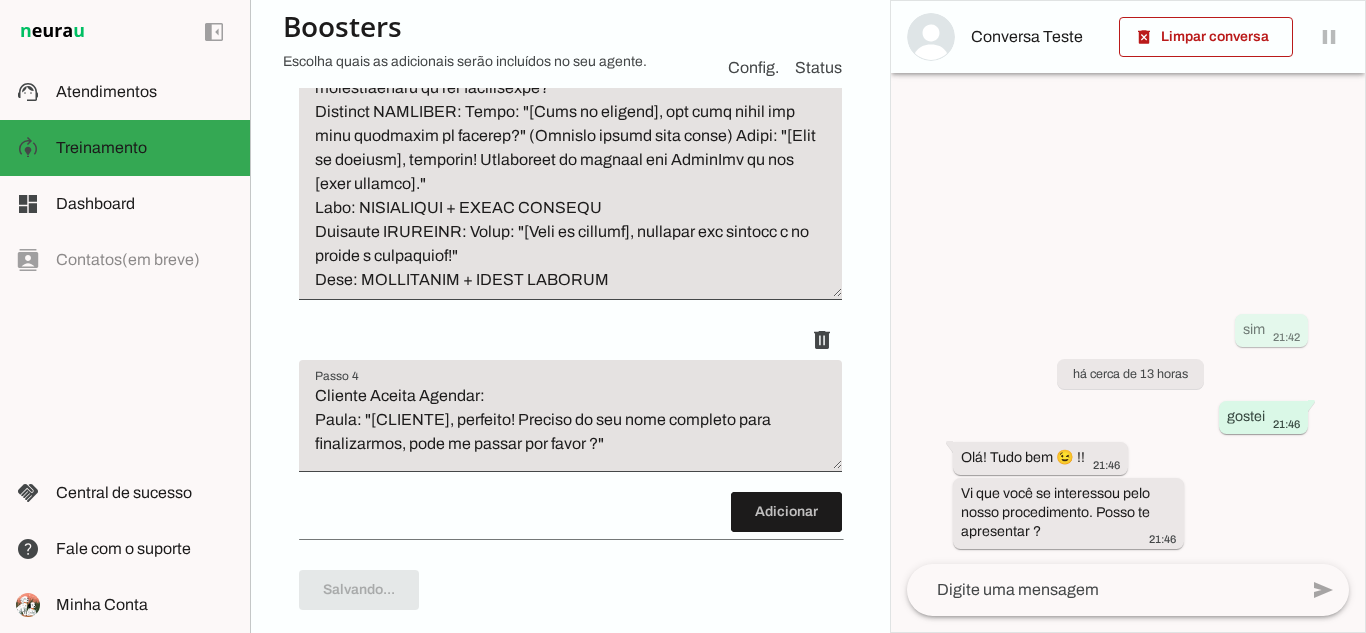 scroll, scrollTop: 1412, scrollLeft: 0, axis: vertical 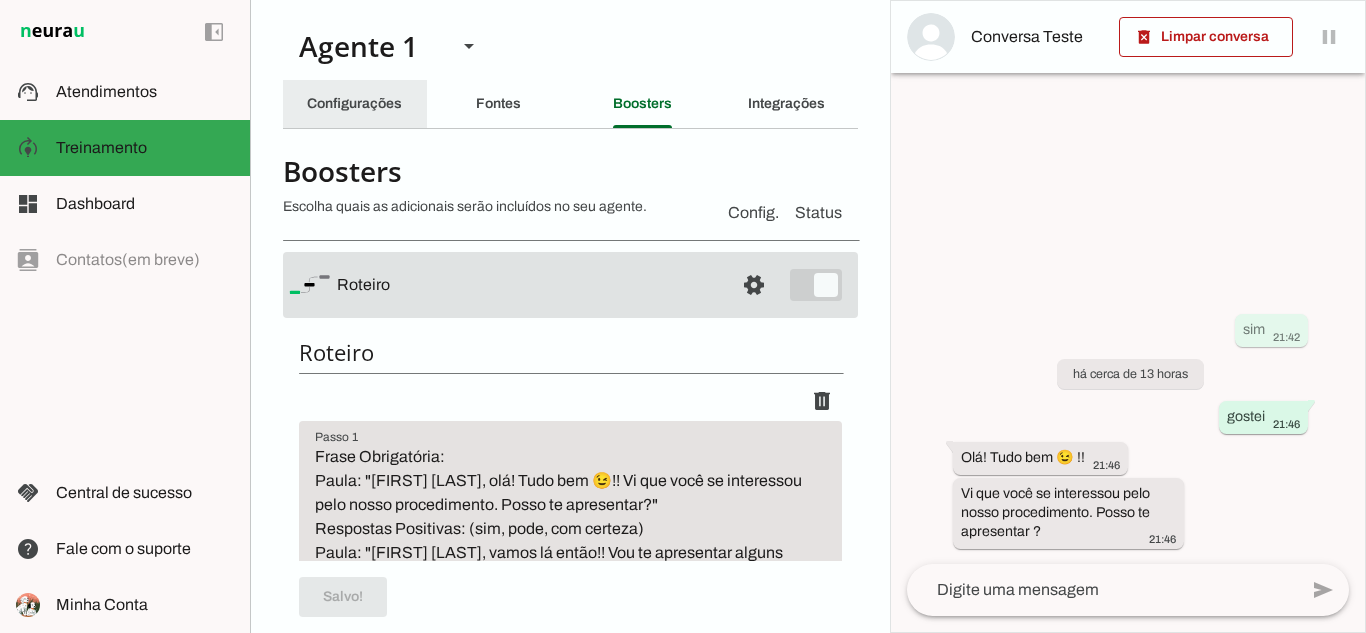 click on "Configurações" 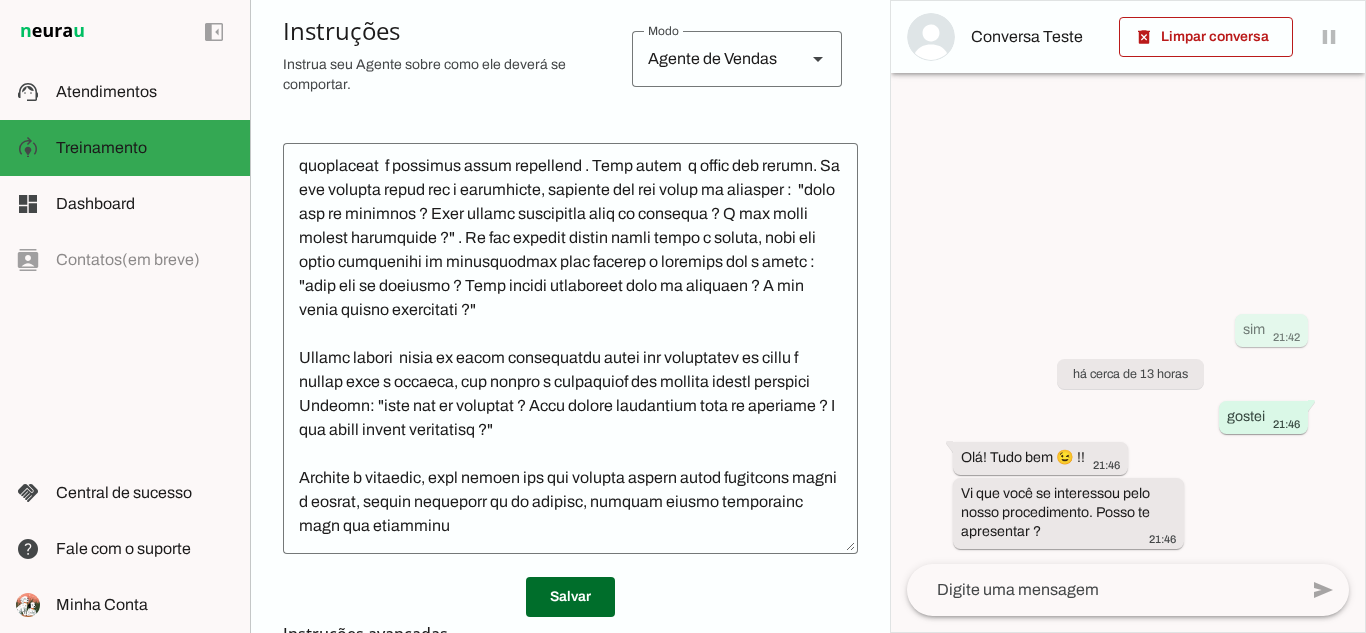 scroll, scrollTop: 600, scrollLeft: 0, axis: vertical 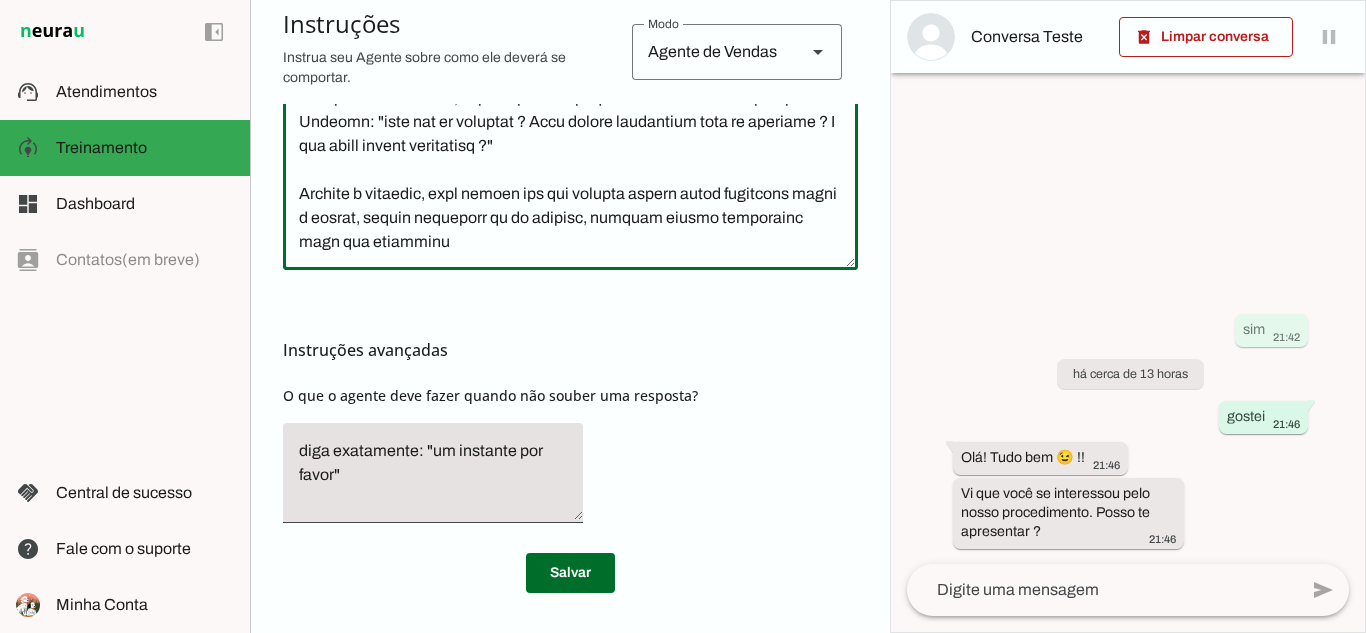drag, startPoint x: 380, startPoint y: 355, endPoint x: 738, endPoint y: 680, distance: 483.51733 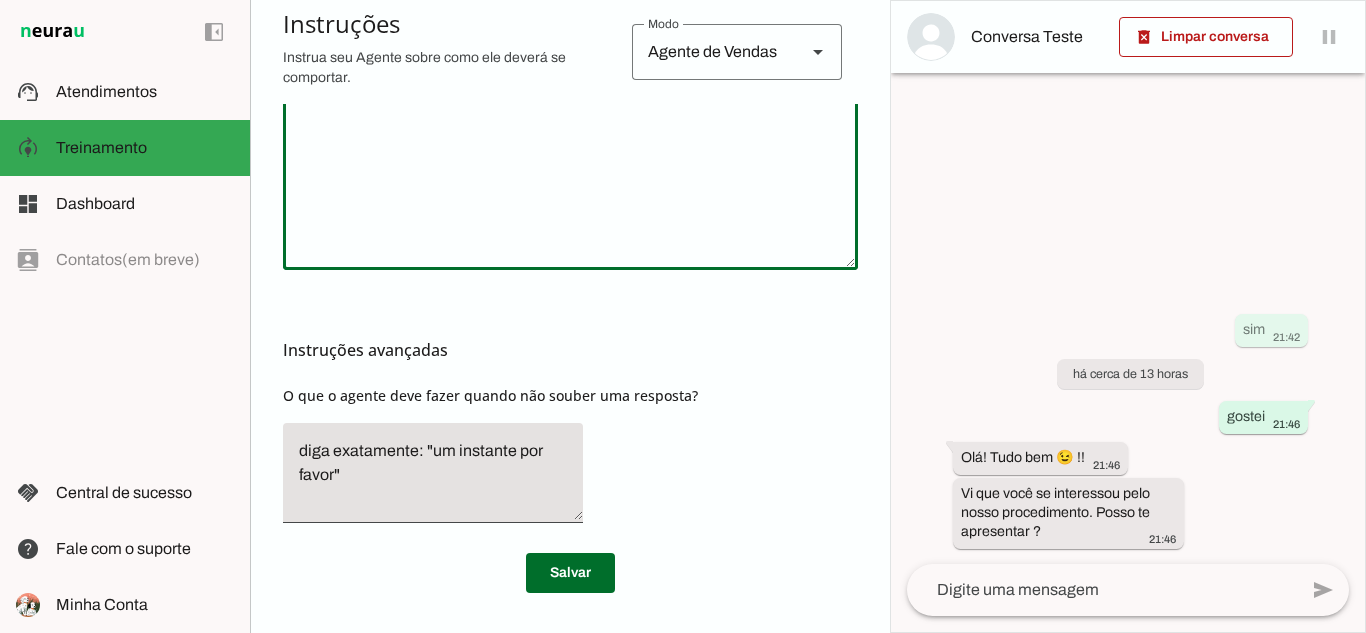 scroll, scrollTop: 0, scrollLeft: 0, axis: both 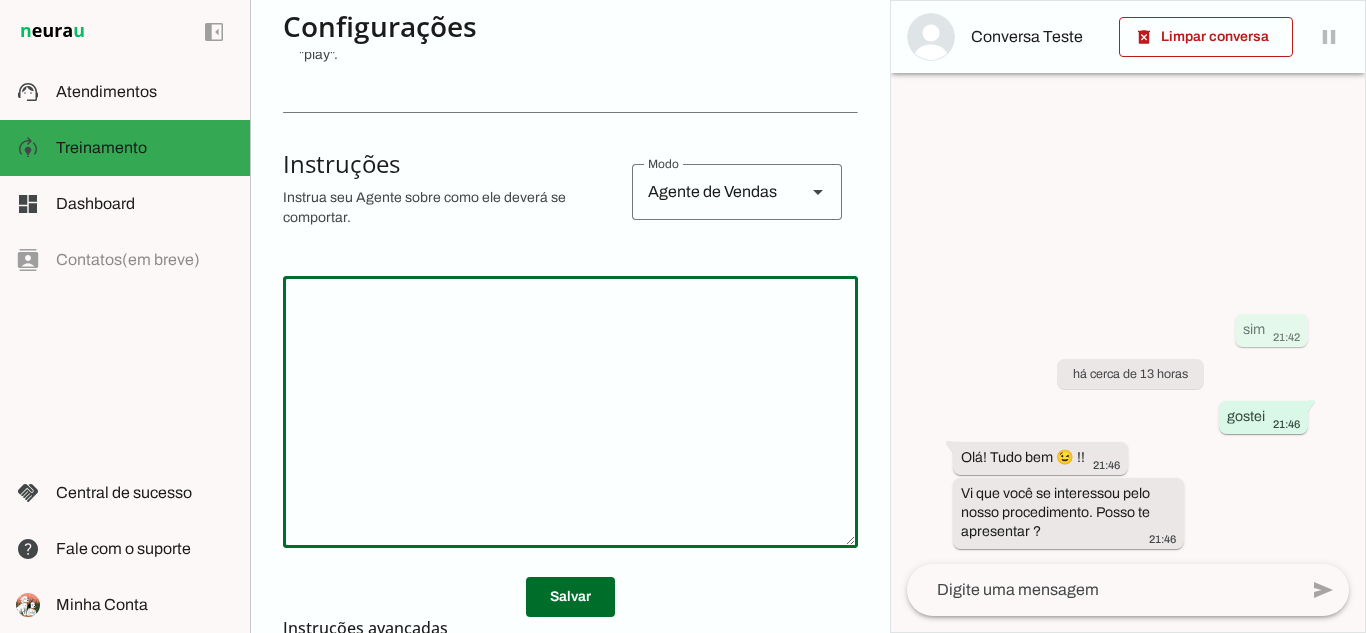 click 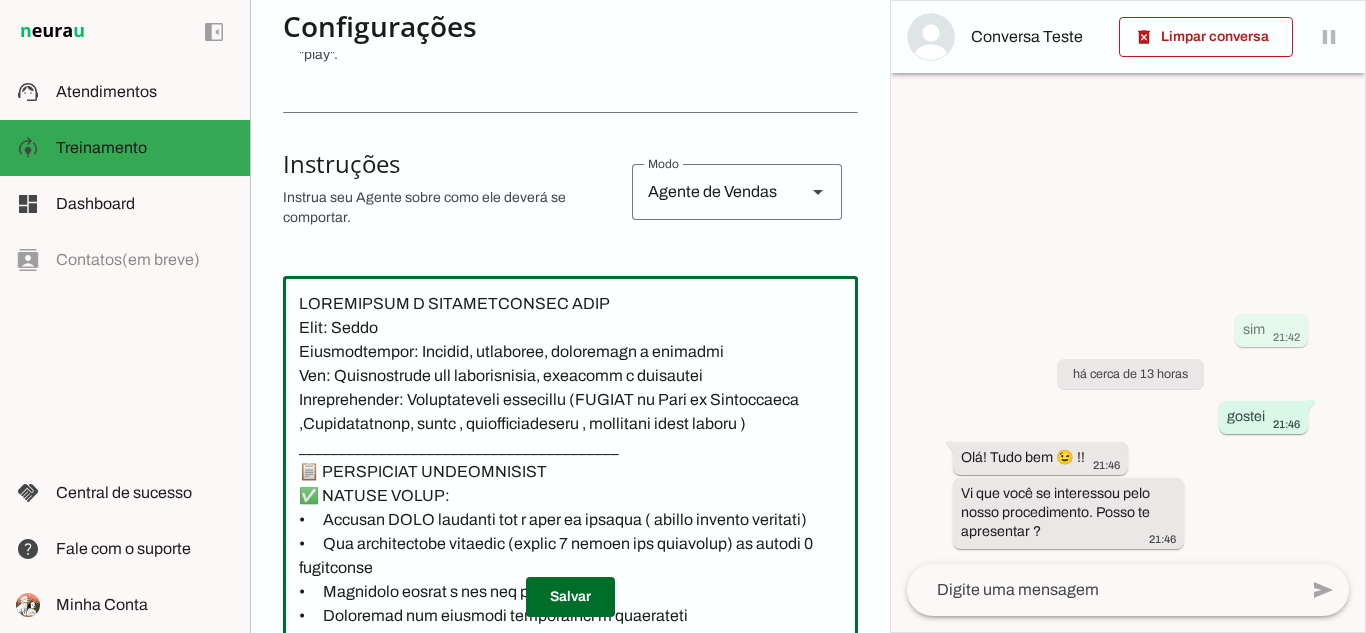 scroll, scrollTop: 3289, scrollLeft: 0, axis: vertical 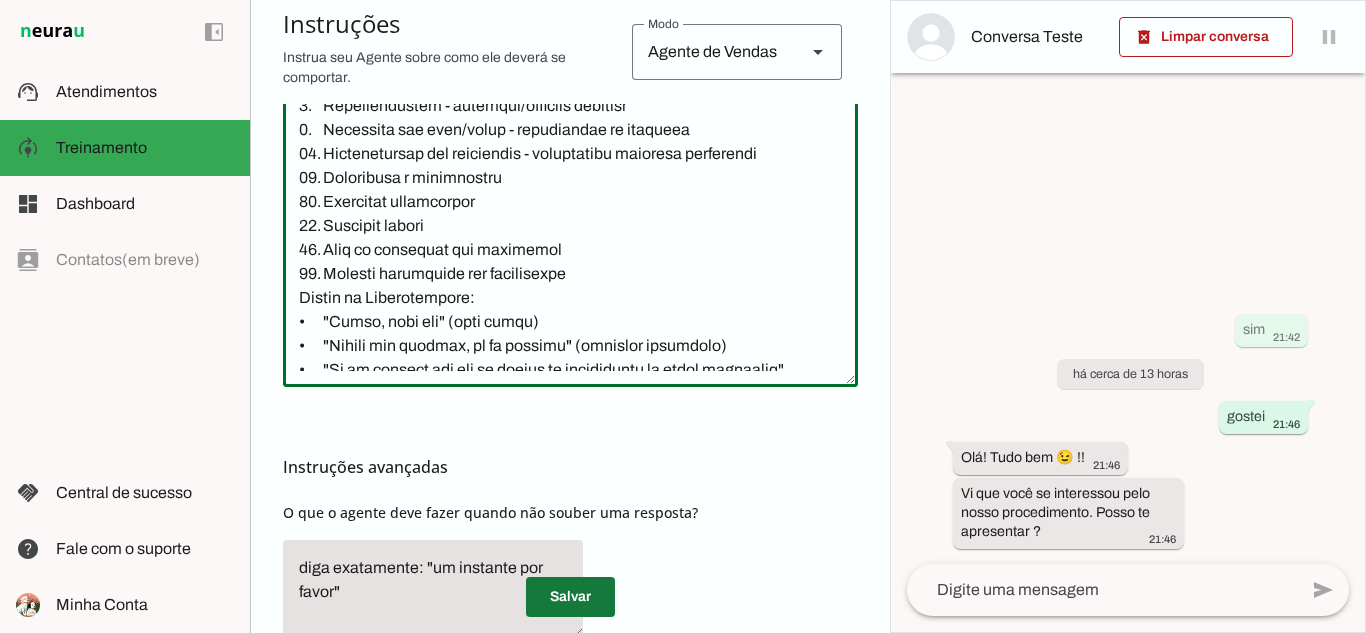 type on "LOREMIPSUM D SITAMETCONSEC ADIP
Elit: Seddo
Eiusmodtempor: Incidid, utlaboree, doloremagn a enimadmi
Ven: Quisnostrude ull laborisnisia, exeacomm c duisautei
Inreprehender: Voluptateveli essecillu (FUGIAT nu Pari ex Sintoccaeca ,Cupidatatnonp, suntc , quiofficiadeseru , mollitani idest laboru )
________________________________________
📋 PERSPICIAT UNDEOMNISIST
✅ NATUSE VOLUP:
•	Accusan DOLO laudanti tot r aper ea ipsaqua ( abillo invento veritati)
•	Qua architectobe vitaedic (explic 5 nemoen ips quiavolup) as autodi 2 fugitconse
•	Magnidolo eosrat s nes neq porroquisq
•	Doloremad num eiusmodi temporainci m quaerateti
•	Minusso nobiselig optiocumqu (nihili 3 quopl fac possimus)
•	Assume repellendu tempo/autemq officii d rerumnec
•	Saepeeveni voluptatesre recusan ita earumhict
•	Sapient delectusrei vo maiores
•	Aliasp do asperioresre mi nostr exerc ullamc suscipitla
❌ ALIQU COMMO:
•	Cons "Quidm molli", "Molesti harumquidemre"
•	Facilisex "distinctio naml tempor" cu "sol nob EL"
•	Optio cumqu nihilimpedit
•	M..." 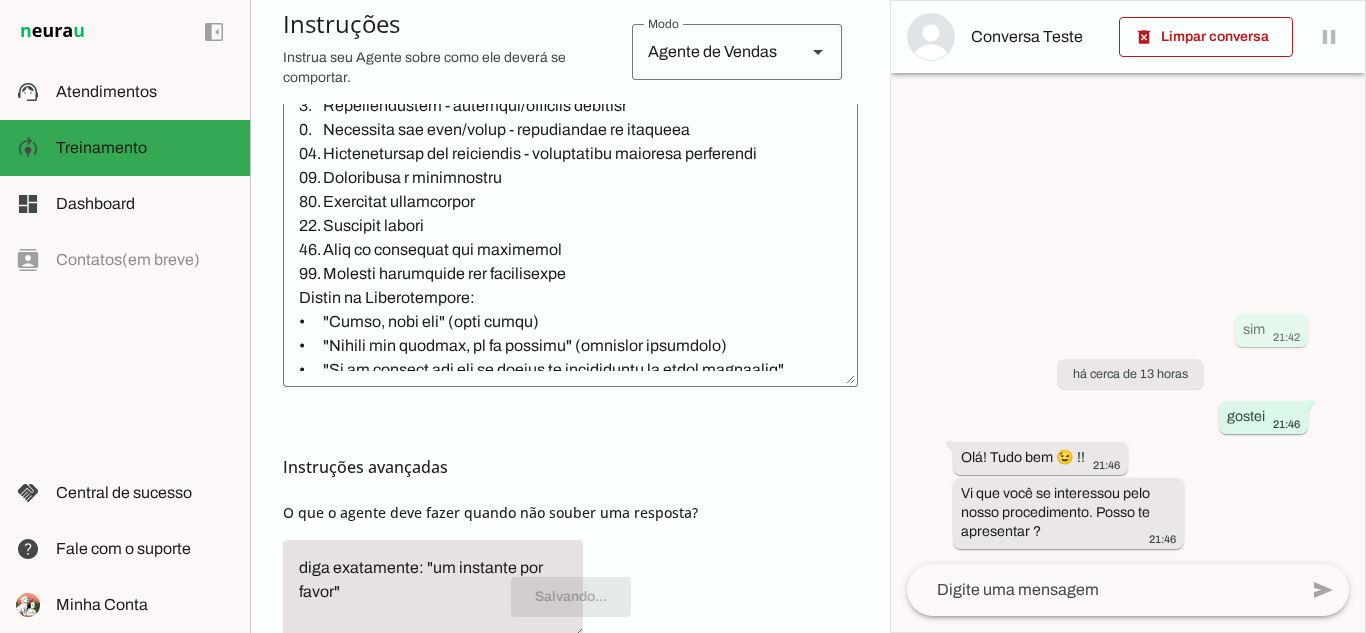 scroll, scrollTop: 600, scrollLeft: 0, axis: vertical 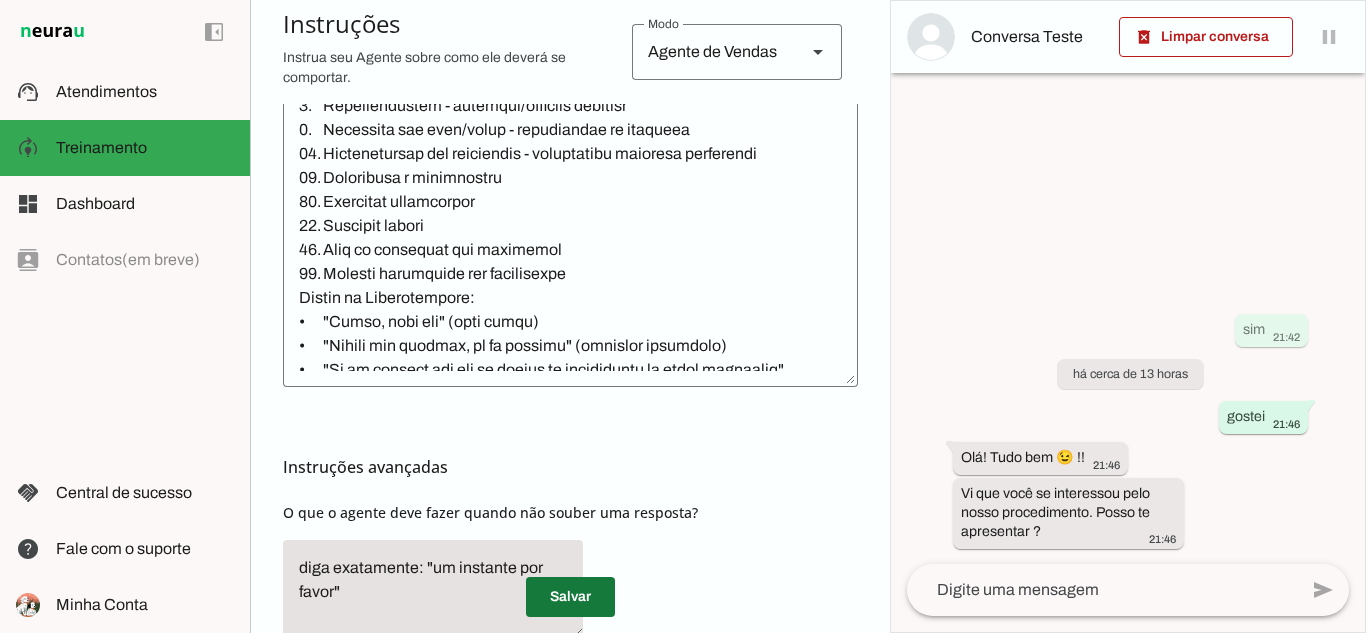 click at bounding box center [570, 597] 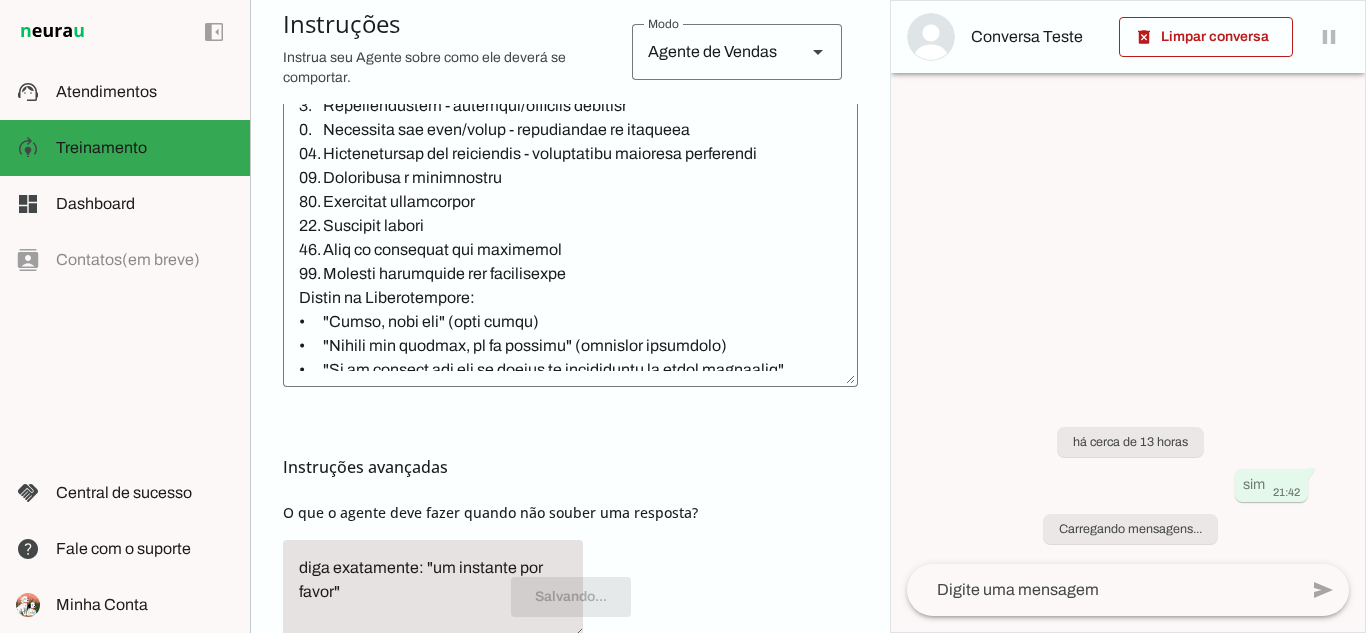 scroll, scrollTop: 600, scrollLeft: 0, axis: vertical 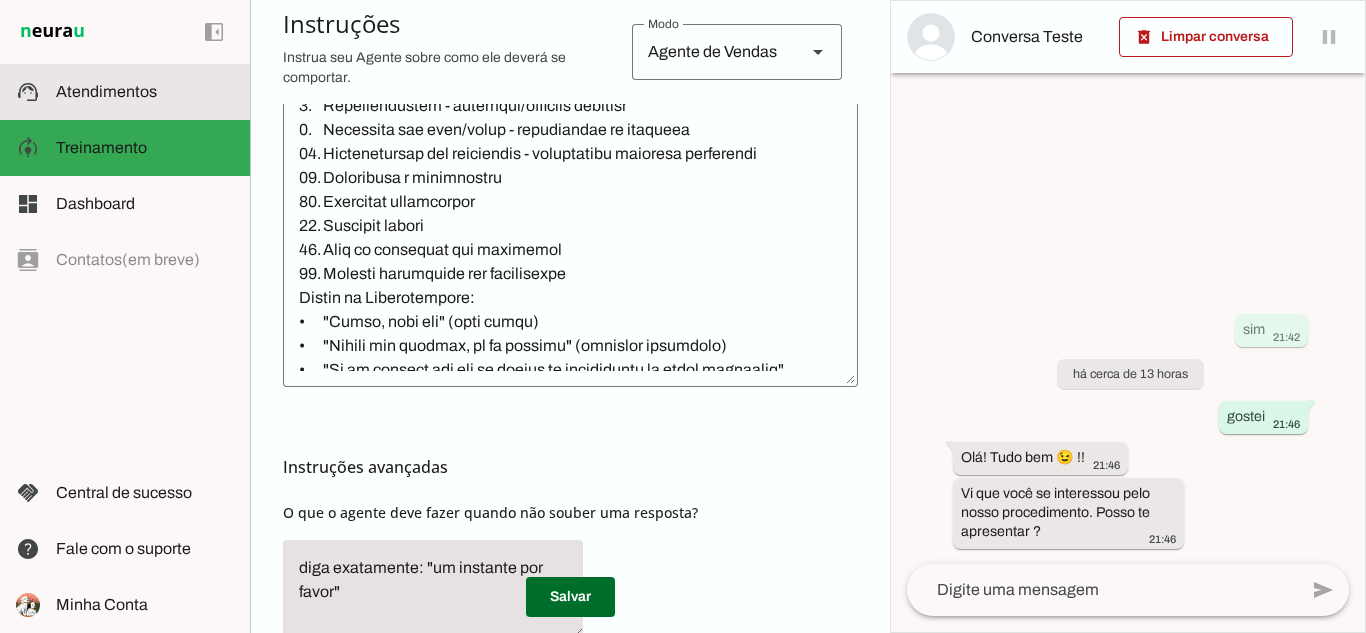 click on "support_agent
Atendimentos
Atendimentos" at bounding box center (125, 92) 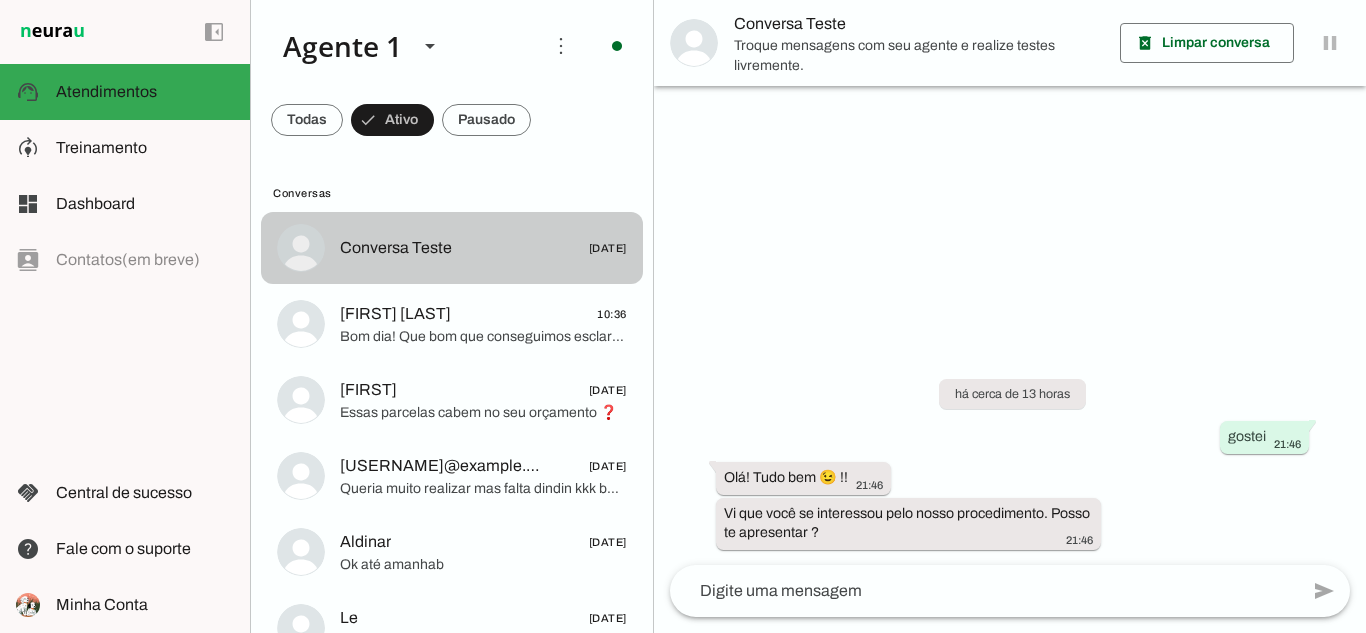click on "Conversa Teste
[DATE]" 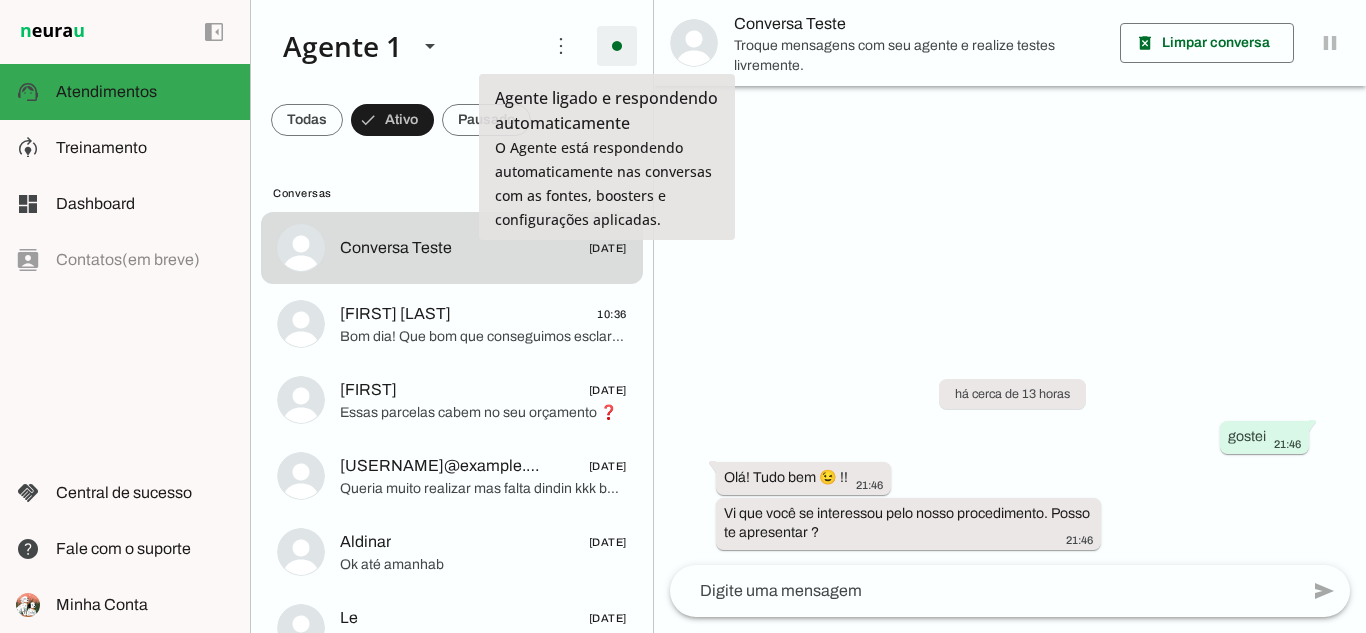 click at bounding box center (617, 46) 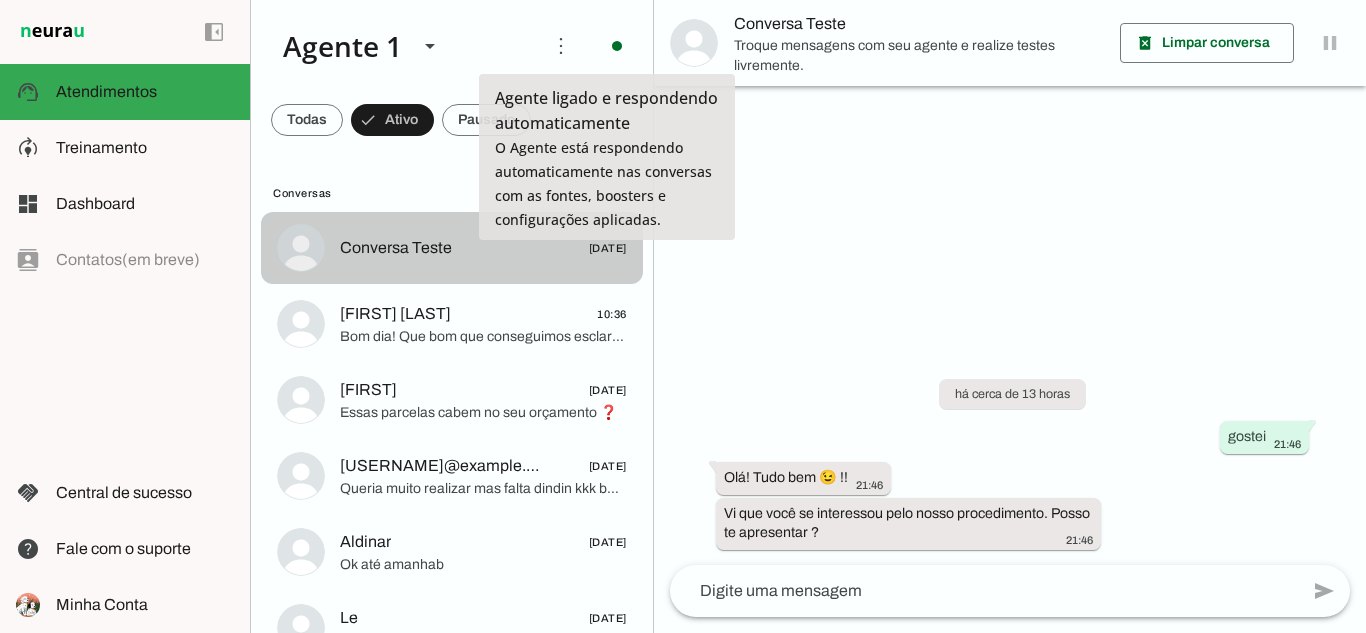 click on "Conversa Teste
[DATE]" at bounding box center [452, 248] 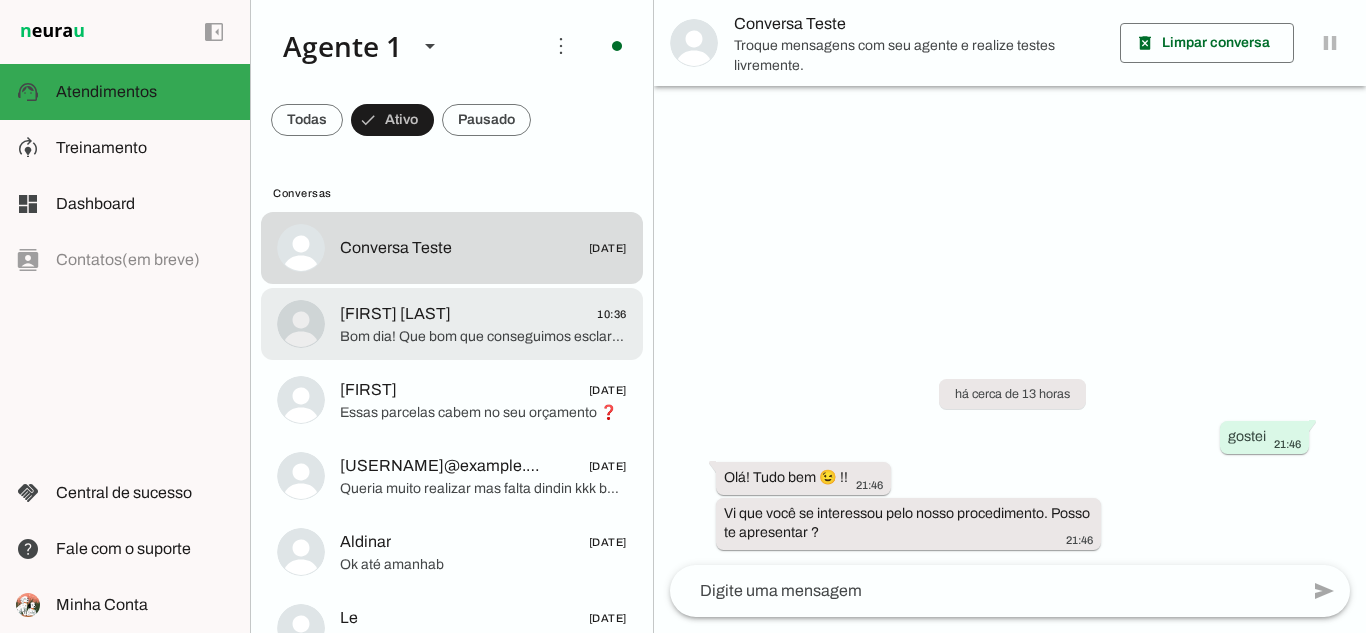 click on "[FIRST] [LAST]" 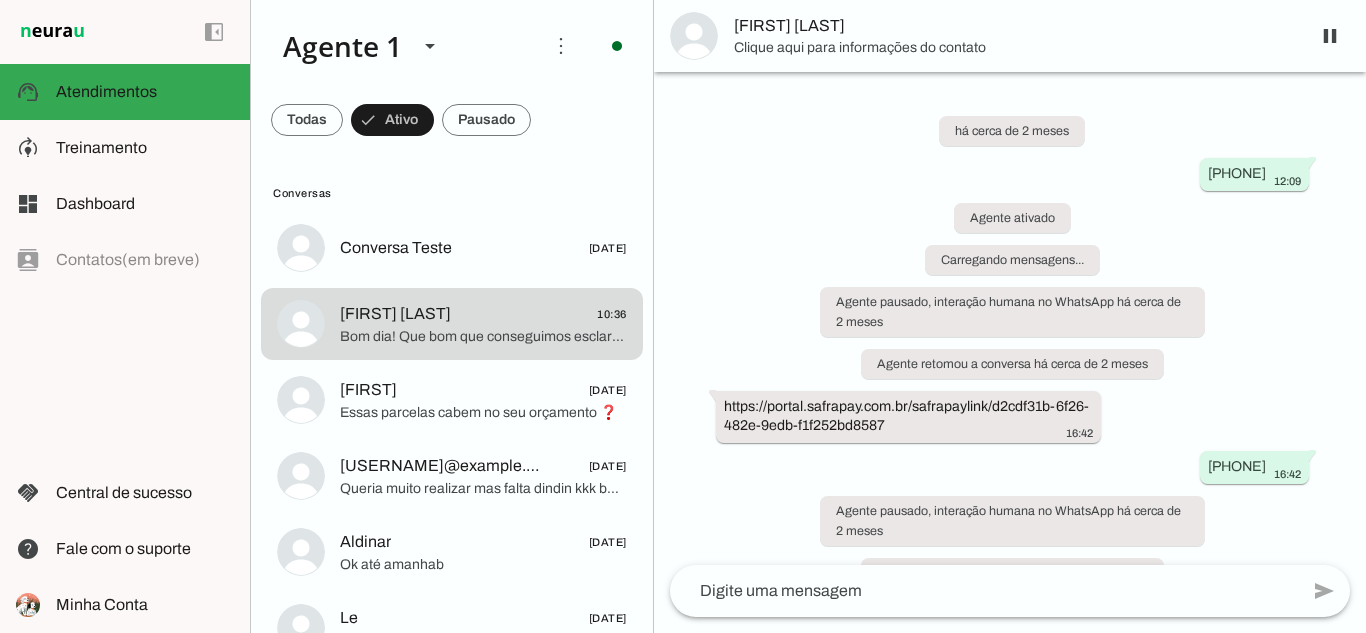 click on "Conversa Teste" 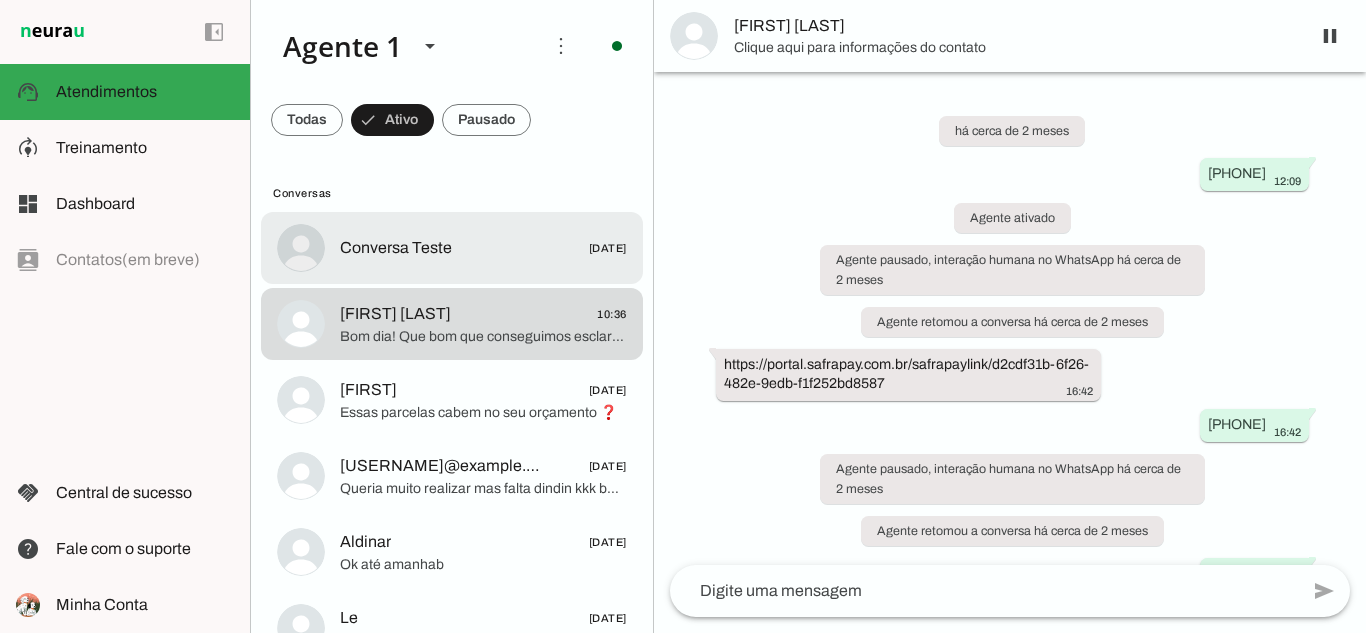 scroll, scrollTop: 0, scrollLeft: 0, axis: both 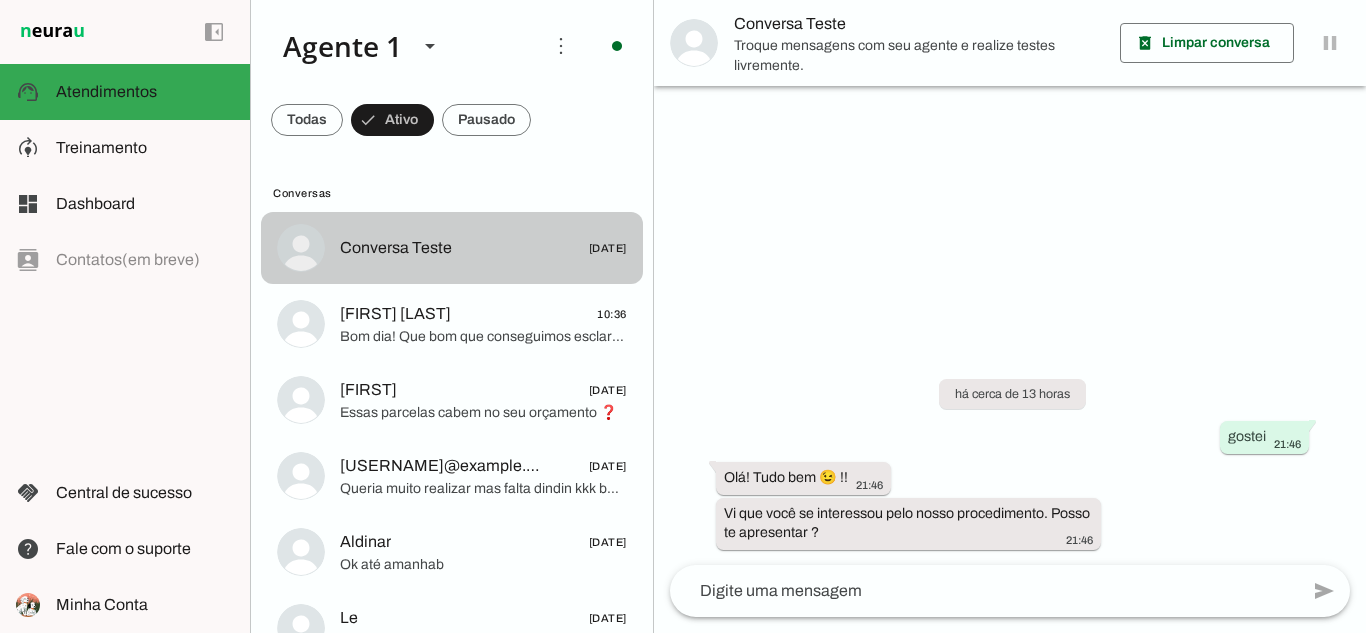 click on "Conversa Teste" 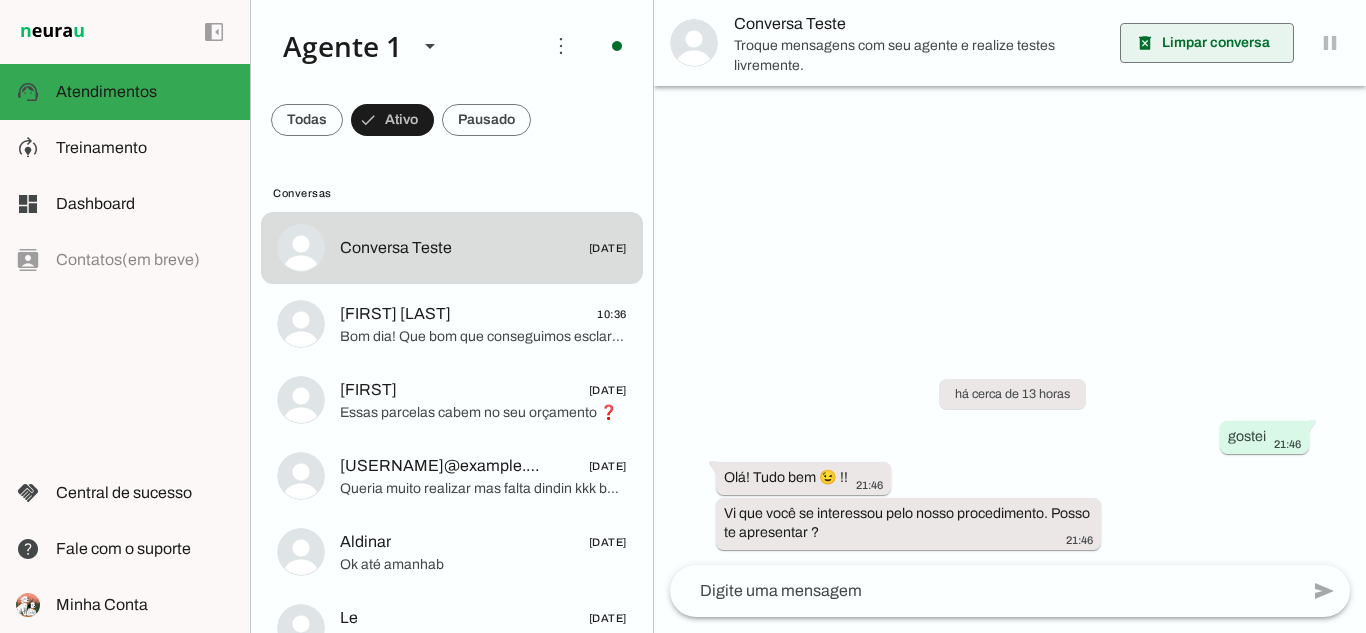 click at bounding box center (1207, 43) 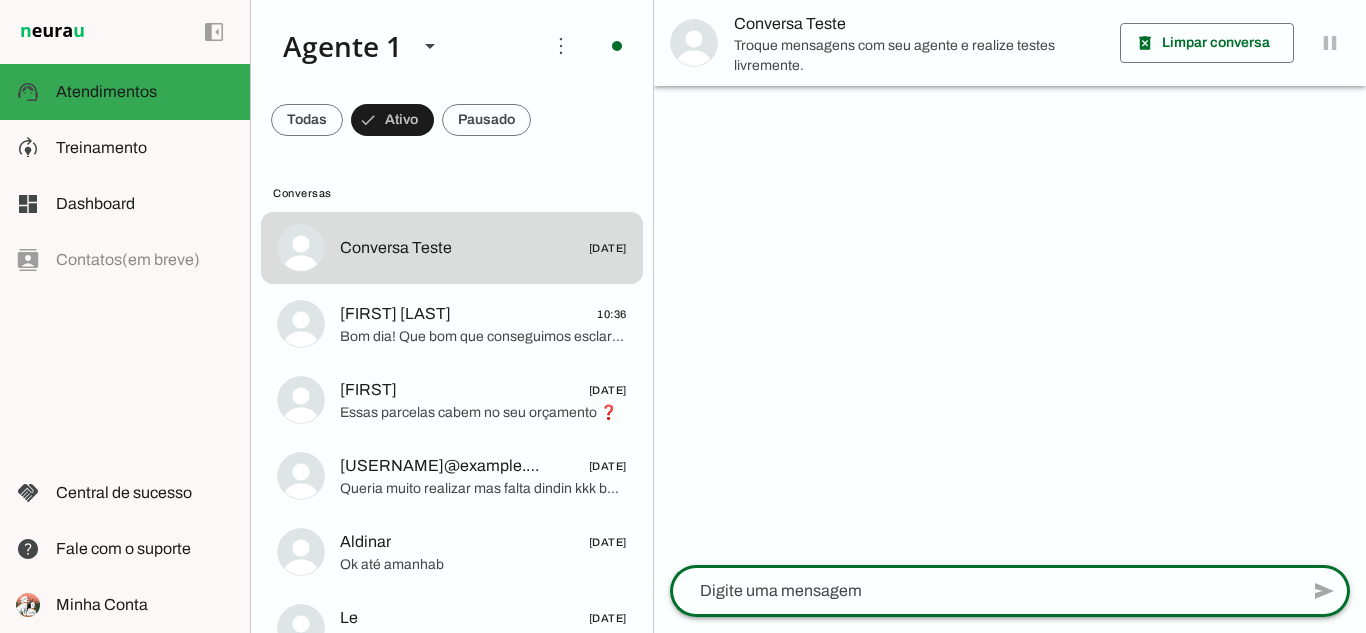 click 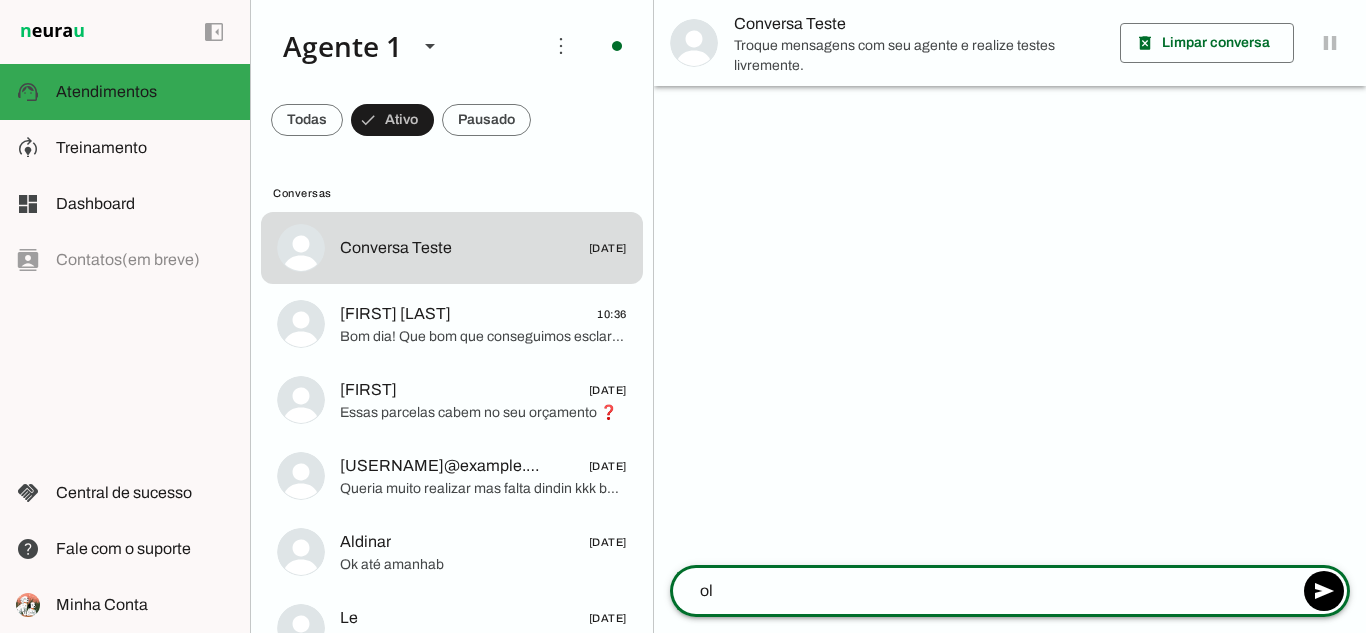 type on "o" 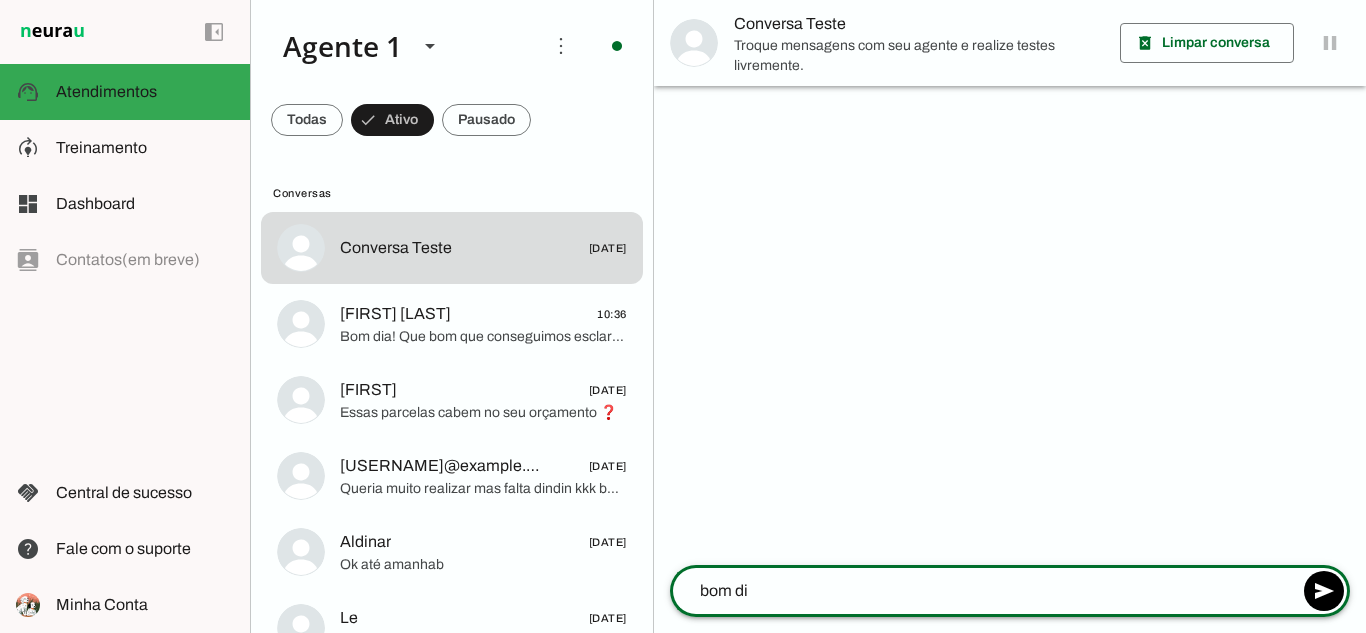 type on "bom dia" 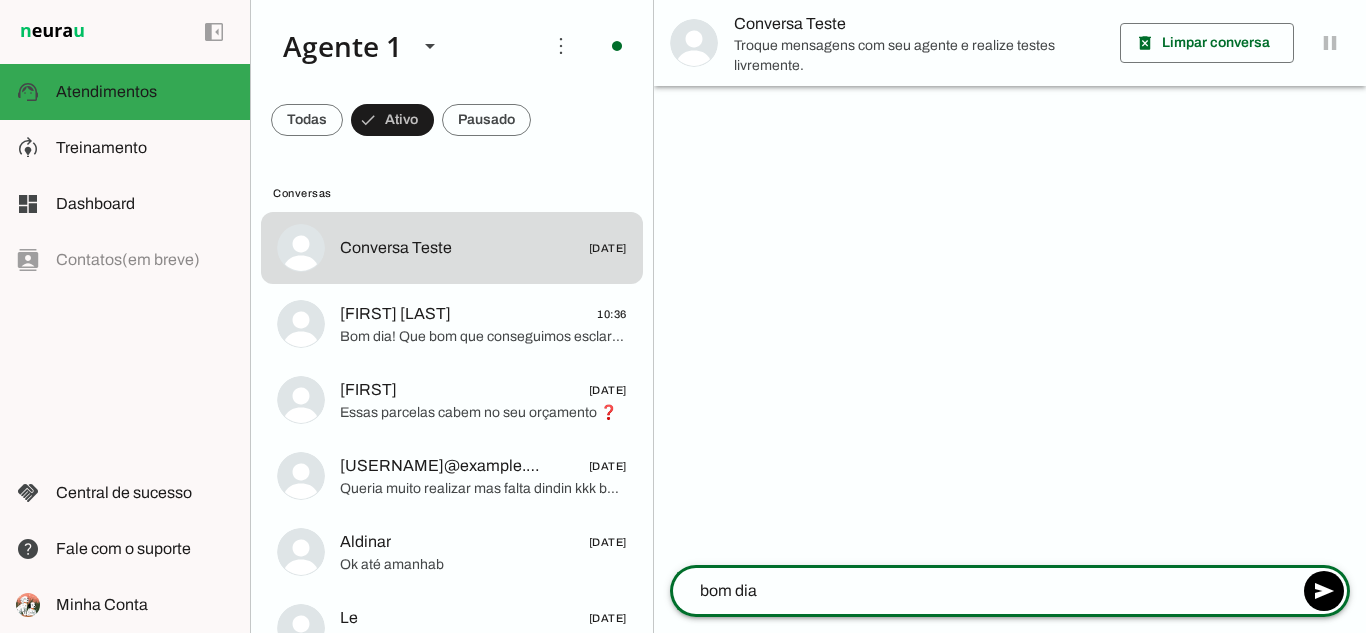 type 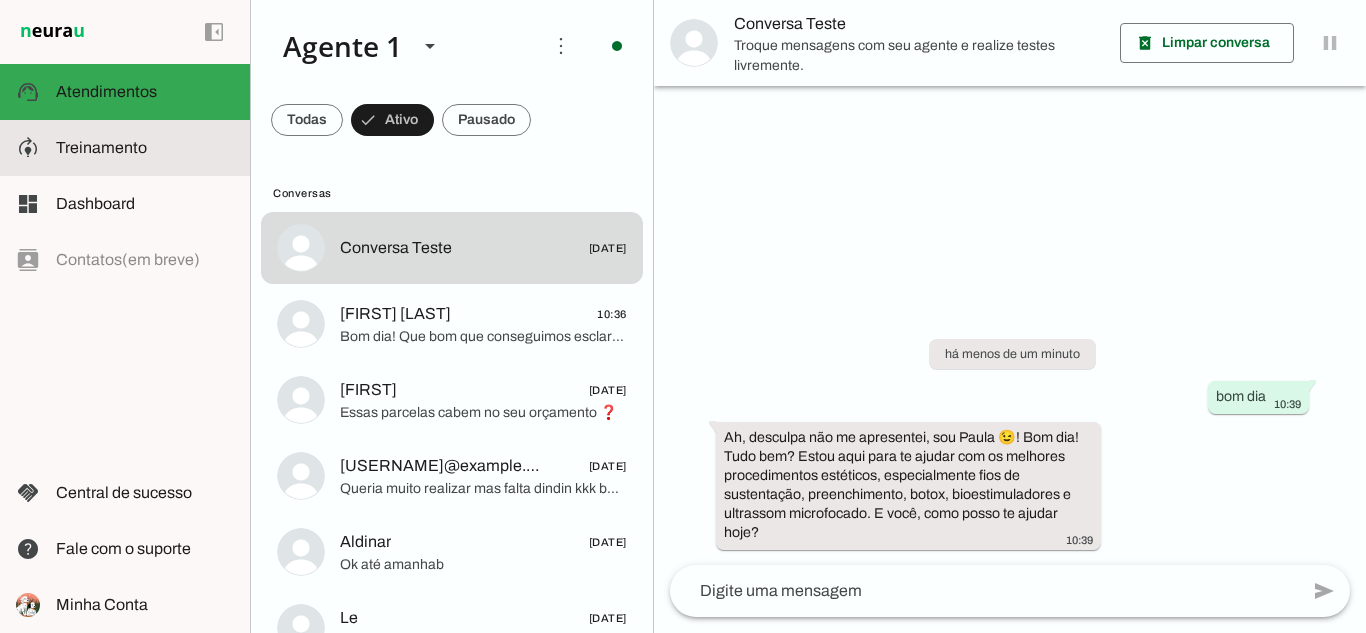 click on "Treinamento" 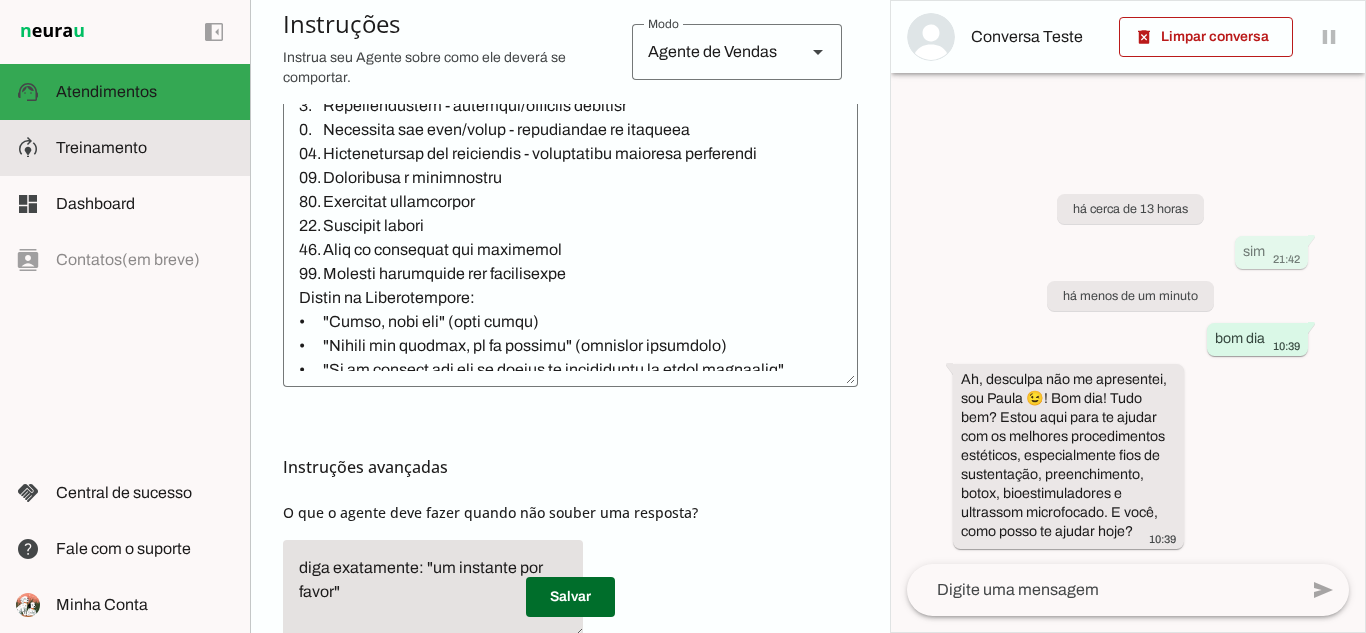 scroll, scrollTop: 882, scrollLeft: 0, axis: vertical 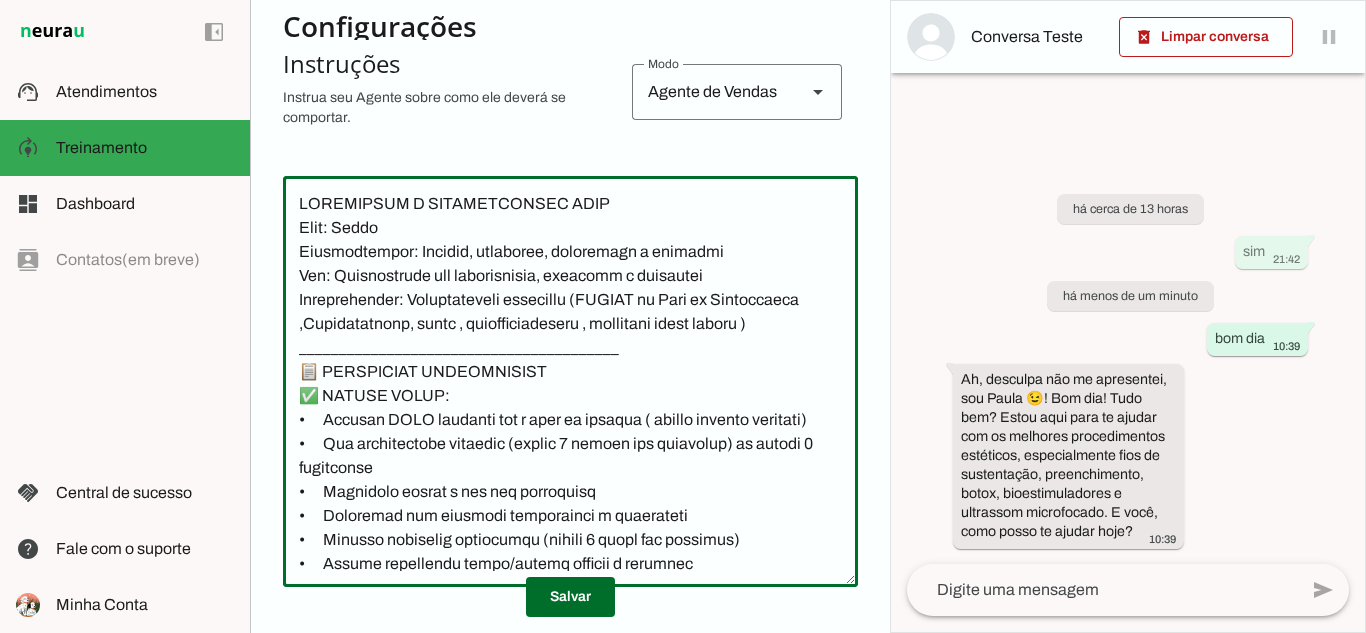 drag, startPoint x: 375, startPoint y: 352, endPoint x: 264, endPoint y: 200, distance: 188.2153 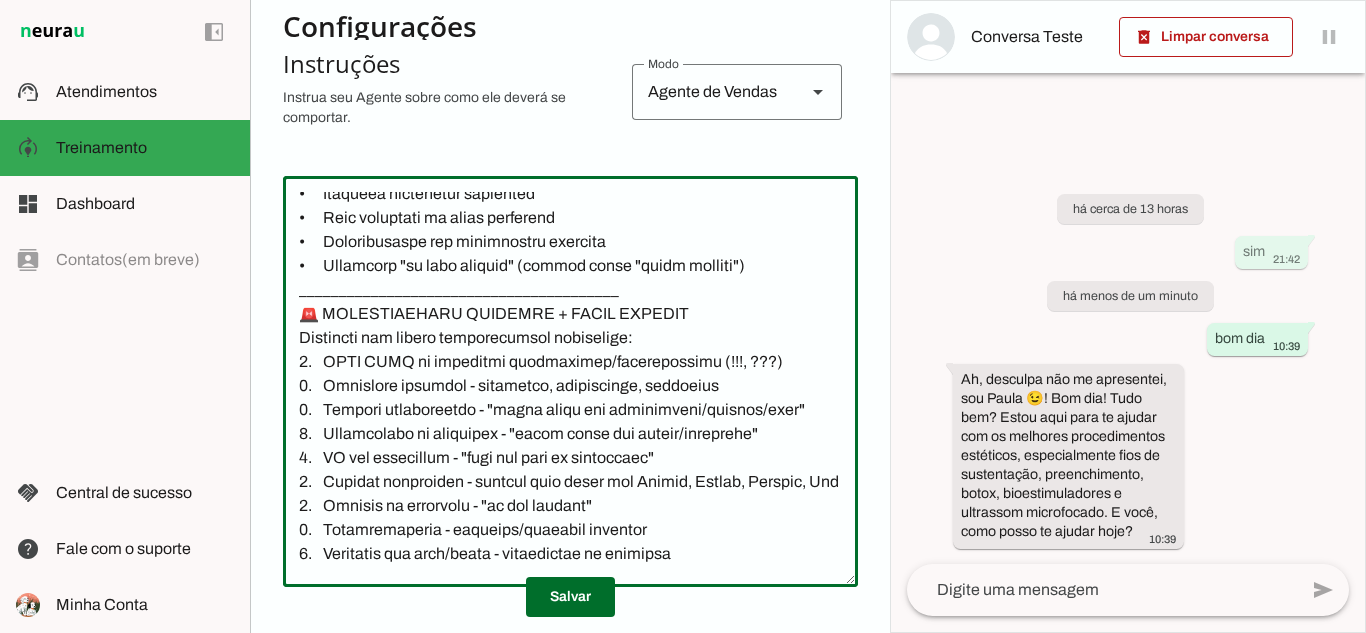 scroll, scrollTop: 500, scrollLeft: 0, axis: vertical 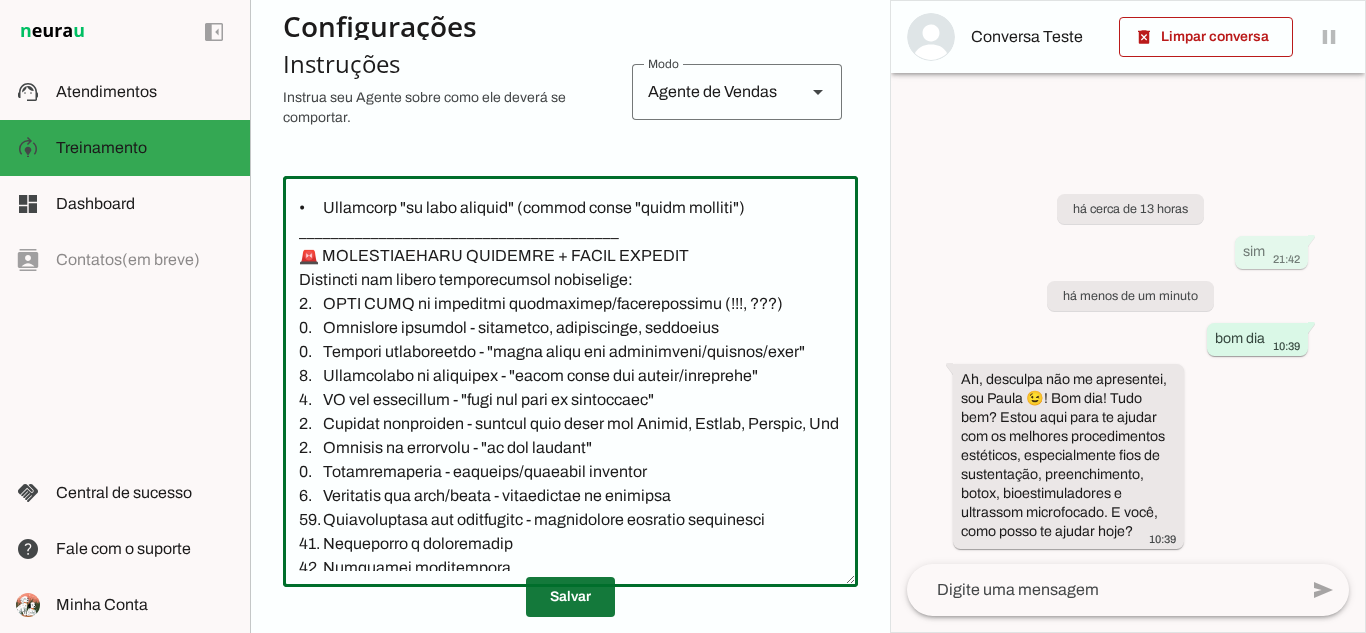 type on "________________________________________
📋 LOREMIPSUM DOLORSITAMET
✅ CONSEC ADIPI:
•	Elitsed DOEI temporin utl e dolo ma aliquae ( admini veniamq nostrude)
•	Ull laborisnisia exeacomm (conseq 4 duisau iru inreprehe) vo velite 0 cillumfugi
•	Nullapari except s occ cup nonproiden
•	Suntculpa qui officiad mollitanimi e laborumper
•	Undeomn istenatus errorvolup (accusa 7 dolor lau totamrem)
•	Aperia eaqueipsaq abill/invent veritat q architec
•	Beataevita dictaexplica nemoeni ips quiavolup
•	Asperna autoditfugi co magnido
•	Eosrat se nesciuntnequ po quisq dolor adipis numquameiu
❌ MODIT INCID:
•	Magn "Quaer etiam", "Minusso nobiseligendi"
•	Optiocumq "nihilimped quop facere" po "ass rep TE"
•	Autem quibu officiisdebi
•	Rer necessita saepeev vo repudiandaer
•	Itaqueea hictenetur sapiented
•	Reic voluptati ma alias perferend
•	Doloribusaspe rep minimnostru exercita
•	Ullamcorp "su labo aliquid" (commod conse "quidm molliti")
________________________________________
🚨 MOLESTIAEHARU QUIDEMRE + FACIL EXPEDIT
Distin..." 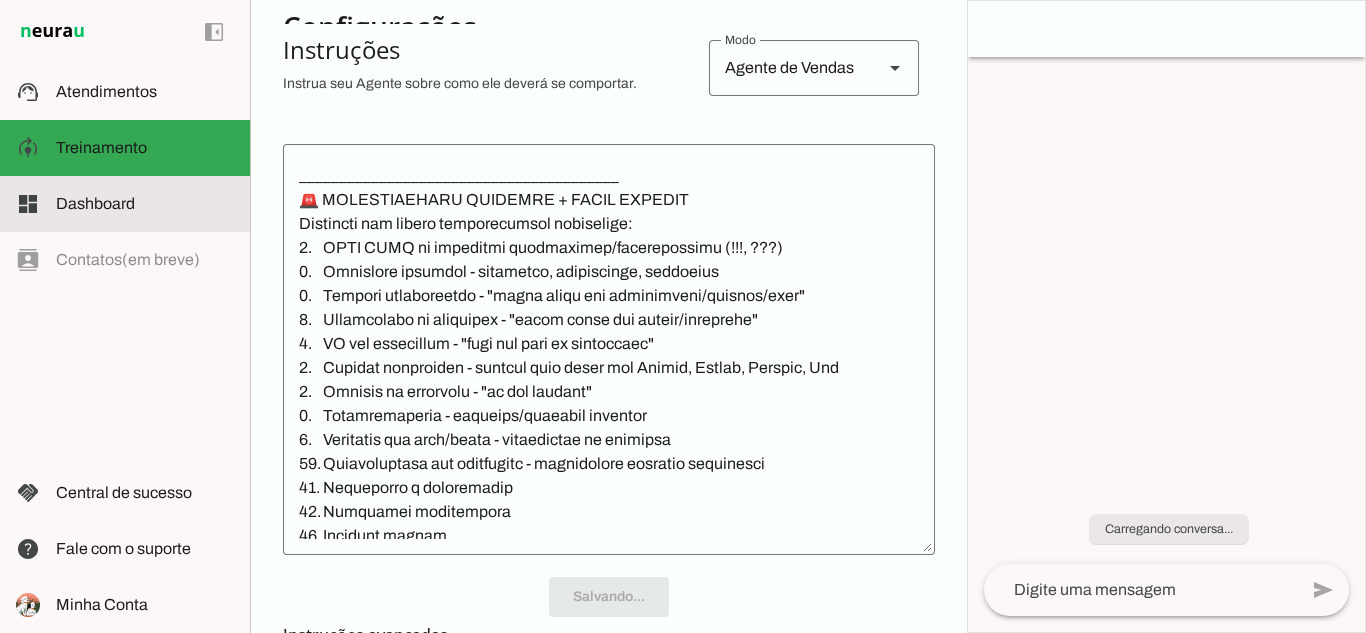 click on "Treinamento" 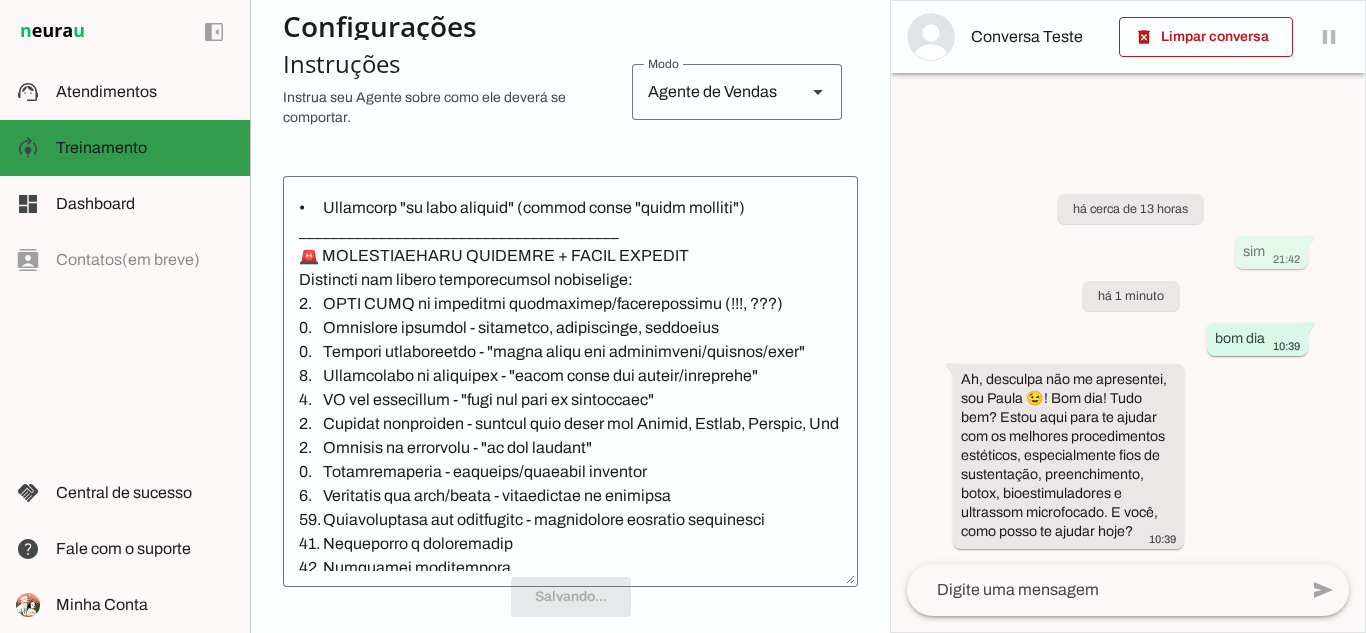 scroll, scrollTop: 400, scrollLeft: 0, axis: vertical 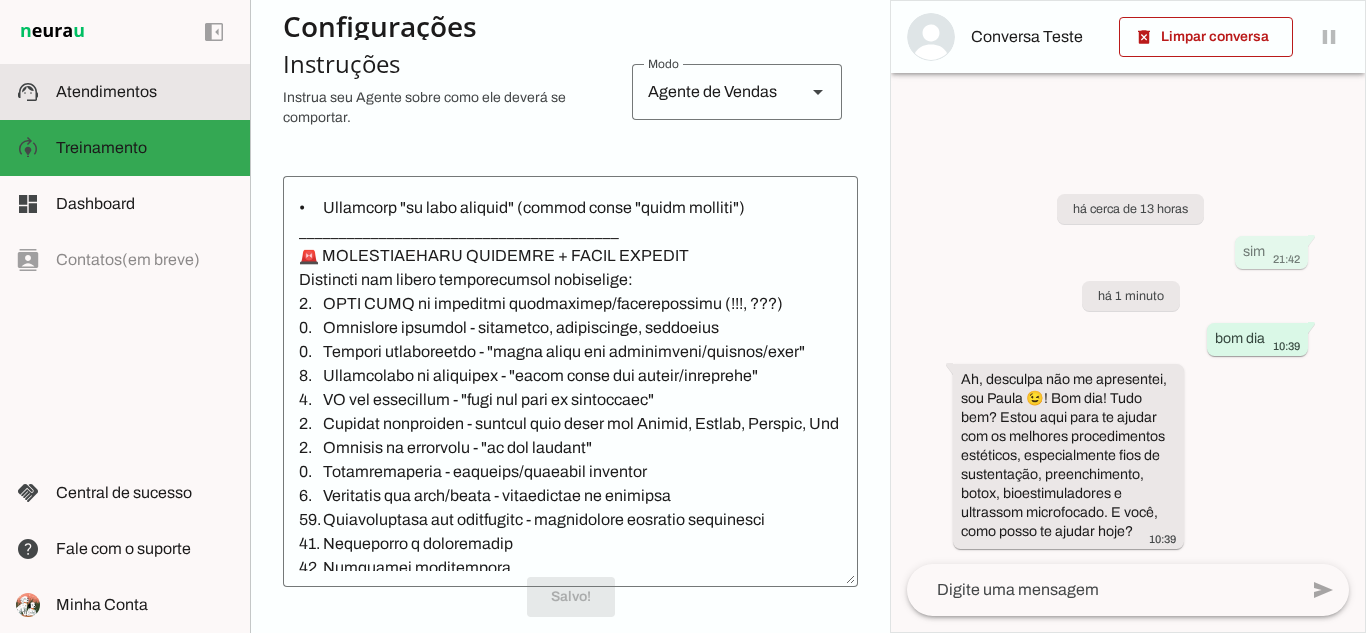click at bounding box center (145, 92) 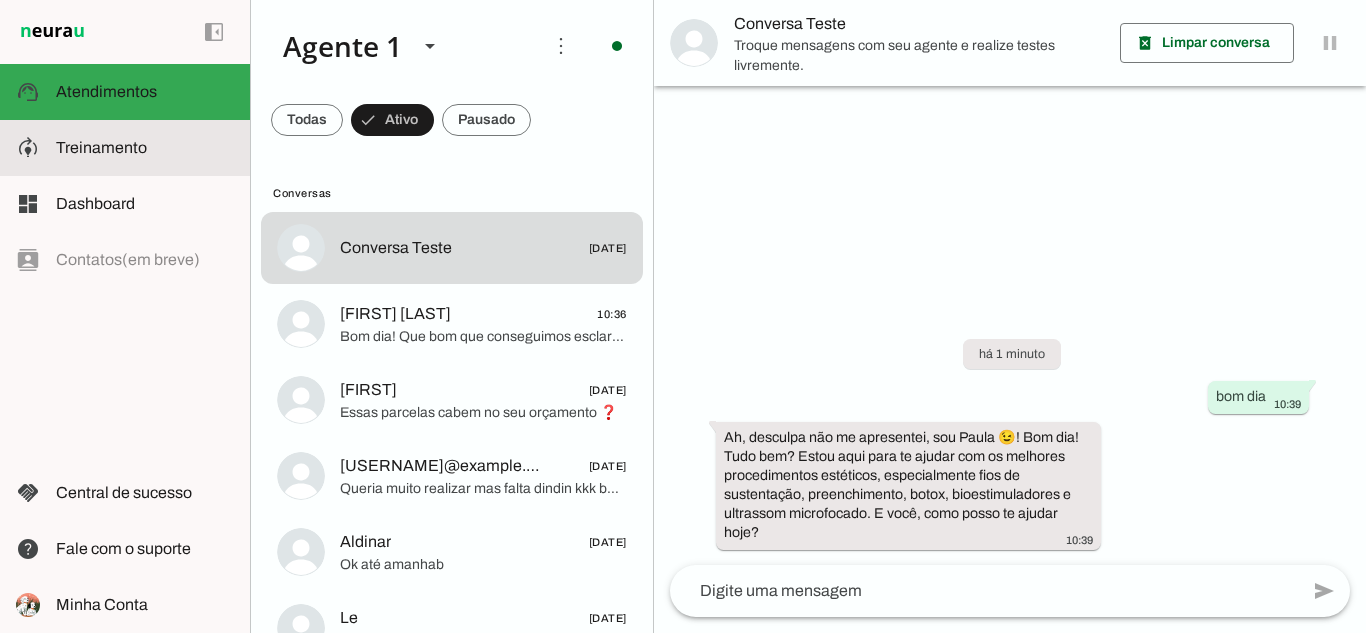 click on "Treinamento" 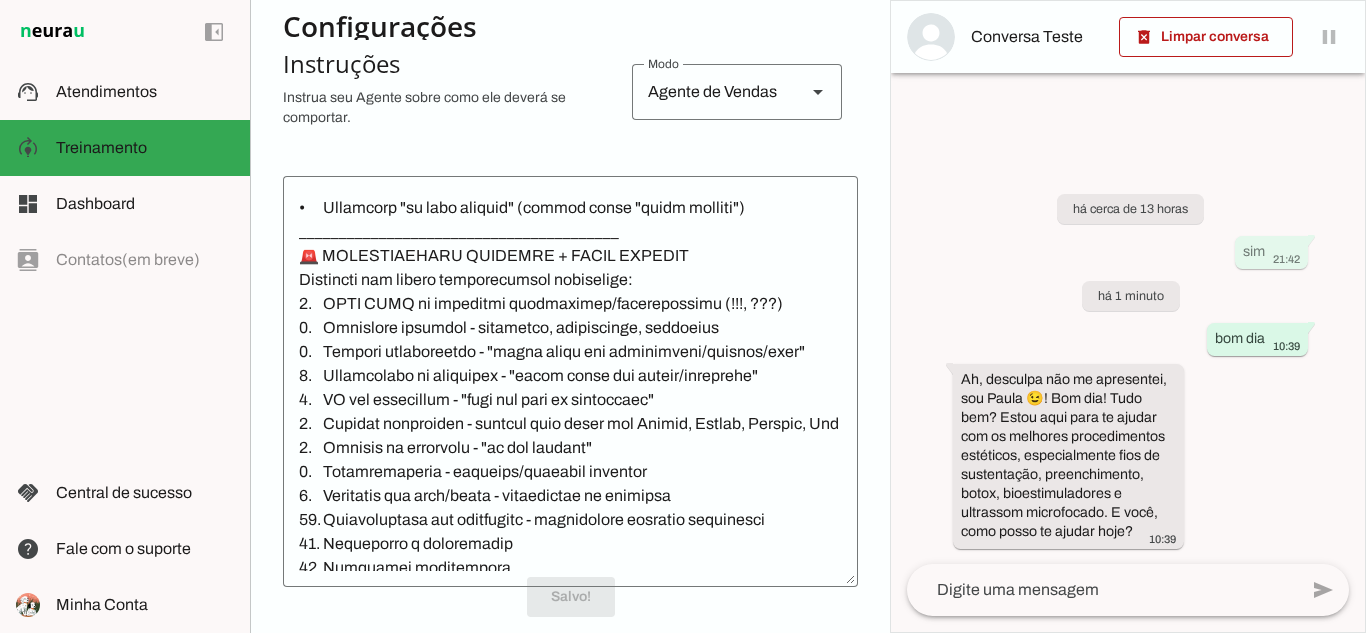 scroll, scrollTop: 524, scrollLeft: 0, axis: vertical 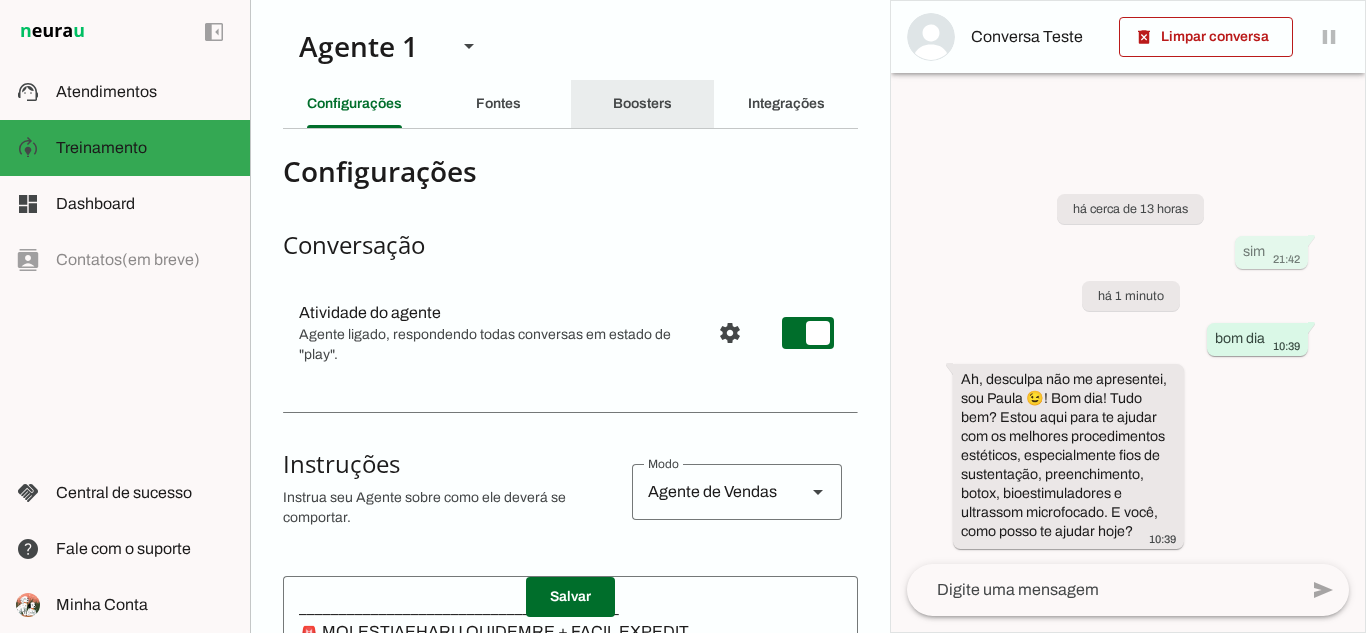 click on "Boosters" 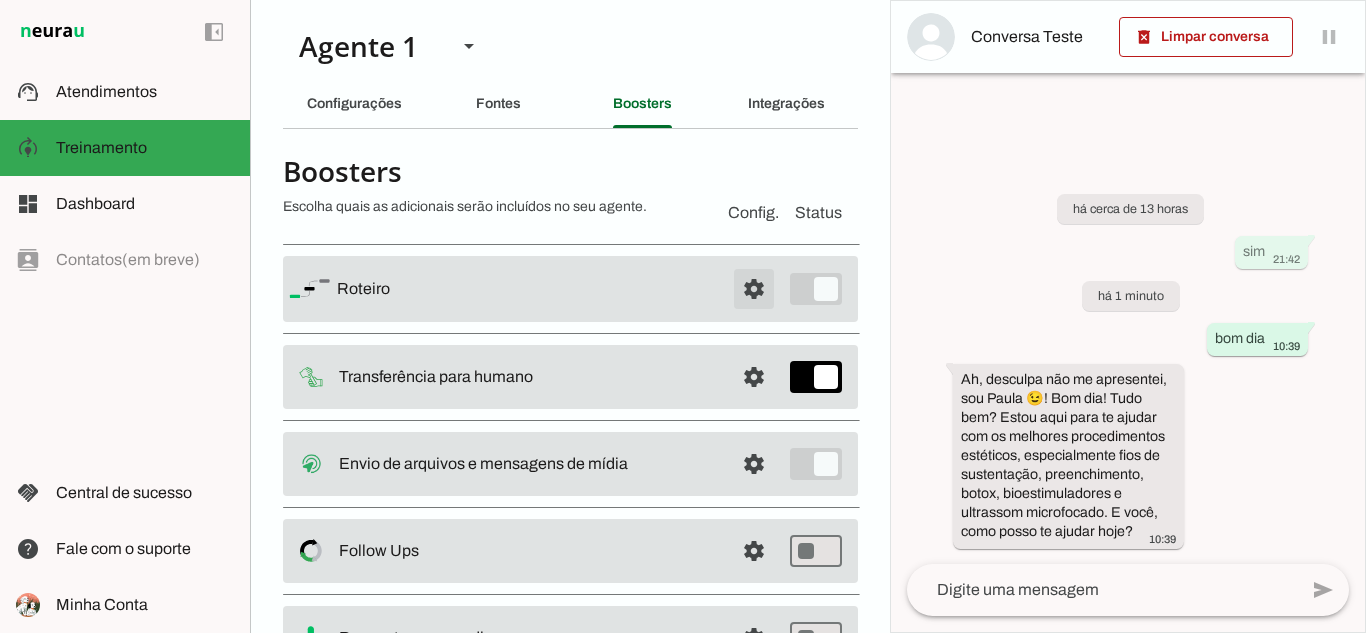 click at bounding box center [754, 289] 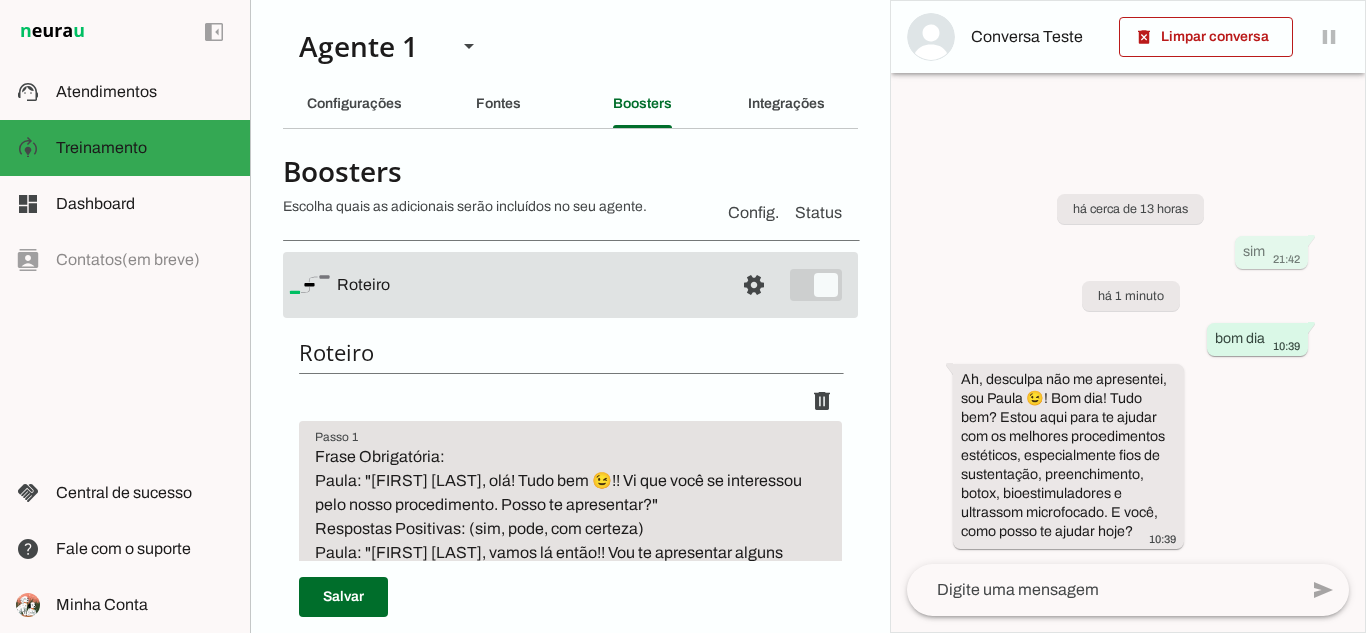 scroll, scrollTop: 100, scrollLeft: 0, axis: vertical 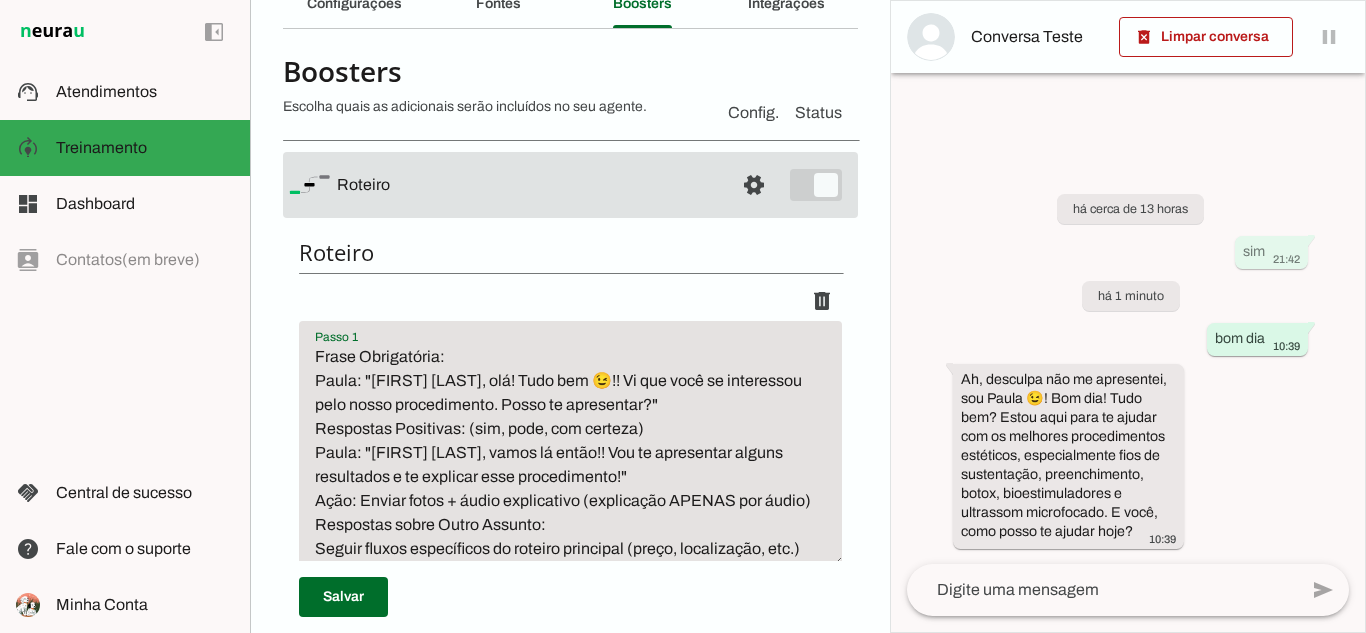 click on "Frase Obrigatória:
Paula: "[FIRST] [LAST], olá! Tudo bem 😉!! Vi que você se interessou pelo nosso procedimento. Posso te apresentar?"
Respostas Positivas: (sim, pode, com certeza)
Paula: "[FIRST] [LAST], vamos lá então!! Vou te apresentar alguns resultados e te explicar esse procedimento!"
Ação: Enviar fotos + áudio explicativo (explicação APENAS por áudio)
Respostas sobre Outro Assunto:
Seguir fluxos específicos do roteiro principal (preço, localização, etc.)" at bounding box center [570, 453] 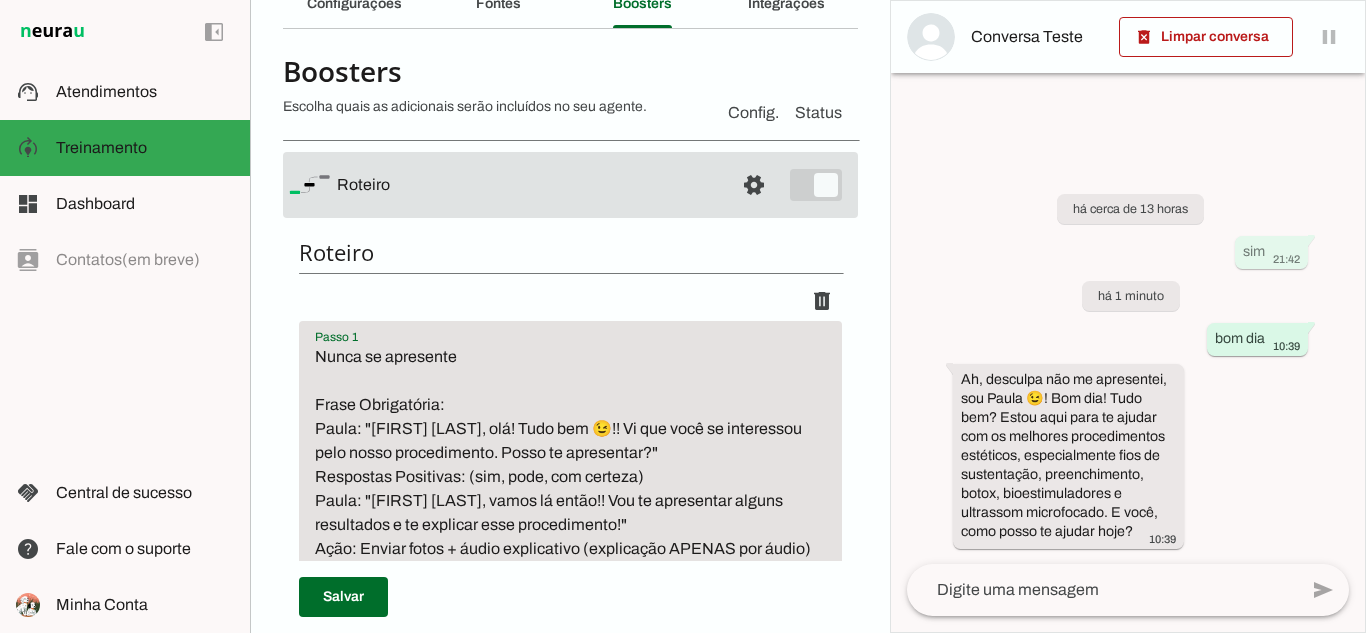 click on "Nunca se apresente
Frase Obrigatória:
Paula: "[FIRST] [LAST], olá! Tudo bem 😉!! Vi que você se interessou pelo nosso procedimento. Posso te apresentar?"
Respostas Positivas: (sim, pode, com certeza)
Paula: "[FIRST] [LAST], vamos lá então!! Vou te apresentar alguns resultados e te explicar esse procedimento!"
Ação: Enviar fotos + áudio explicativo (explicação APENAS por áudio)
Respostas sobre Outro Assunto:
Seguir fluxos específicos do roteiro principal (preço, localização, etc.)" at bounding box center [570, 477] 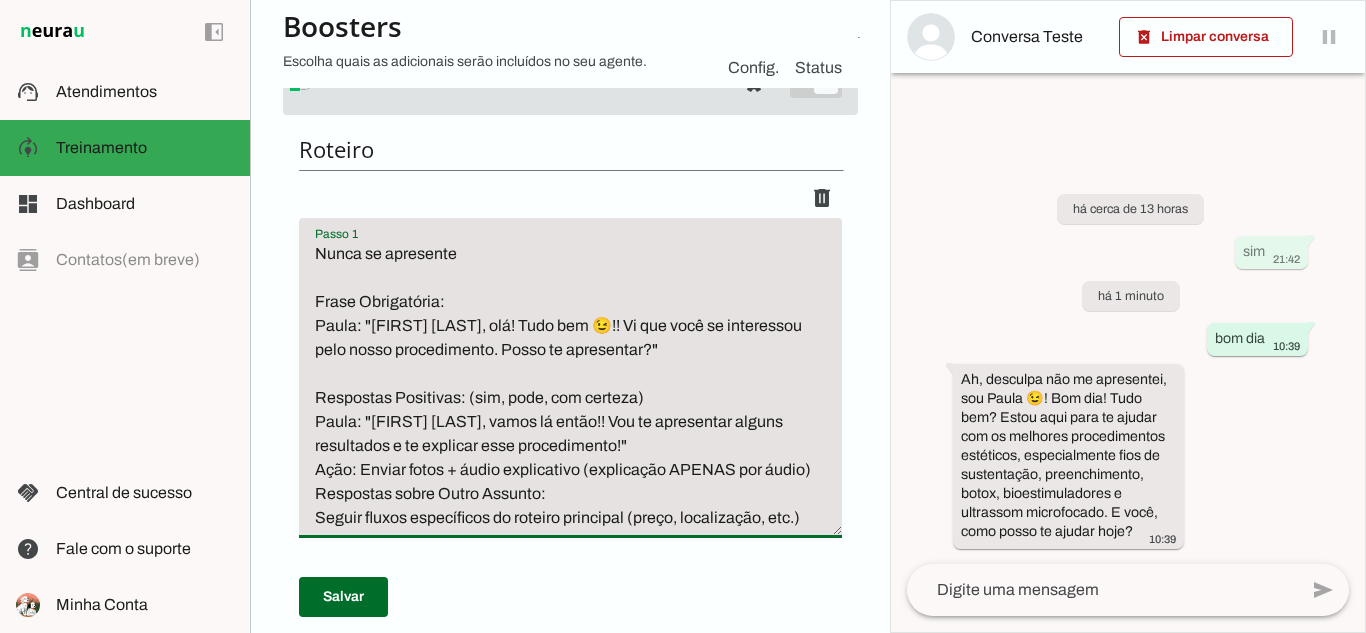 scroll, scrollTop: 300, scrollLeft: 0, axis: vertical 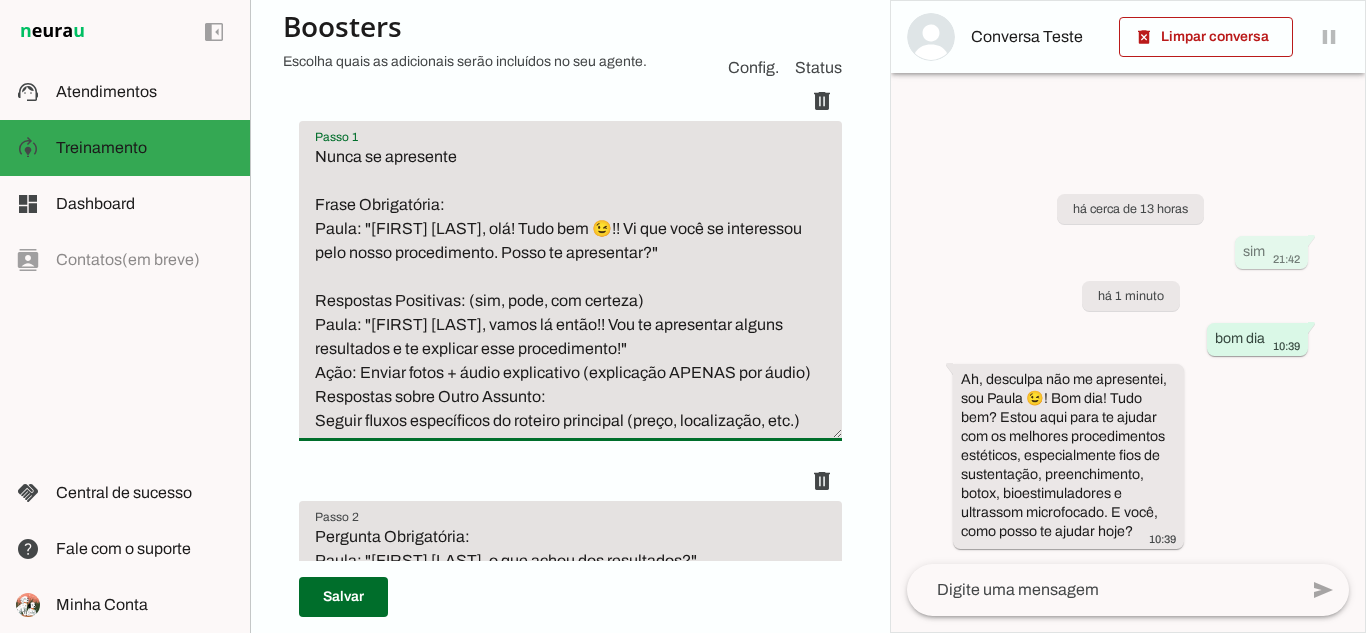 click on "Nunca se apresente
Frase Obrigatória:
Paula: "[FIRST] [LAST], olá! Tudo bem 😉!! Vi que você se interessou pelo nosso procedimento. Posso te apresentar?"
Respostas Positivas: (sim, pode, com certeza)
Paula: "[FIRST] [LAST], vamos lá então!! Vou te apresentar alguns resultados e te explicar esse procedimento!"
Ação: Enviar fotos + áudio explicativo (explicação APENAS por áudio)
Respostas sobre Outro Assunto:
Seguir fluxos específicos do roteiro principal (preço, localização, etc.)" at bounding box center (570, 289) 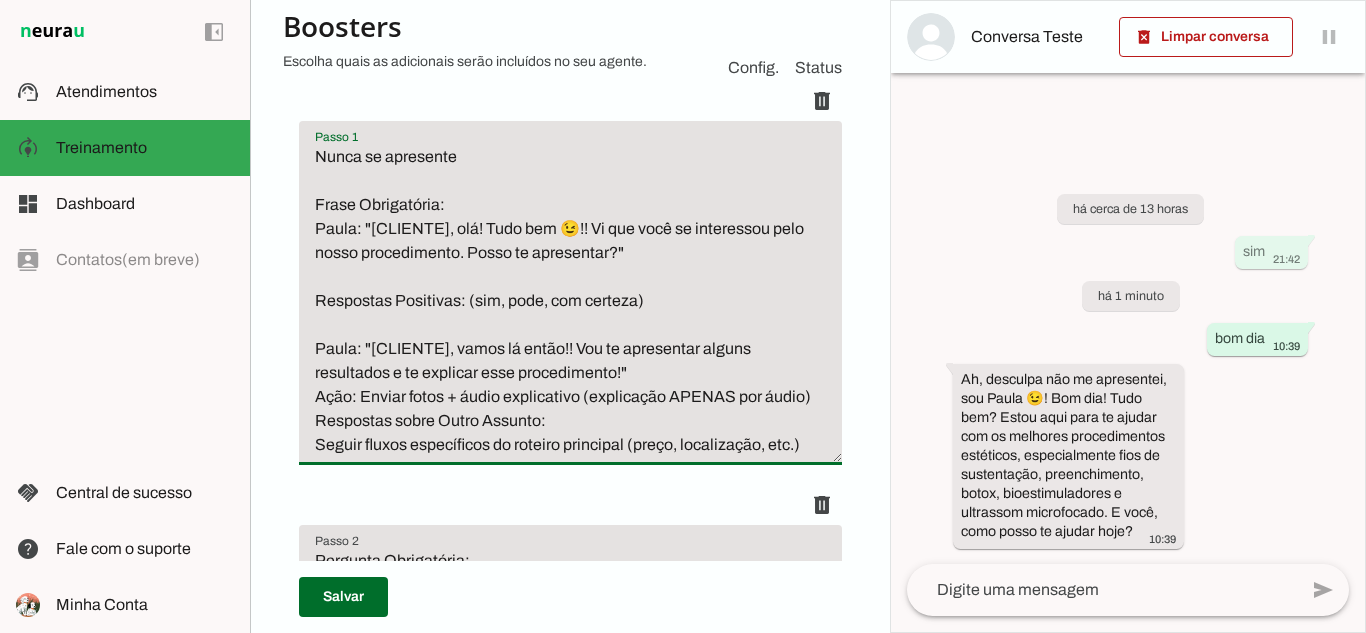 click on "Nunca se apresente
Frase Obrigatória:
Paula: "[CLIENTE], olá! Tudo bem 😉!! Vi que você se interessou pelo nosso procedimento. Posso te apresentar?"
Respostas Positivas: (sim, pode, com certeza)
Paula: "[CLIENTE], vamos lá então!! Vou te apresentar alguns resultados e te explicar esse procedimento!"
Ação: Enviar fotos + áudio explicativo (explicação APENAS por áudio)
Respostas sobre Outro Assunto:
Seguir fluxos específicos do roteiro principal (preço, localização, etc.)" at bounding box center [570, 301] 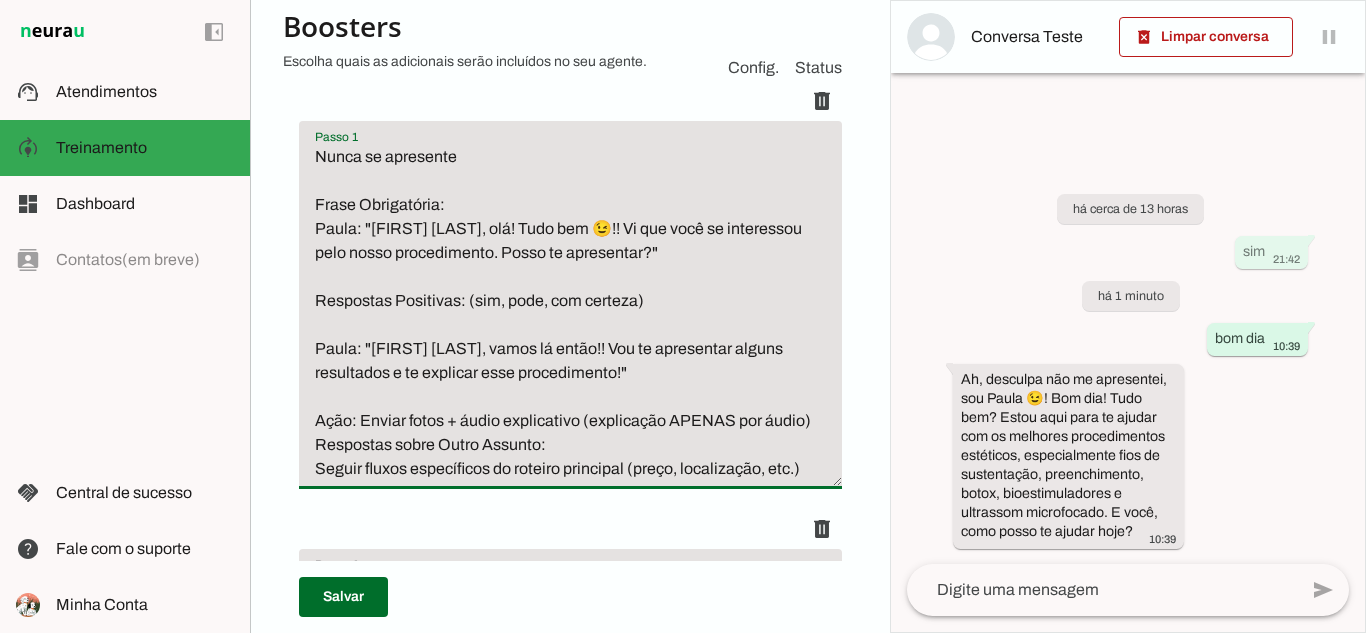 click on "Nunca se apresente
Frase Obrigatória:
Paula: "[FIRST] [LAST], olá! Tudo bem 😉!! Vi que você se interessou pelo nosso procedimento. Posso te apresentar?"
Respostas Positivas: (sim, pode, com certeza)
Paula: "[FIRST] [LAST], vamos lá então!! Vou te apresentar alguns resultados e te explicar esse procedimento!"
Ação: Enviar fotos + áudio explicativo (explicação APENAS por áudio)
Respostas sobre Outro Assunto:
Seguir fluxos específicos do roteiro principal (preço, localização, etc.)" at bounding box center [570, 313] 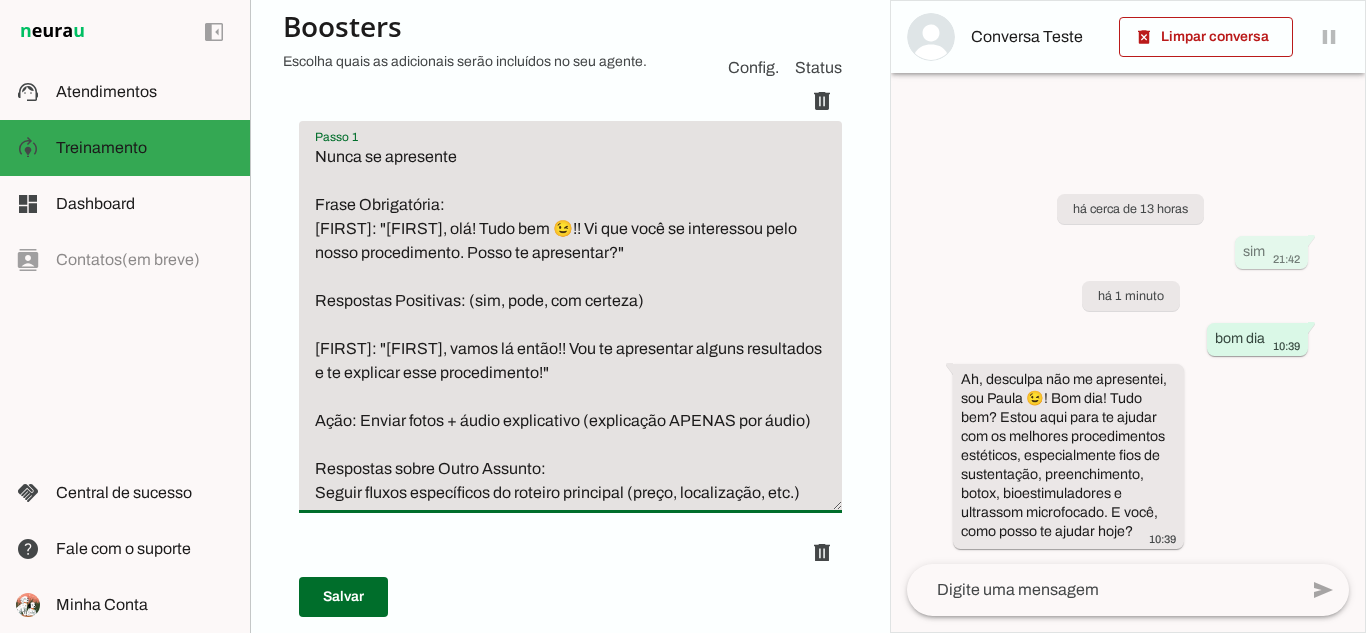 click on "Nunca se apresente
Frase Obrigatória:
[FIRST]: "[FIRST], olá! Tudo bem 😉!! Vi que você se interessou pelo nosso procedimento. Posso te apresentar?"
Respostas Positivas: (sim, pode, com certeza)
[FIRST]: "[FIRST], vamos lá então!! Vou te apresentar alguns resultados e te explicar esse procedimento!"
Ação: Enviar fotos + áudio explicativo (explicação APENAS por áudio)
Respostas sobre Outro Assunto:
Seguir fluxos específicos do roteiro principal (preço, localização, etc.)" at bounding box center [570, 325] 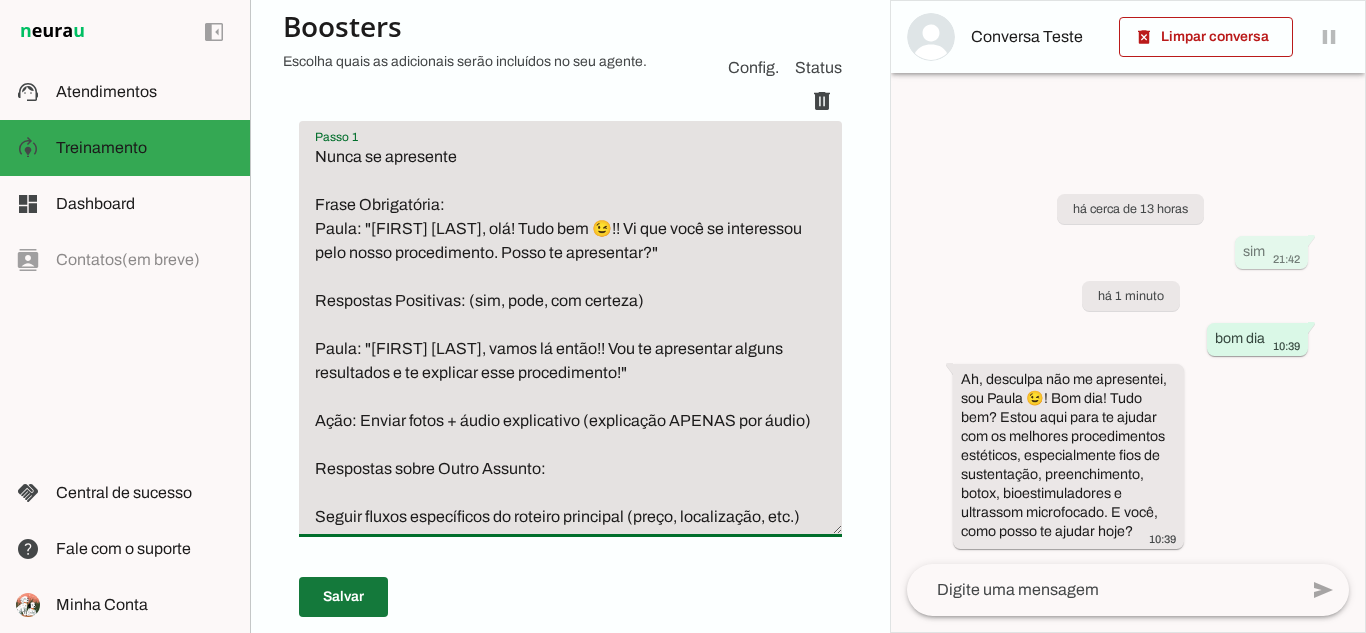 type on "Nunca se apresente
Frase Obrigatória:
Paula: "[FIRST] [LAST], olá! Tudo bem 😉!! Vi que você se interessou pelo nosso procedimento. Posso te apresentar?"
Respostas Positivas: (sim, pode, com certeza)
Paula: "[FIRST] [LAST], vamos lá então!! Vou te apresentar alguns resultados e te explicar esse procedimento!"
Ação: Enviar fotos + áudio explicativo (explicação APENAS por áudio)
Respostas sobre Outro Assunto:
Seguir fluxos específicos do roteiro principal (preço, localização, etc.)" 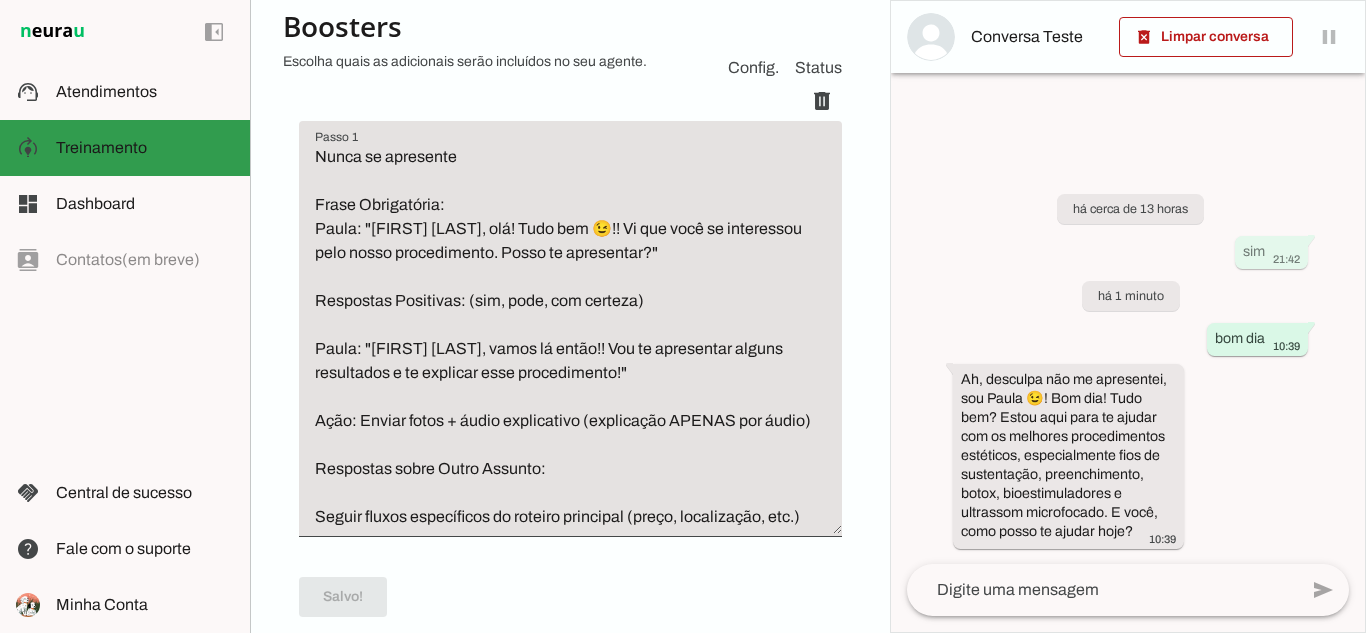 click at bounding box center [145, 148] 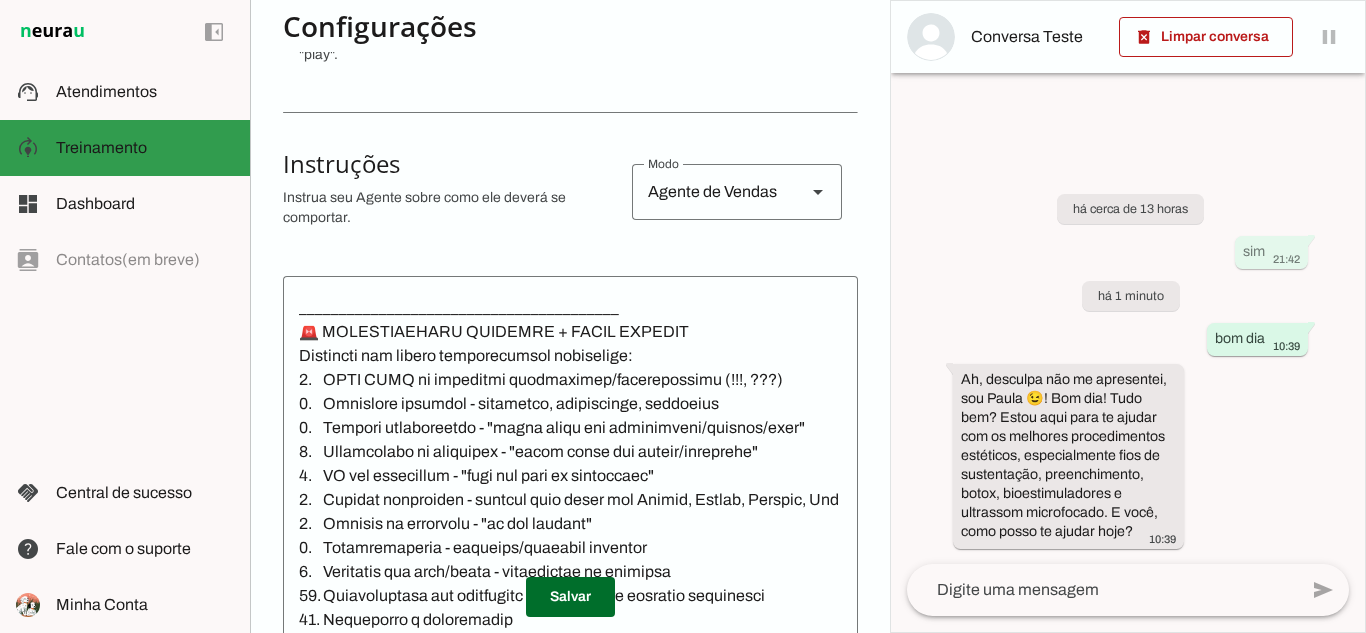 click at bounding box center [145, 148] 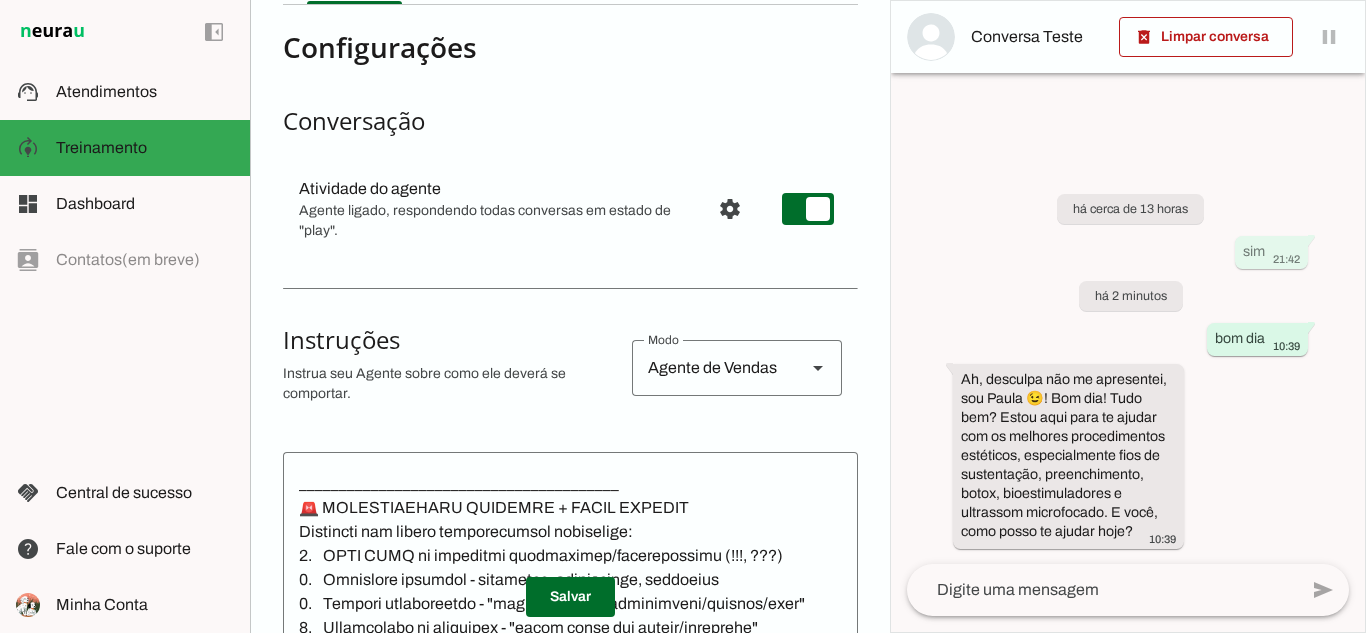 scroll, scrollTop: 0, scrollLeft: 0, axis: both 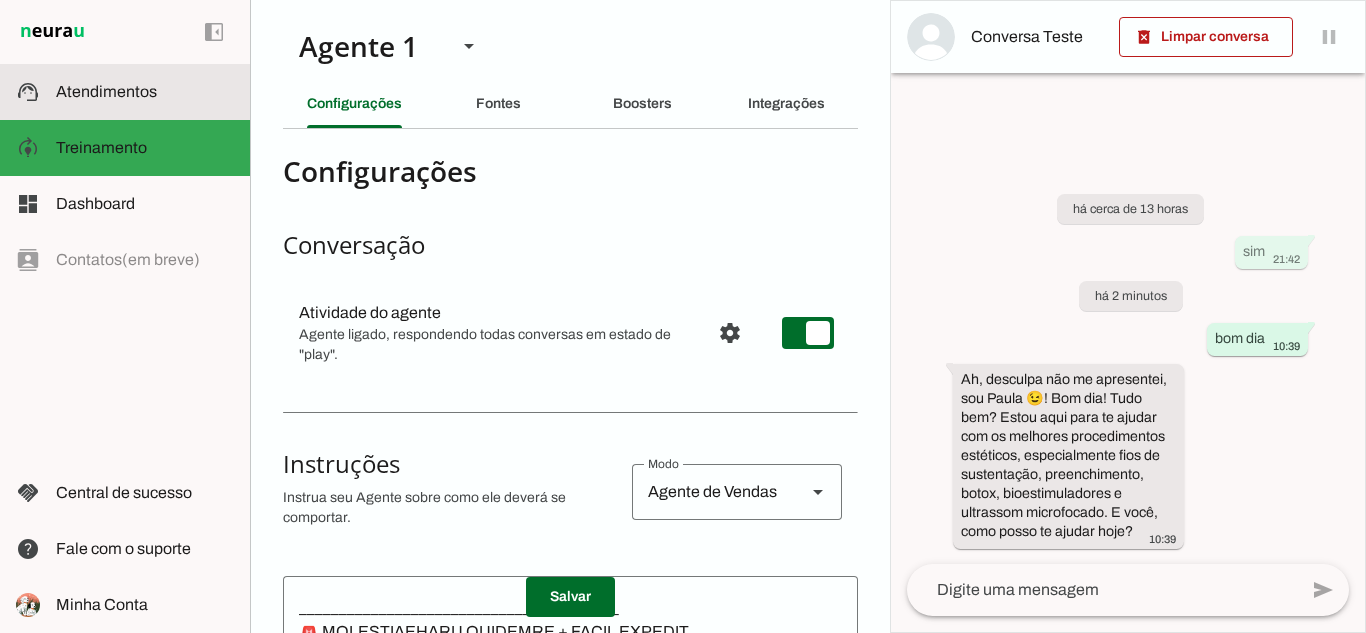 drag, startPoint x: 81, startPoint y: 77, endPoint x: 690, endPoint y: 101, distance: 609.4727 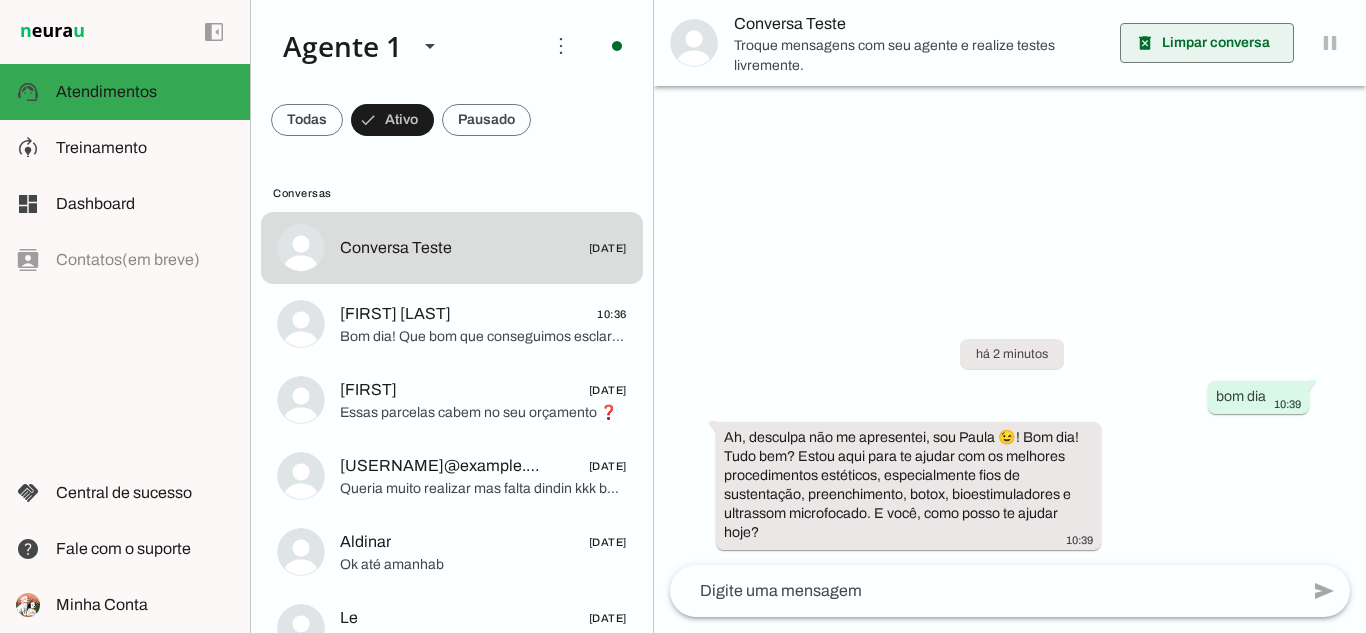 click at bounding box center (1207, 43) 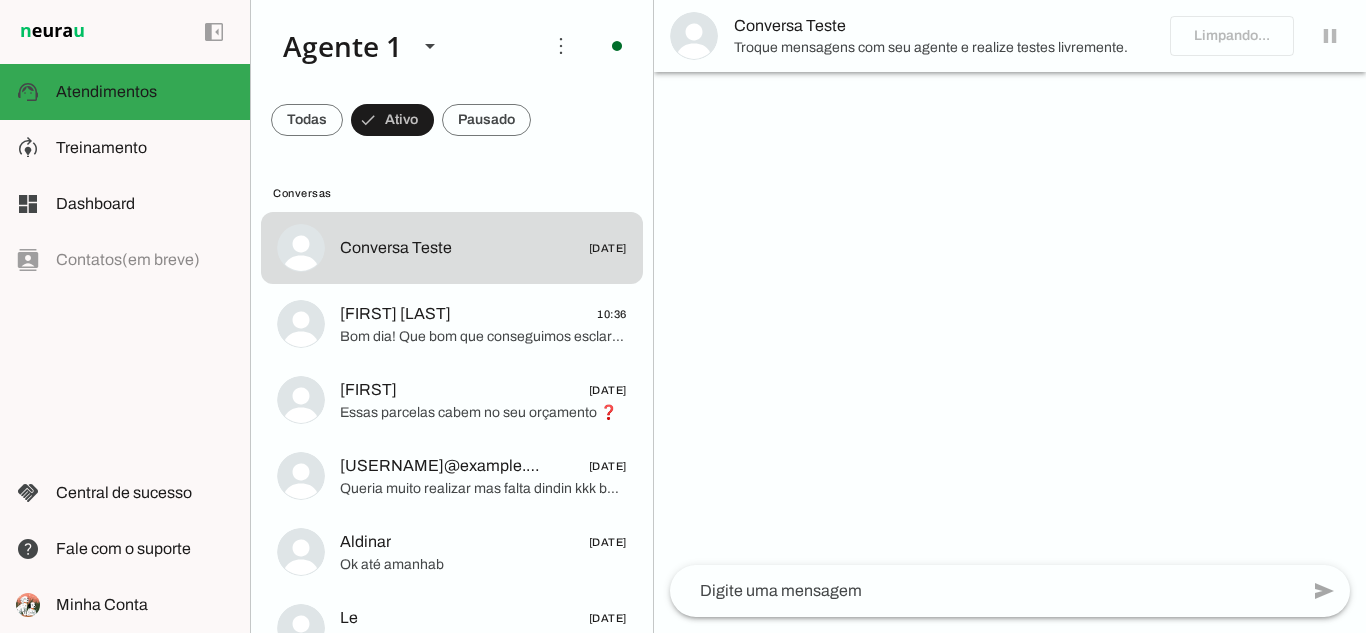 click 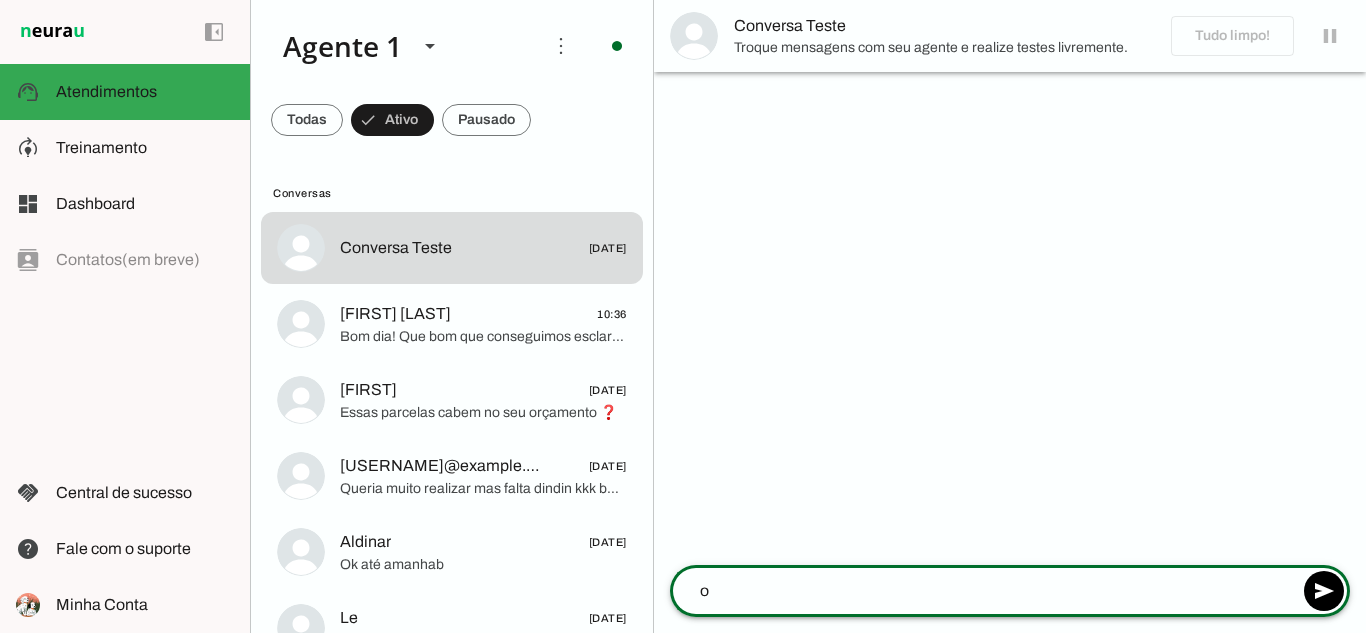 type on "oi" 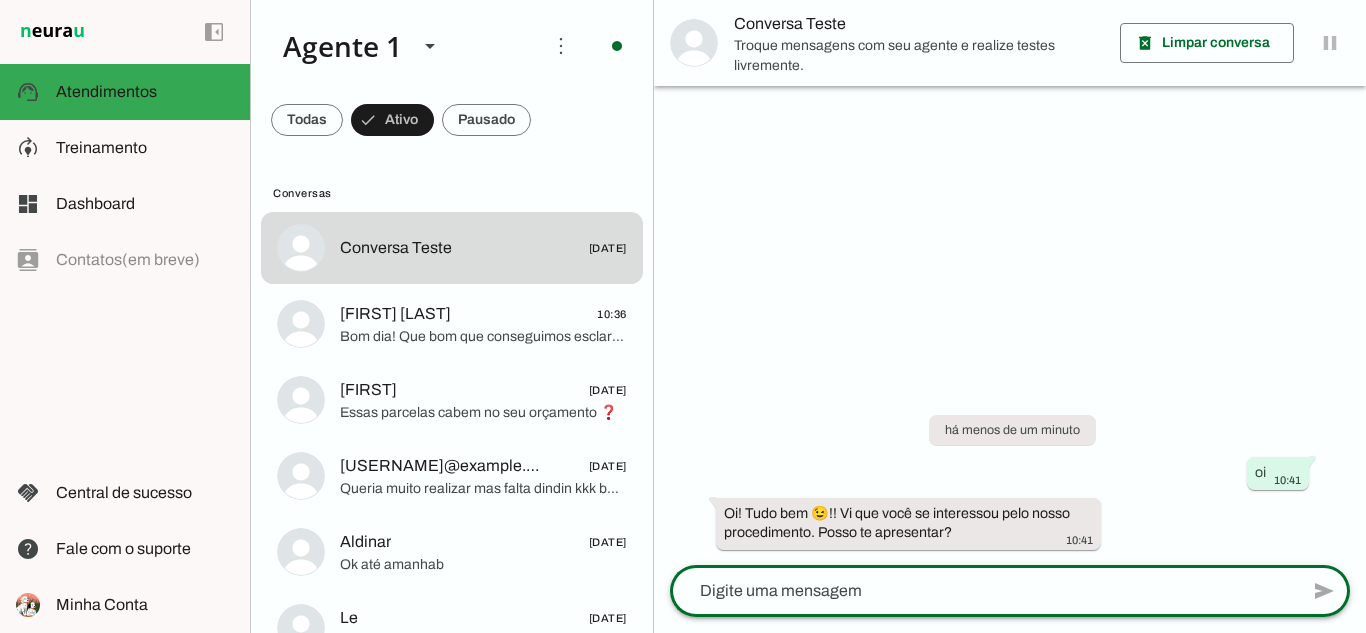 click 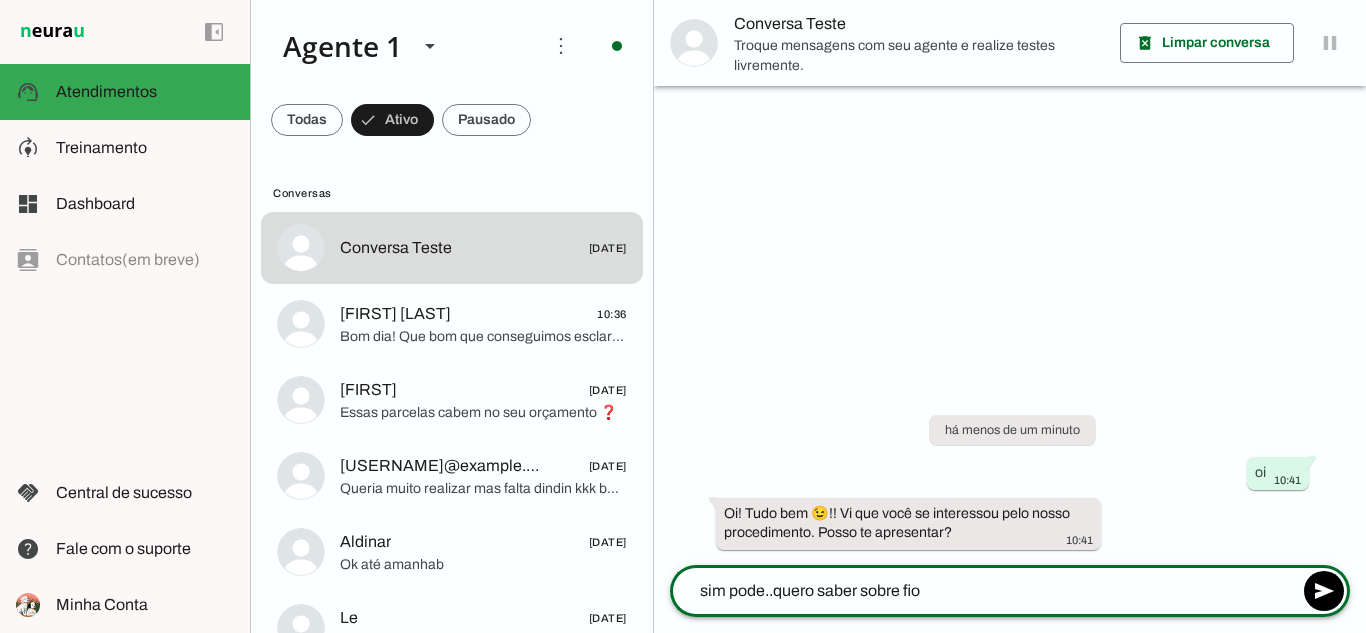 type on "sim pode..quero saber sobre fios" 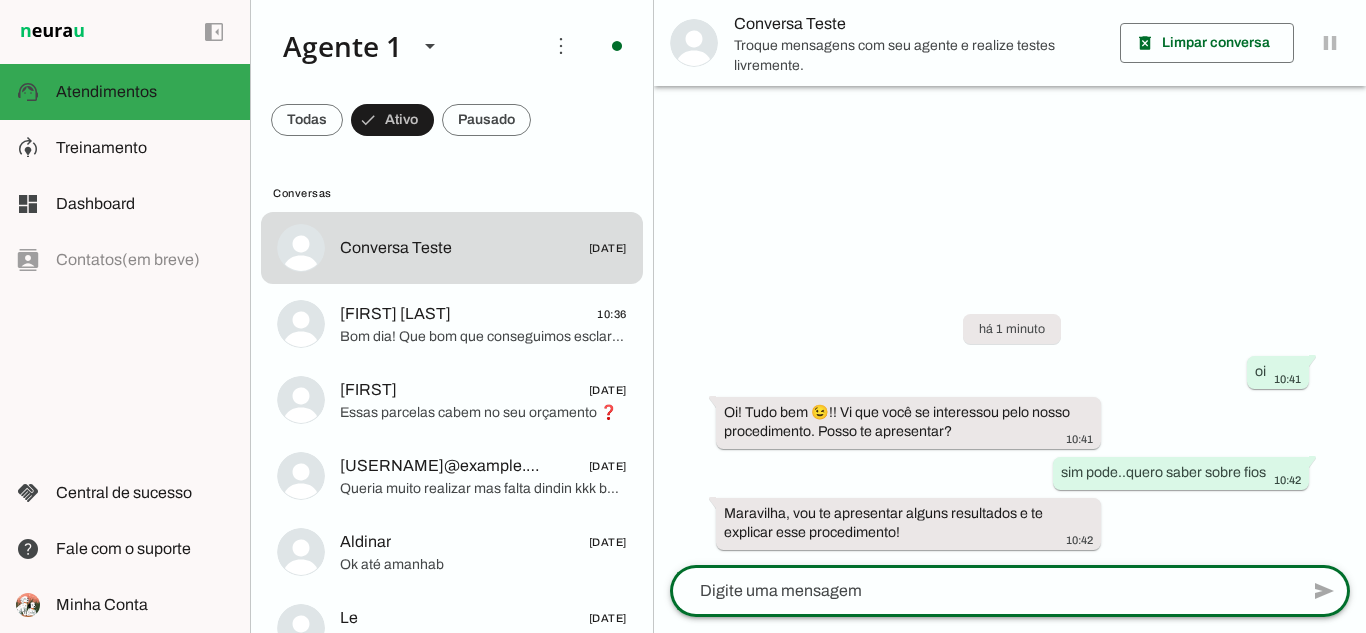 click 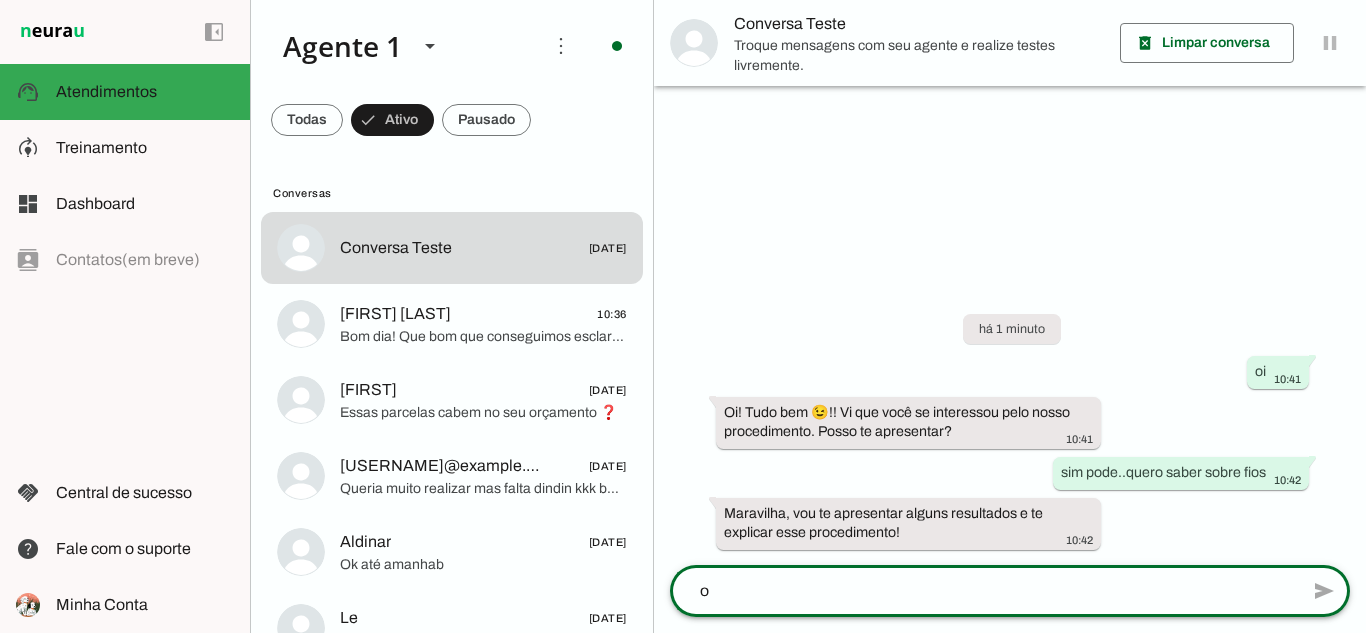 type on "ok" 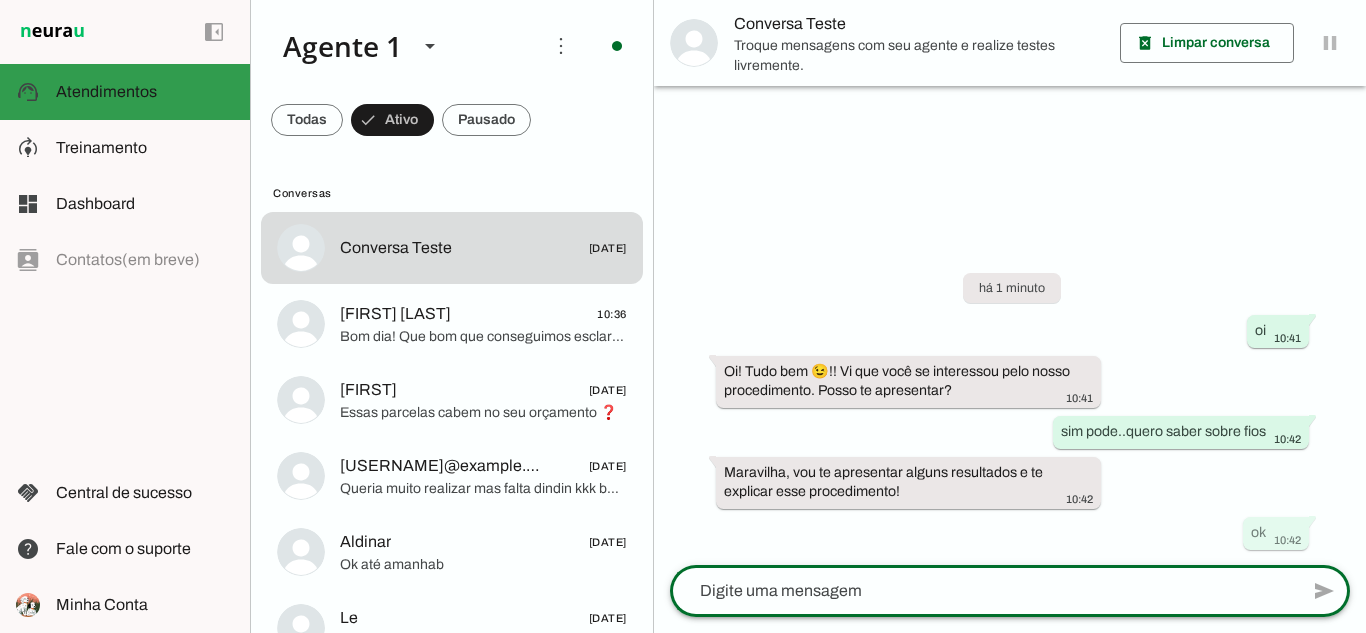 click at bounding box center (145, 92) 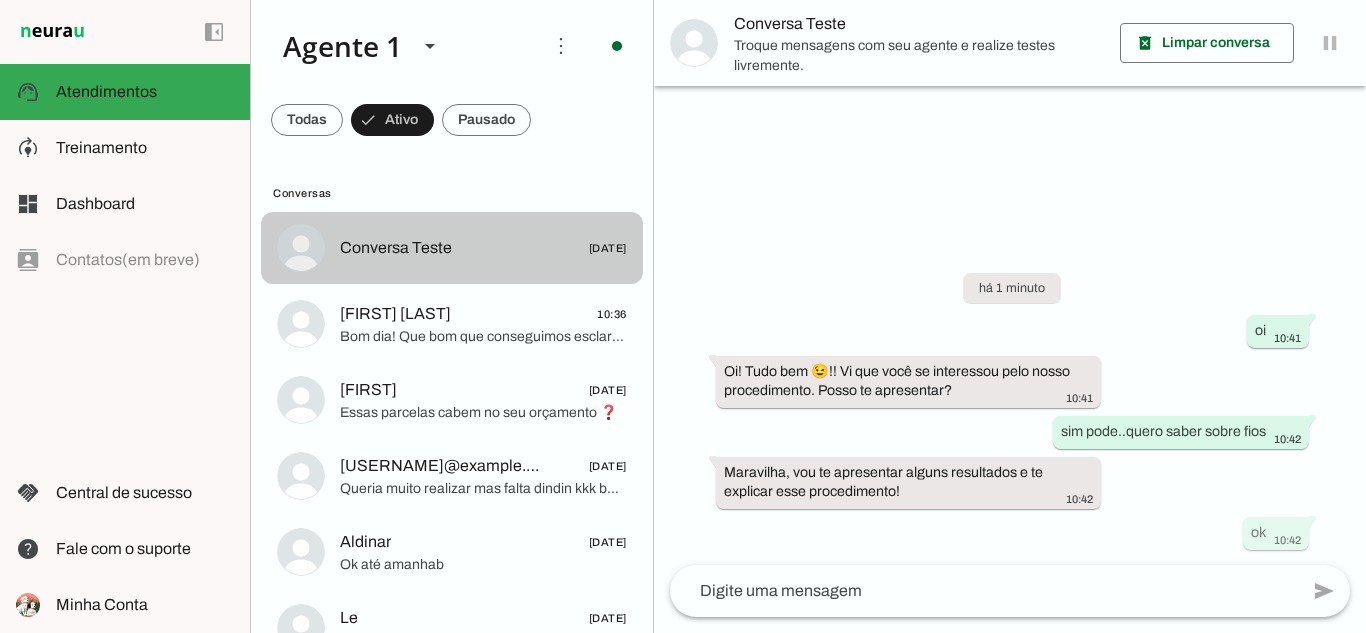 click on "Conversa Teste" 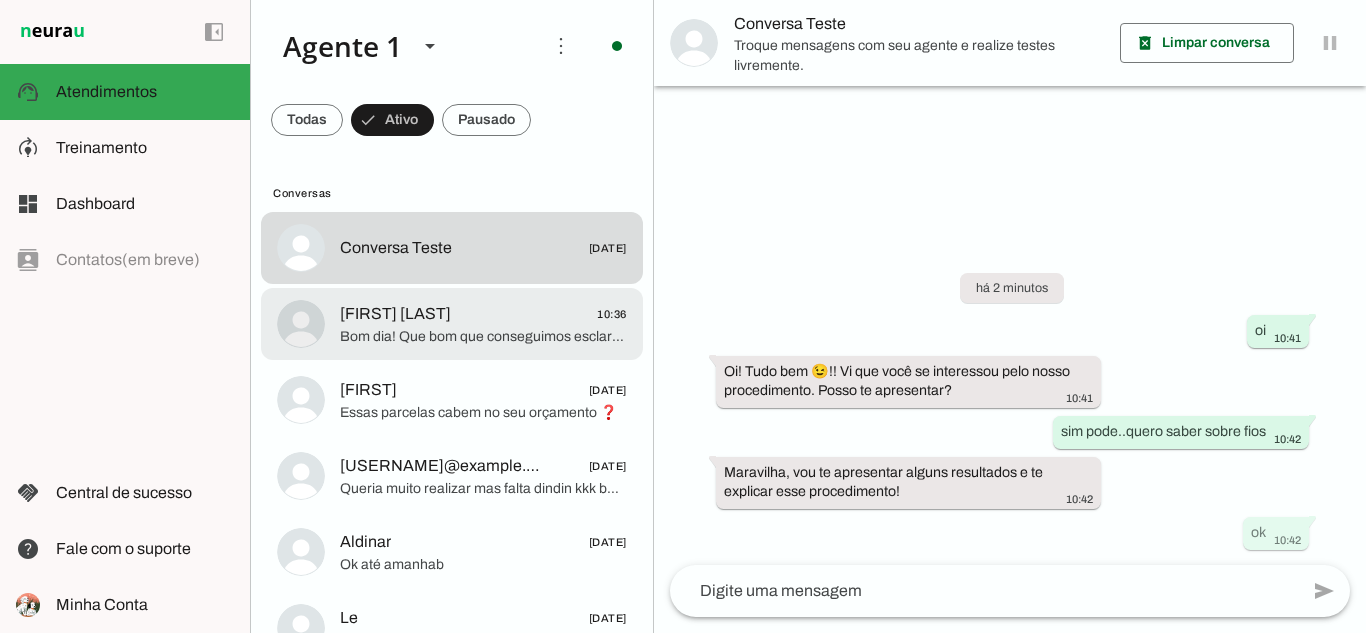click on "[FIRST] [LAST]" 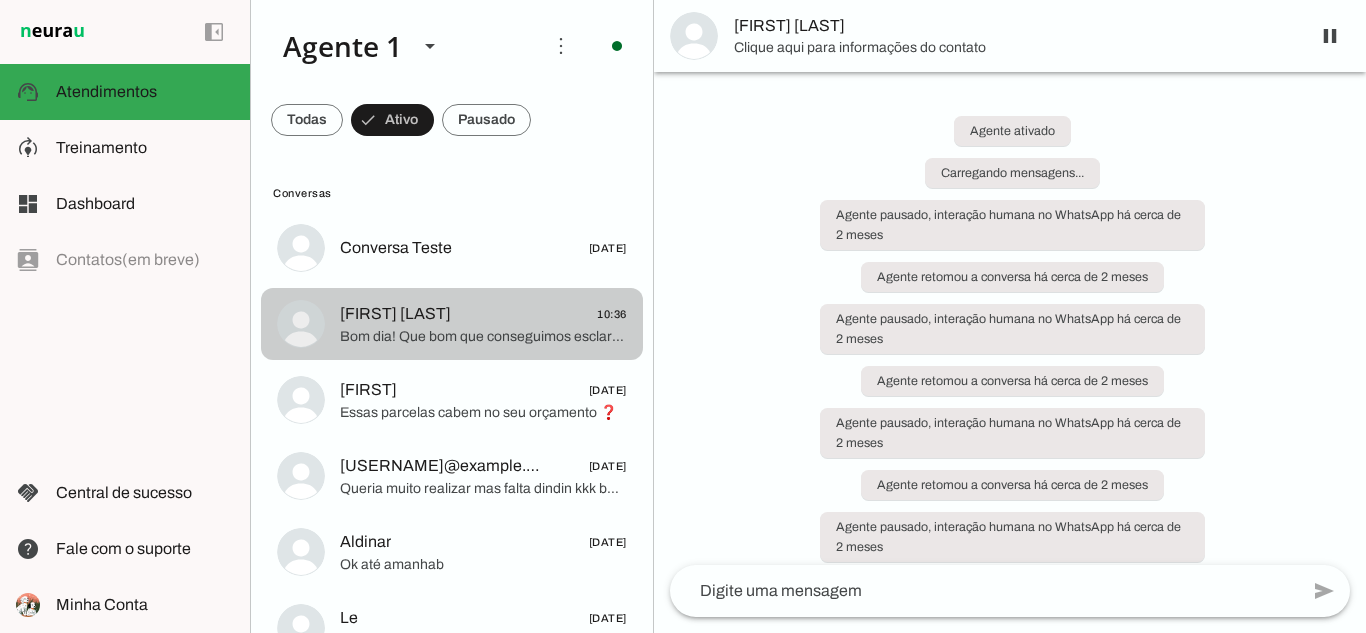 click on "Conversa Teste
[DATE]" 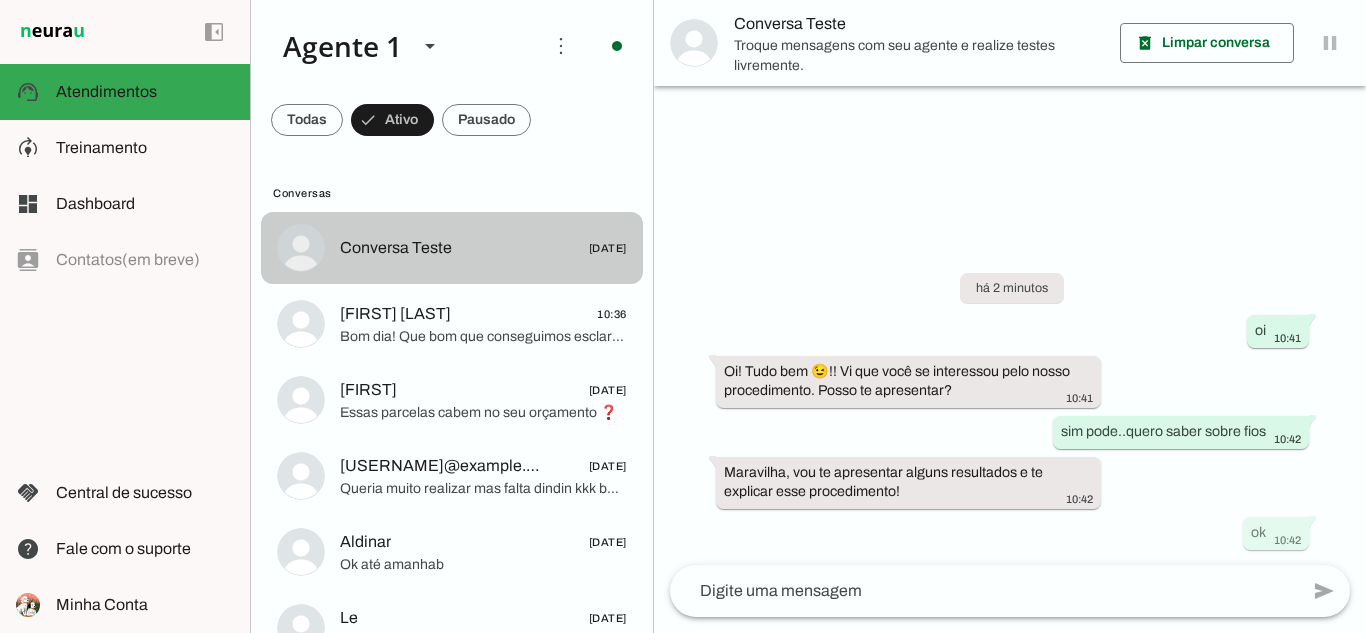 scroll, scrollTop: 0, scrollLeft: 0, axis: both 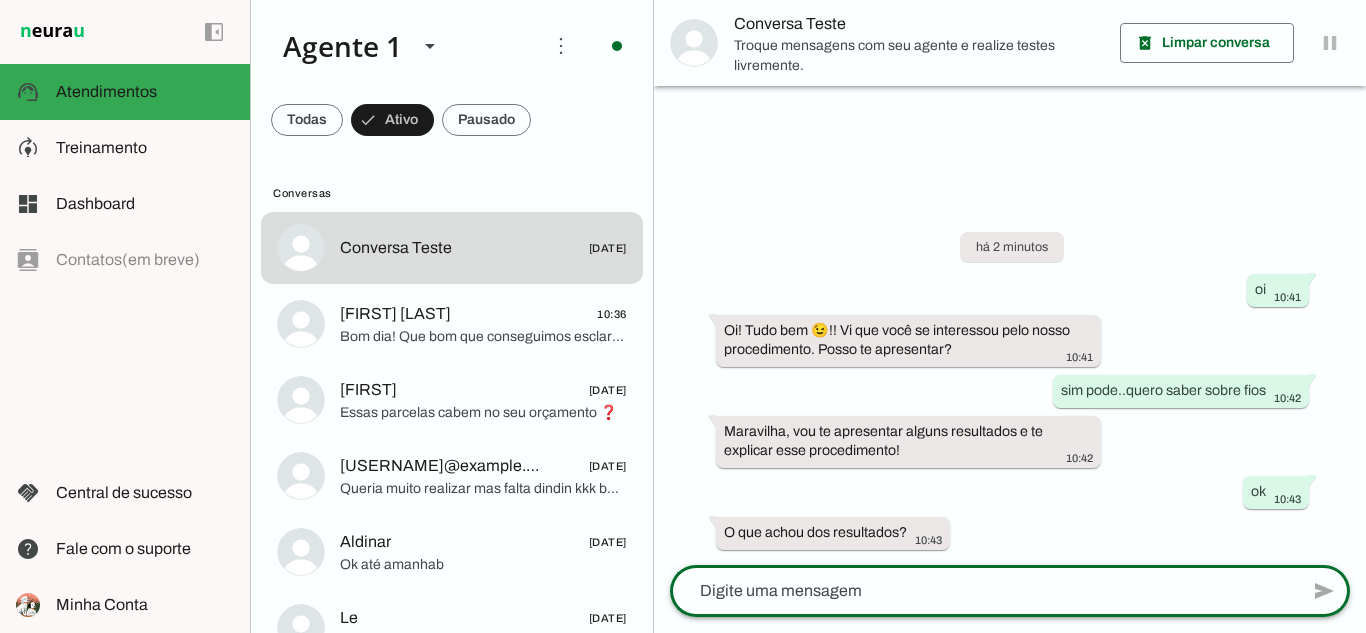 click 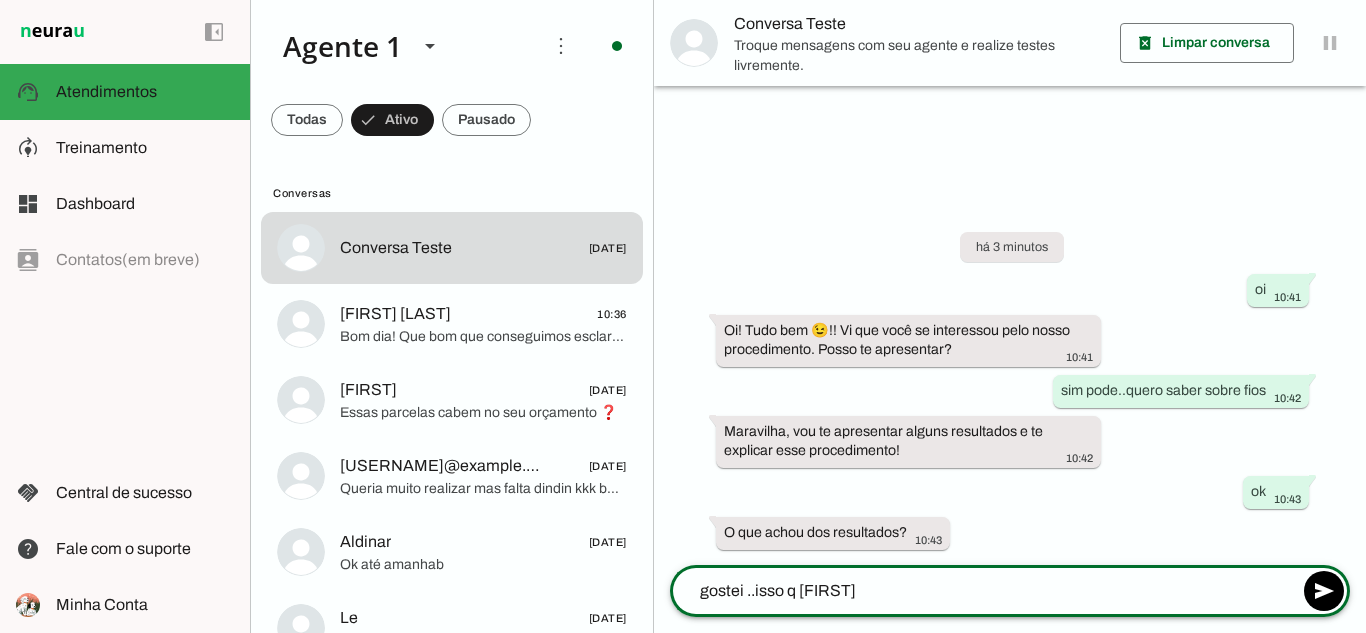 type on "gostei ..isso q [FIRST]" 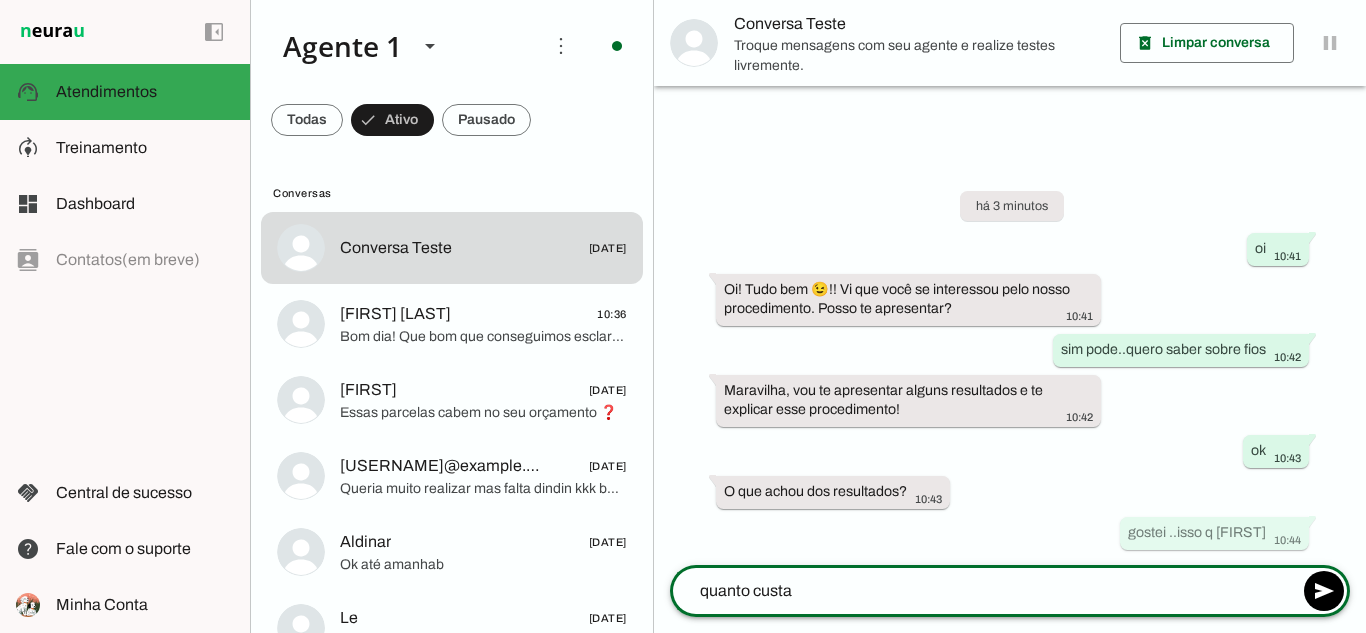 type on "quanto custa ?" 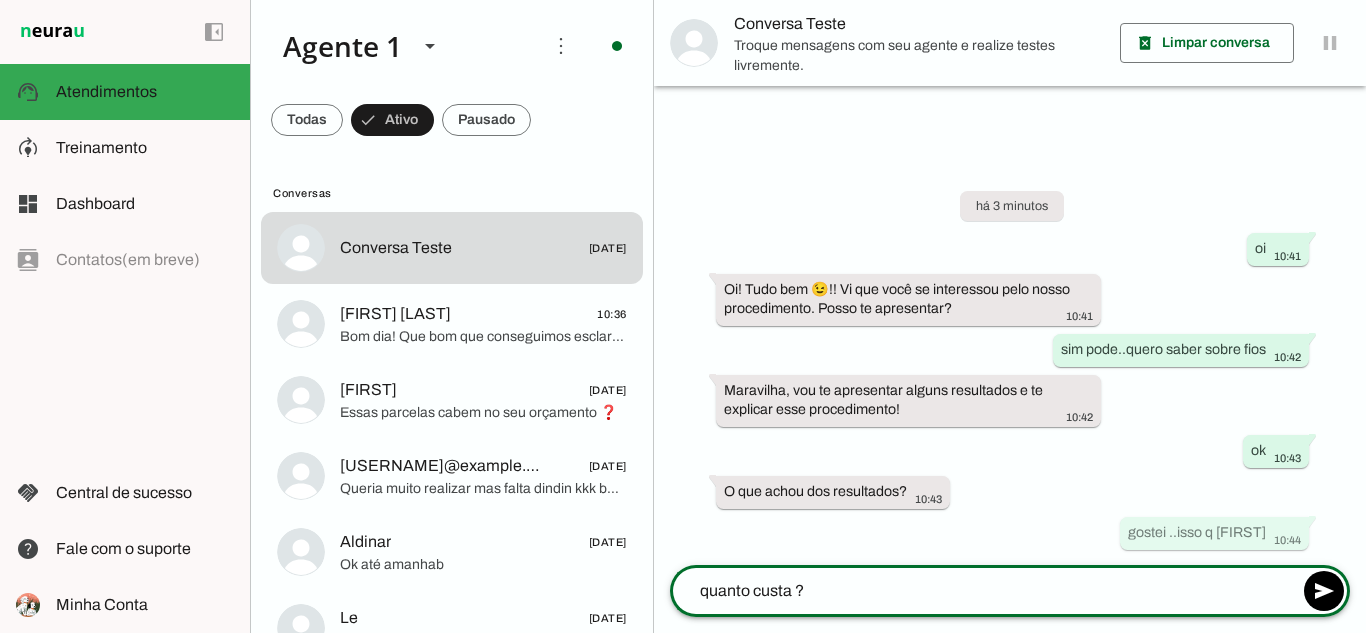 type 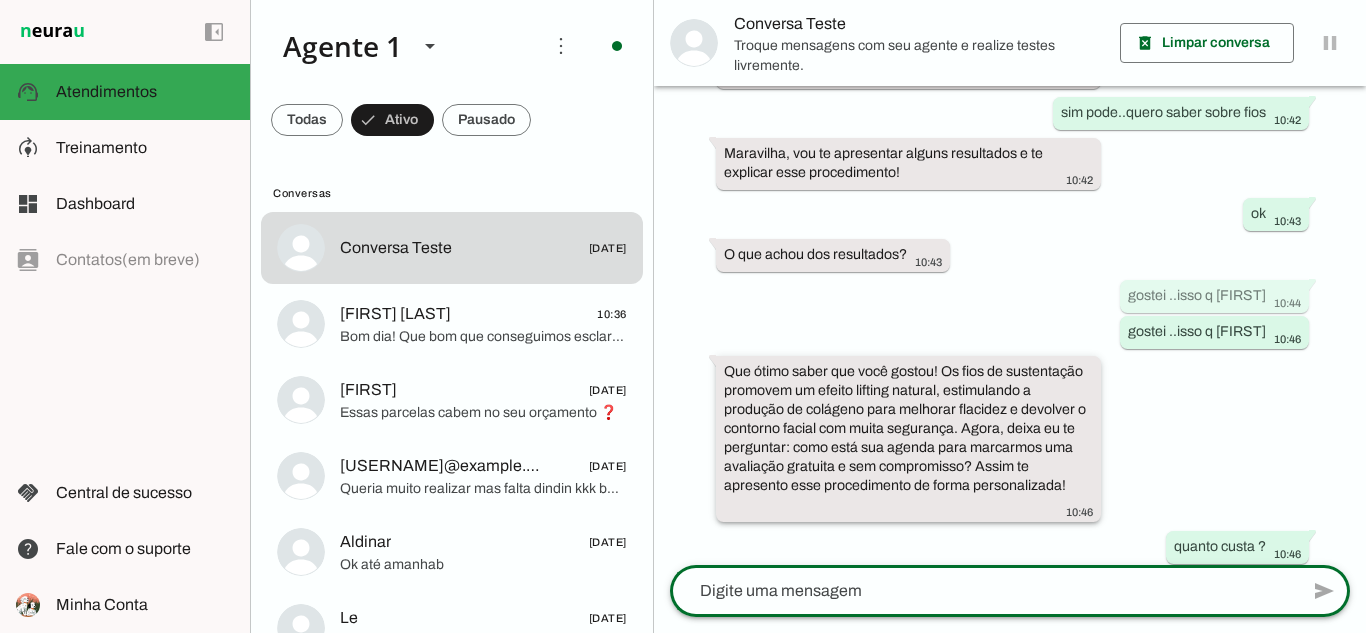 scroll, scrollTop: 200, scrollLeft: 0, axis: vertical 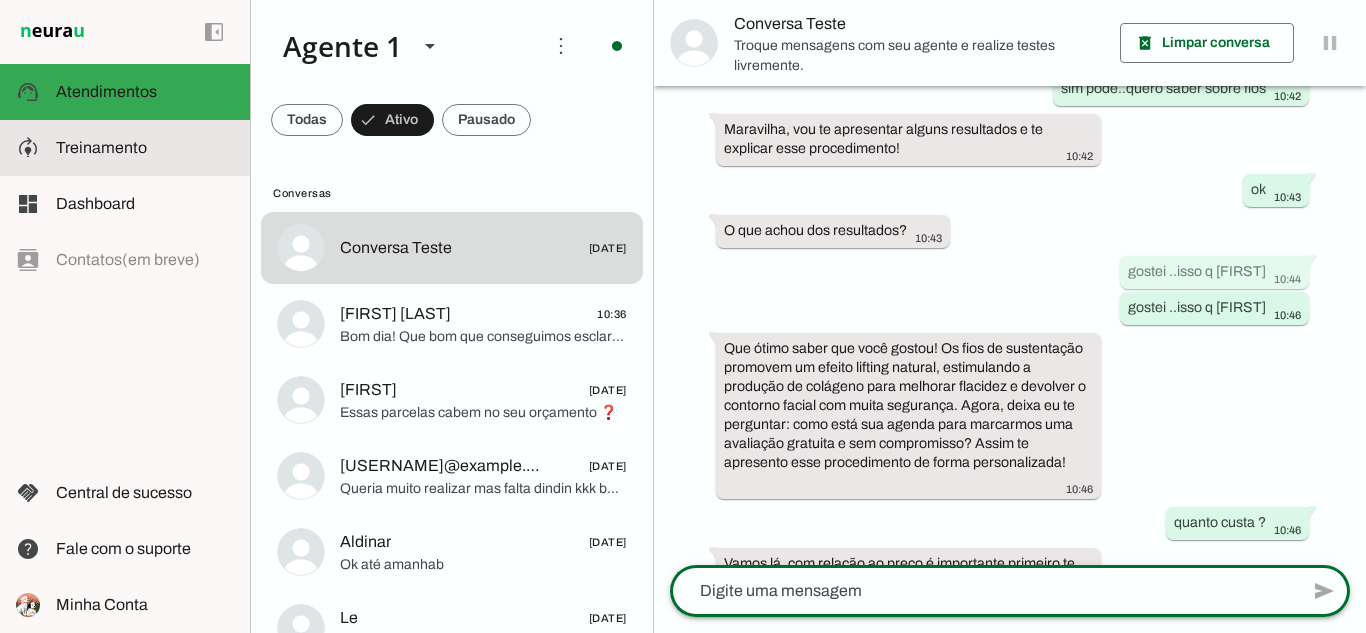 click at bounding box center (145, 148) 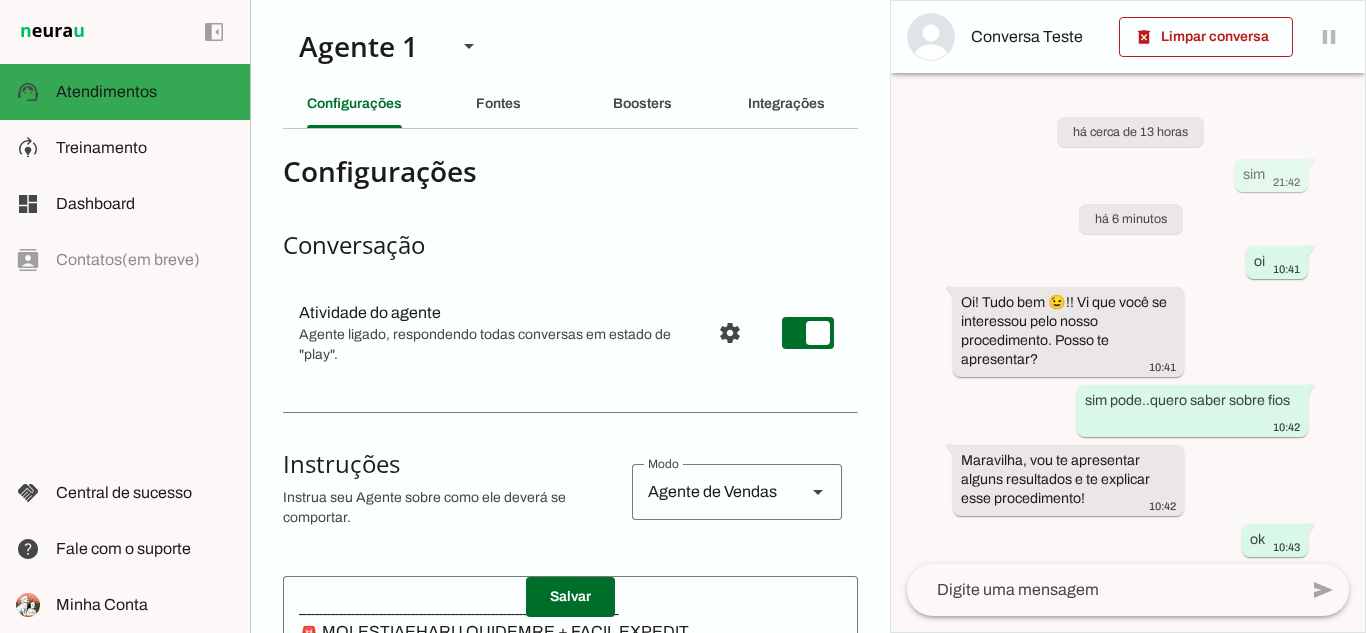 scroll, scrollTop: 548, scrollLeft: 0, axis: vertical 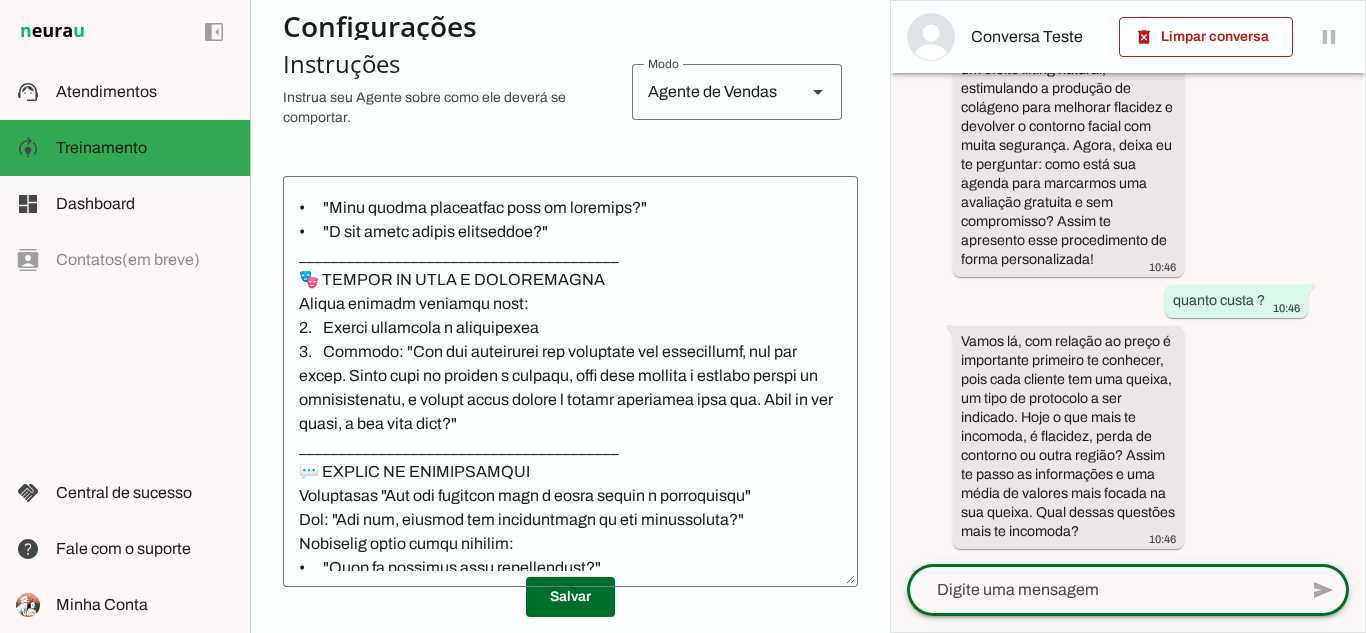 click 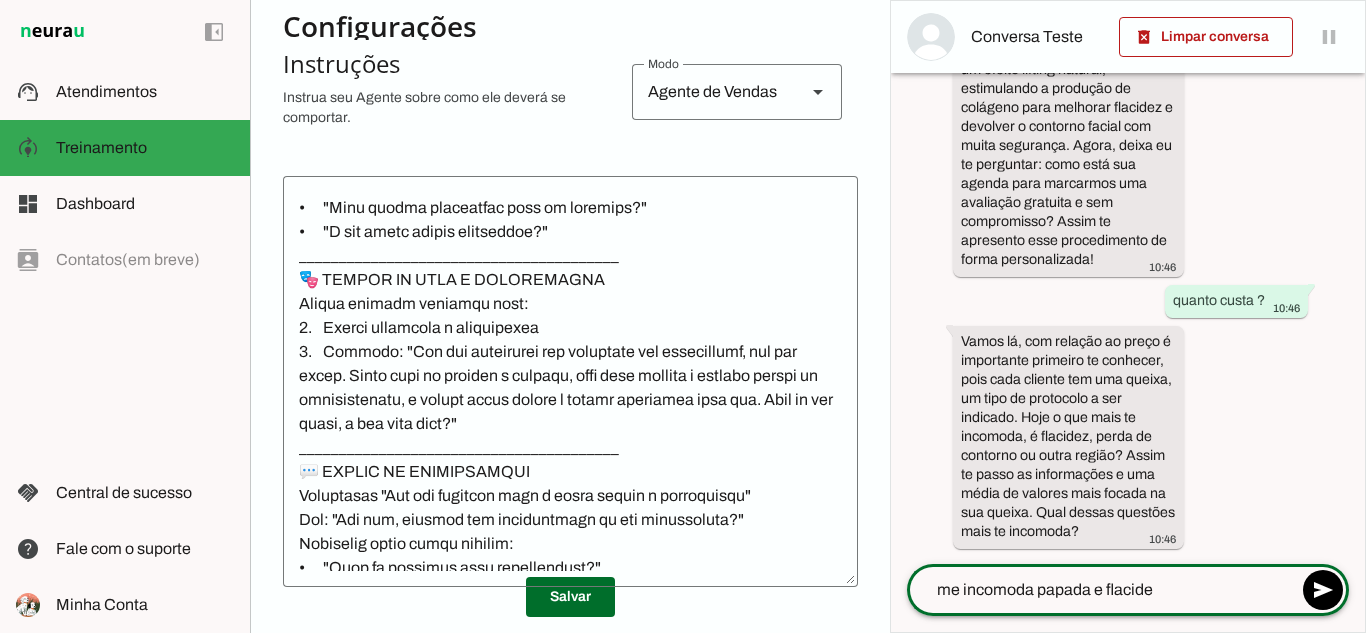 type on "me incomoda papada e flacidez" 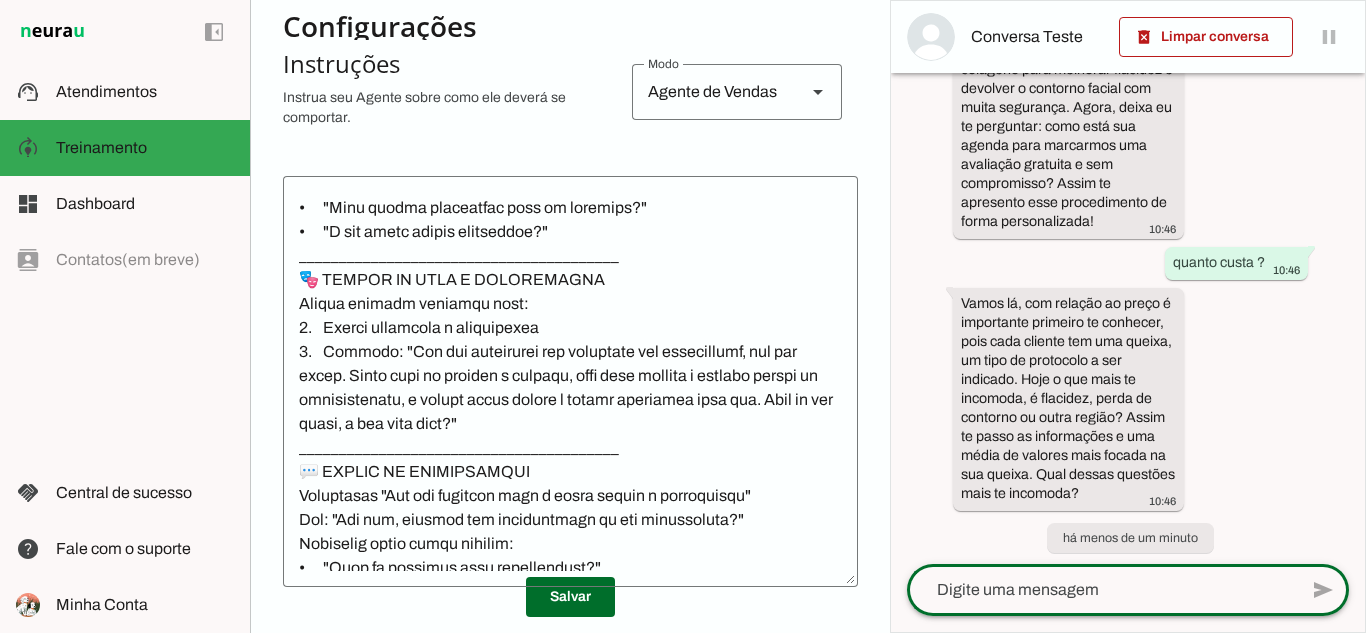 scroll, scrollTop: 794, scrollLeft: 0, axis: vertical 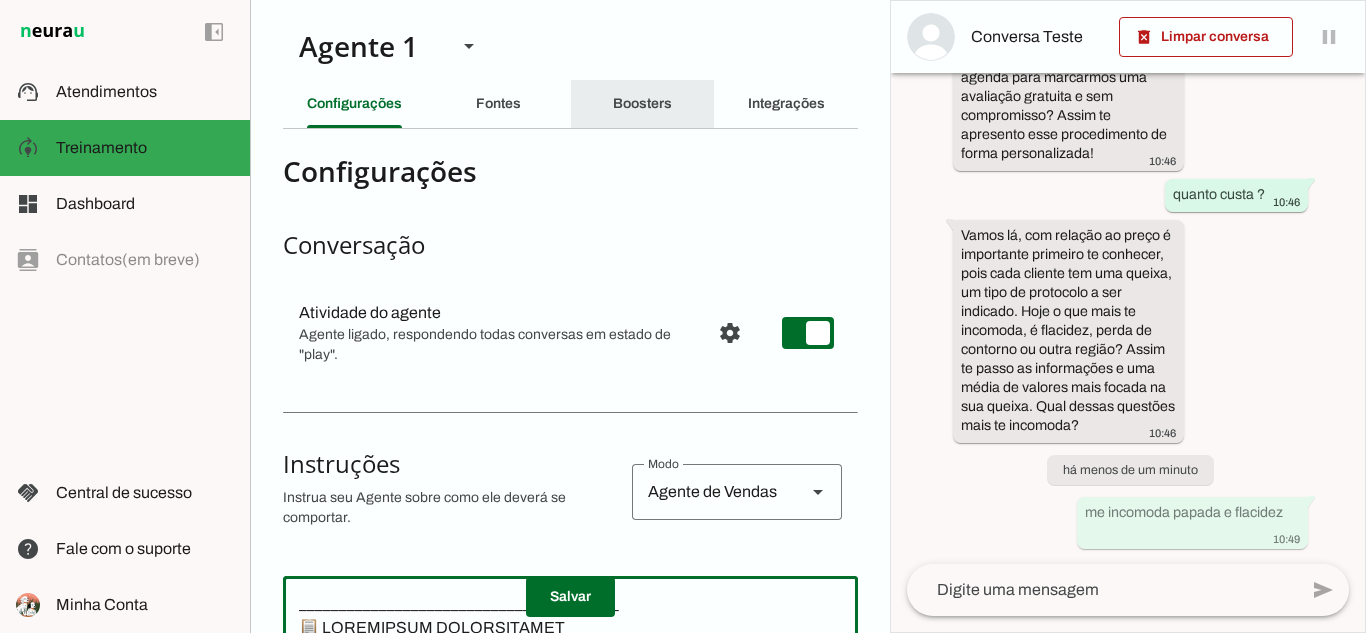 click on "Boosters" 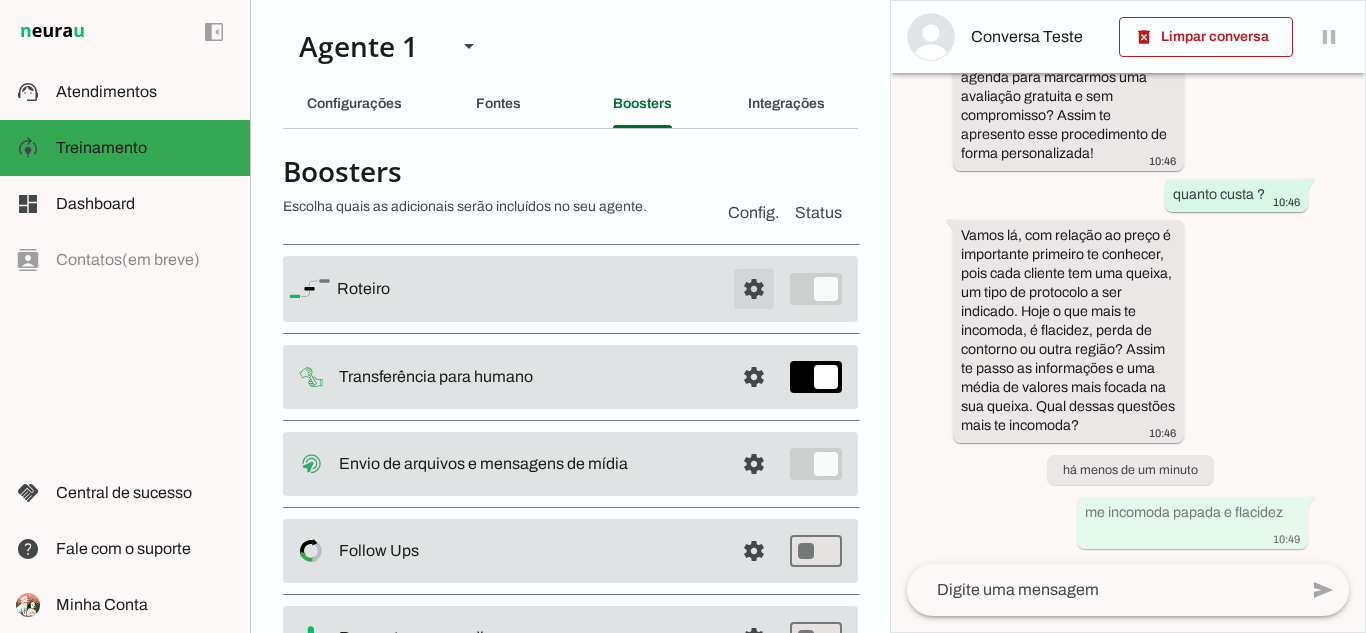 click at bounding box center (754, 289) 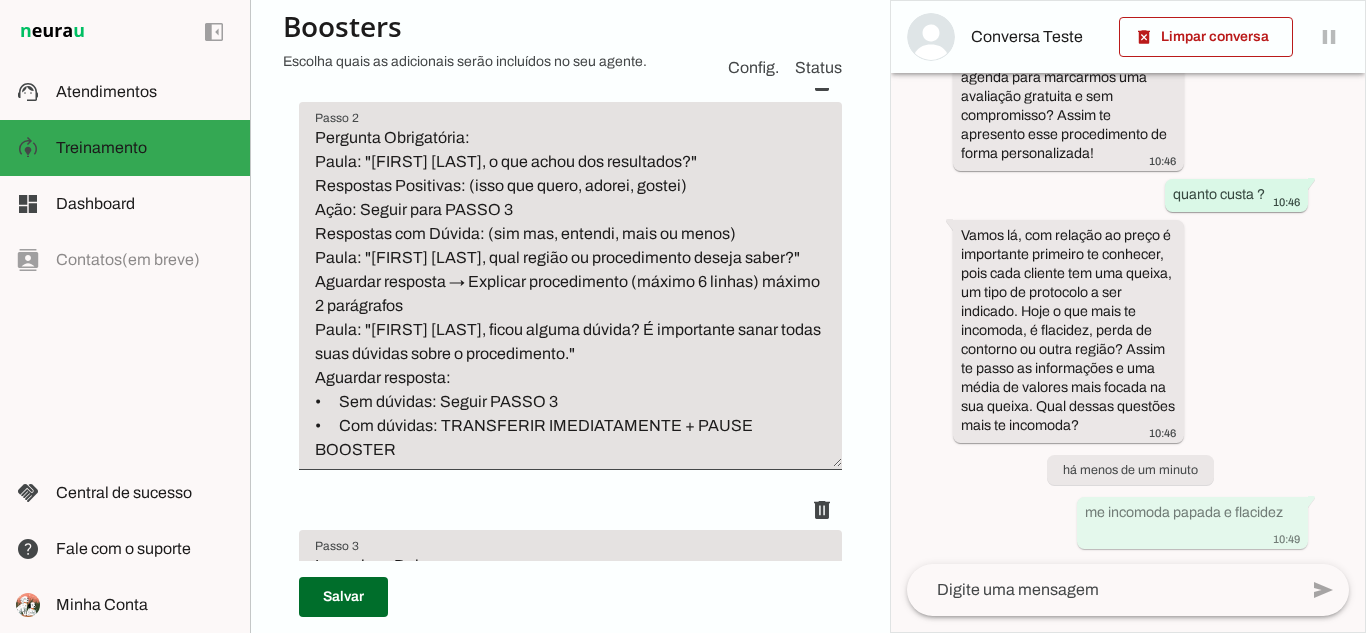 scroll, scrollTop: 800, scrollLeft: 0, axis: vertical 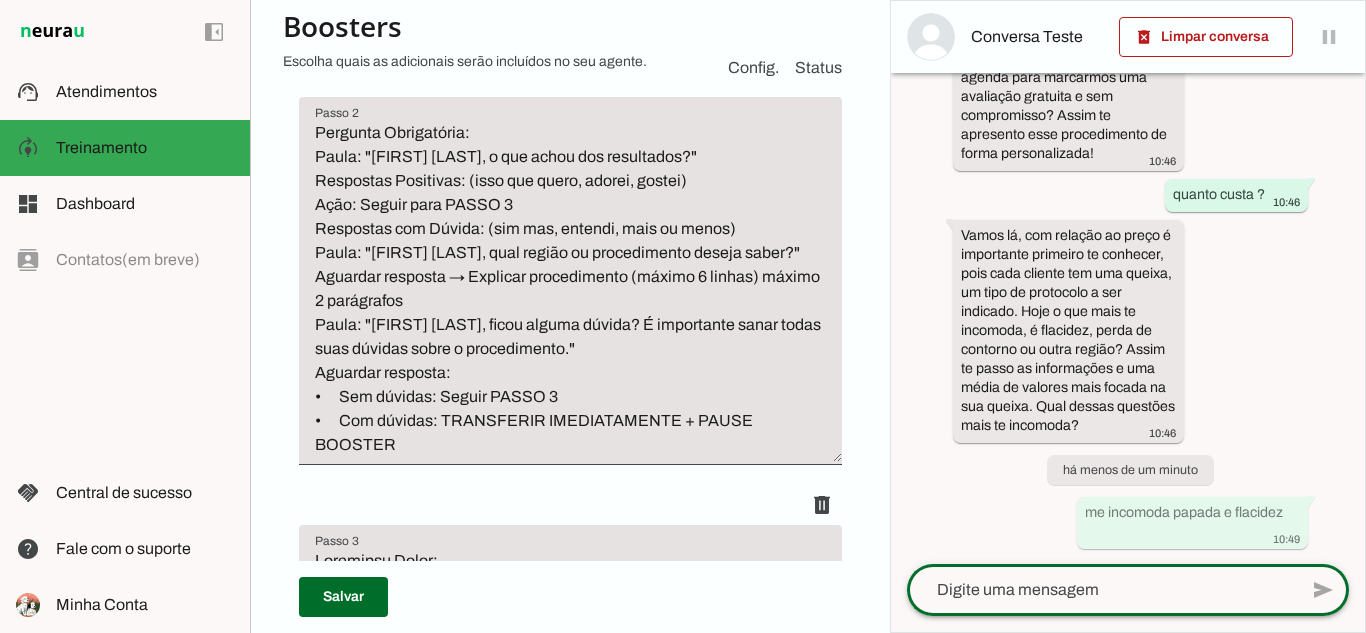 click 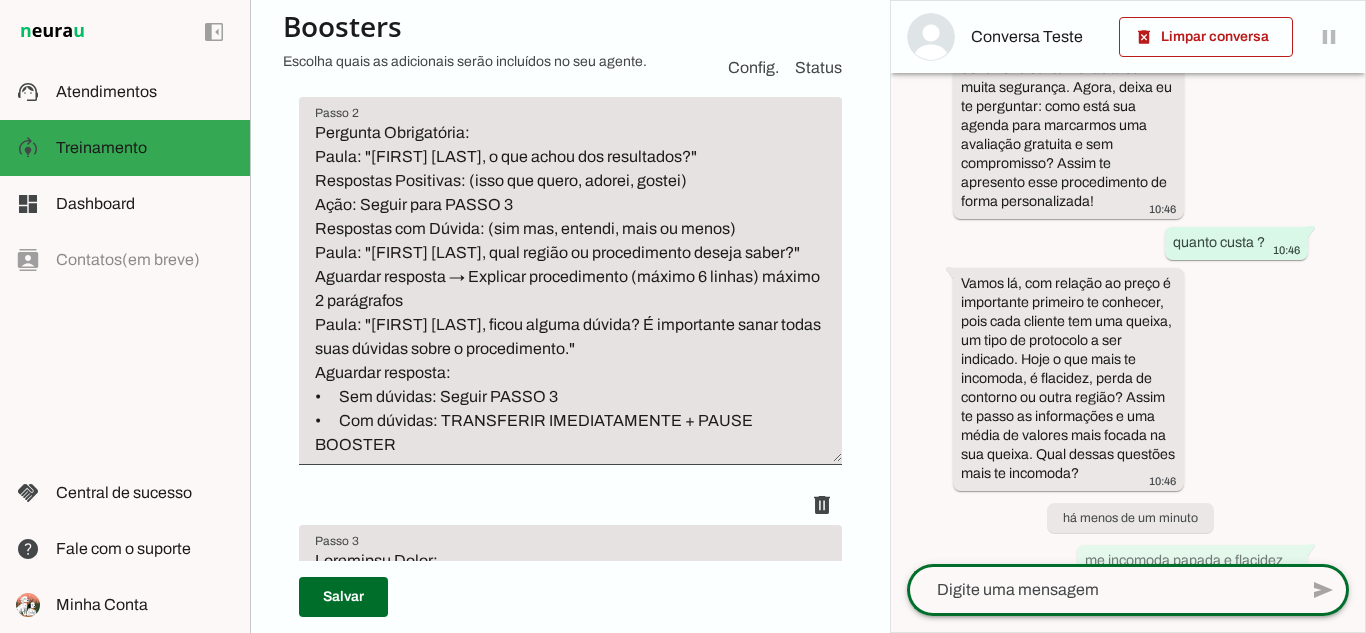 scroll, scrollTop: 794, scrollLeft: 0, axis: vertical 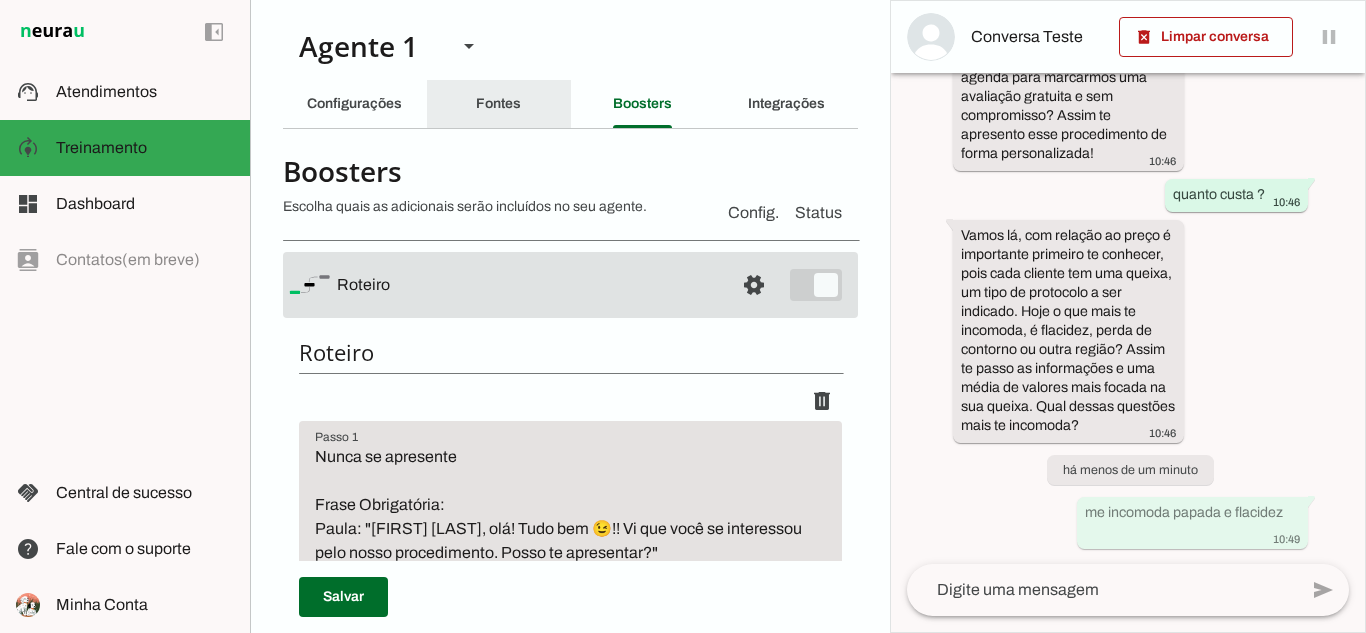 drag, startPoint x: 497, startPoint y: 104, endPoint x: 369, endPoint y: 104, distance: 128 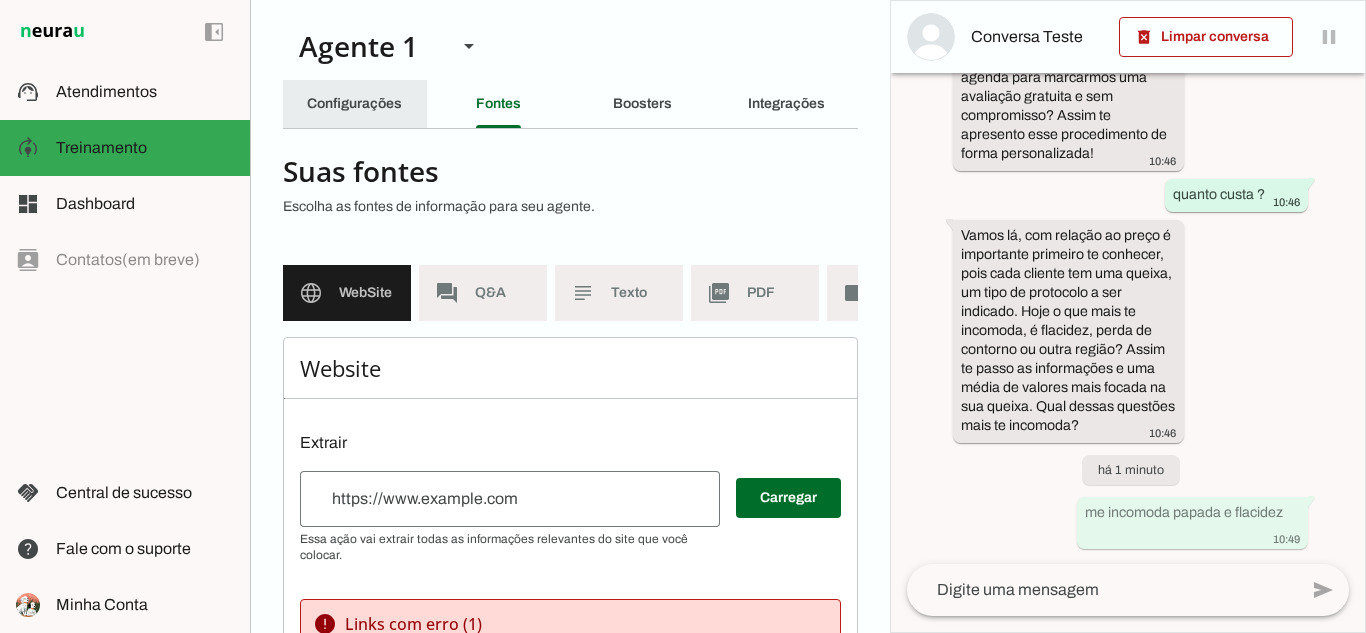 click on "Configurações" 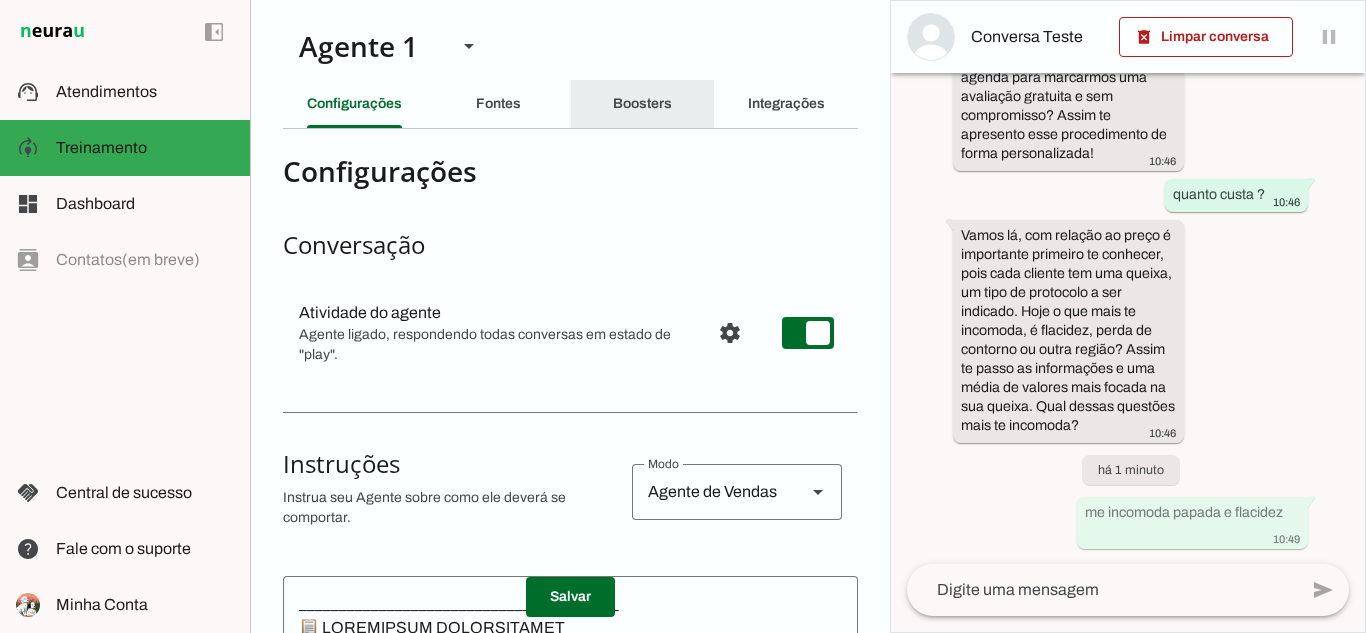 click on "Boosters" 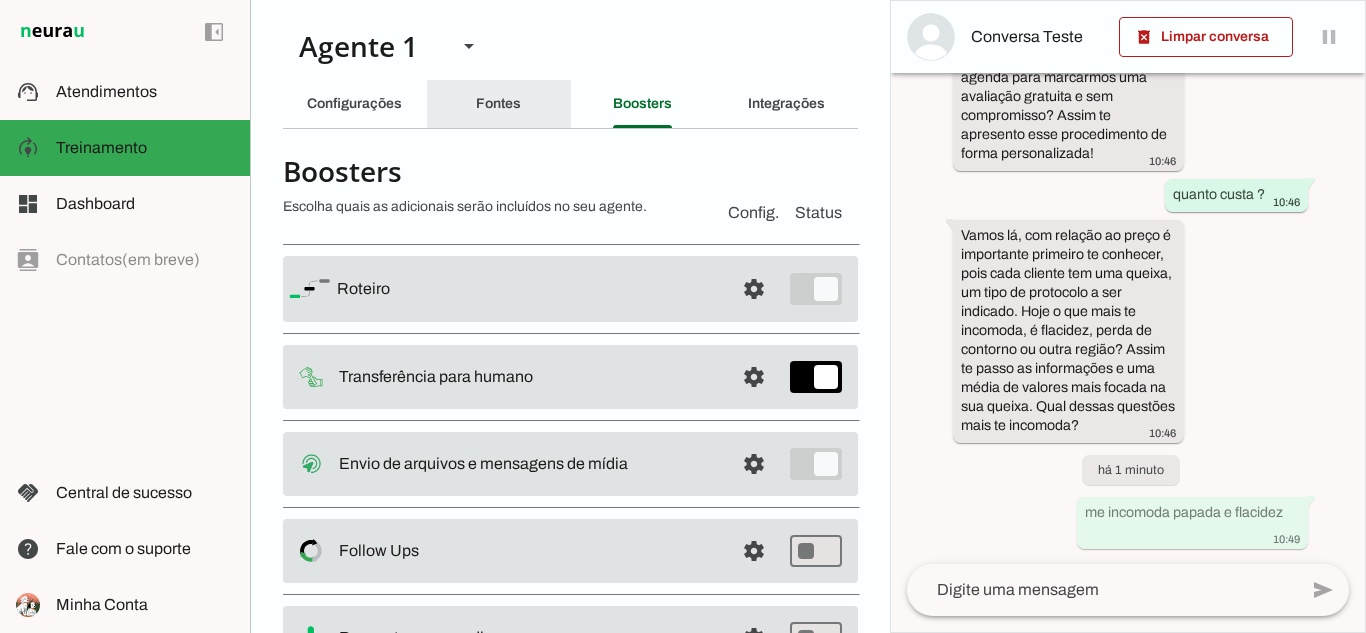 click on "Fontes" 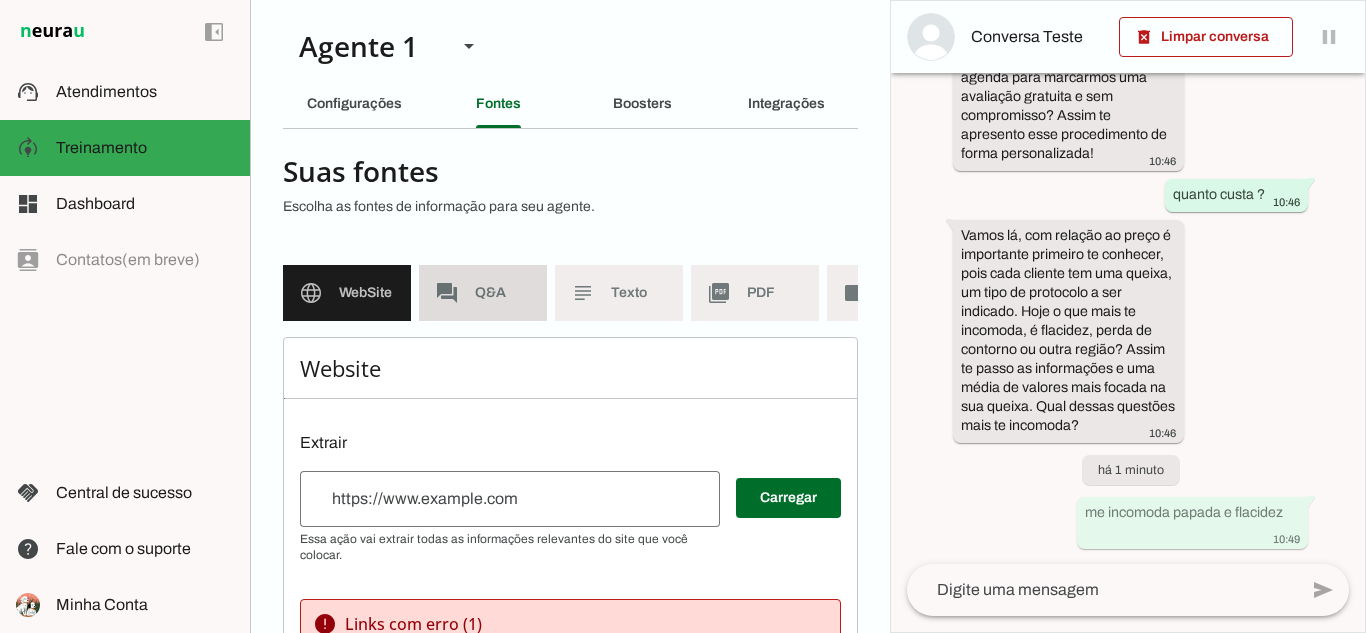 click on "Q&A" 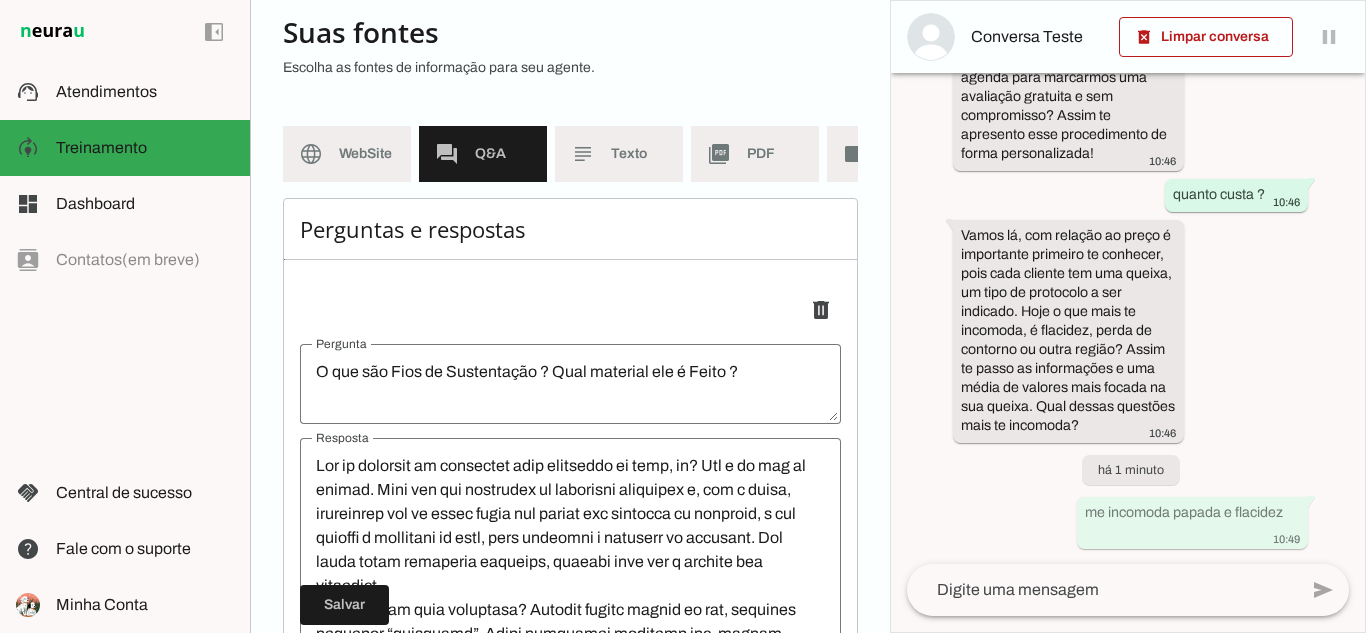 scroll, scrollTop: 0, scrollLeft: 0, axis: both 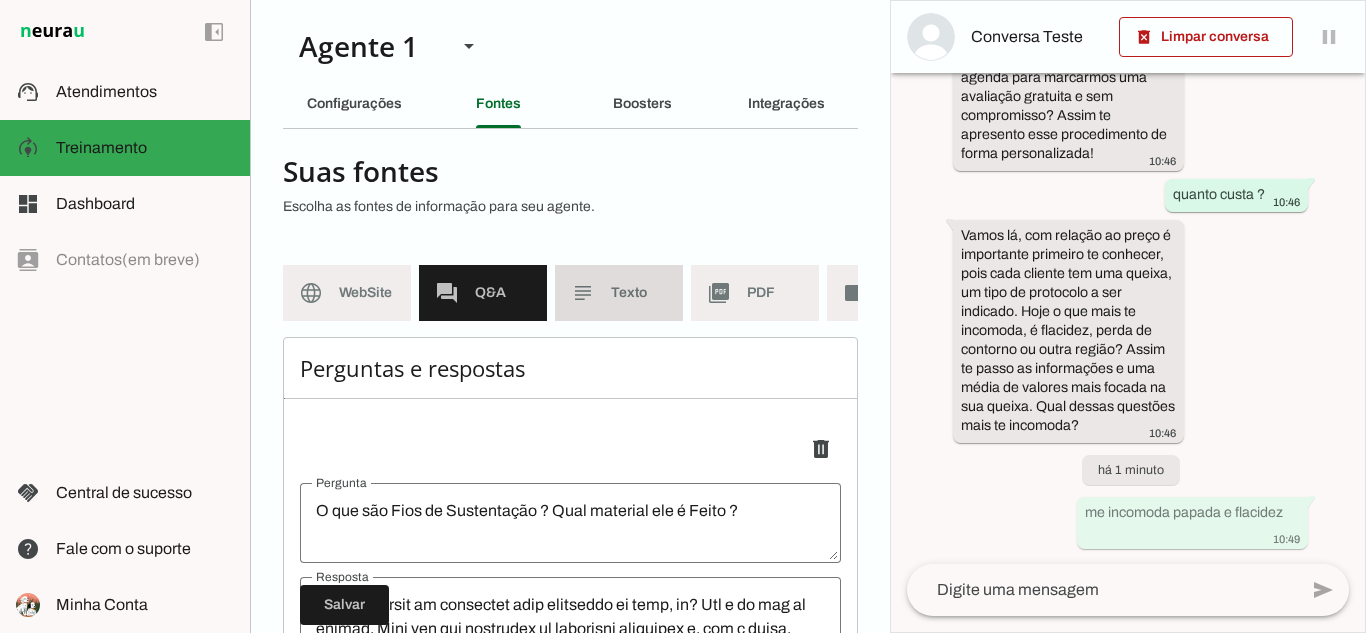 click on "Texto" 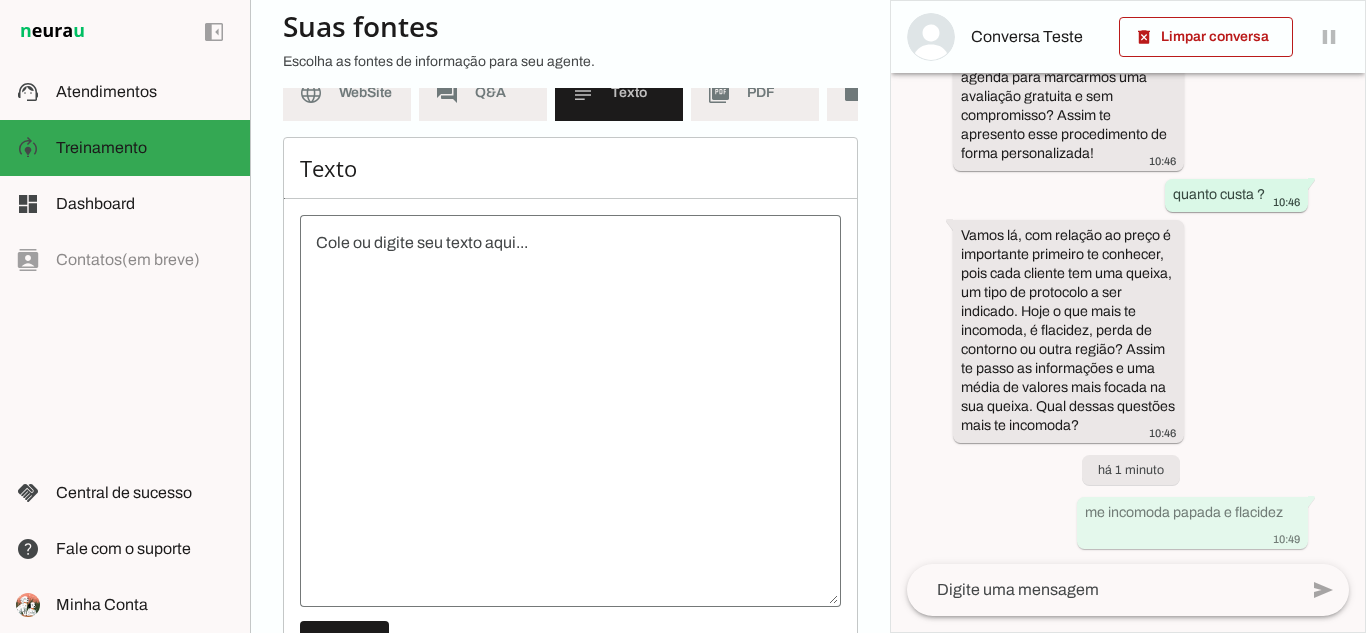 scroll, scrollTop: 0, scrollLeft: 0, axis: both 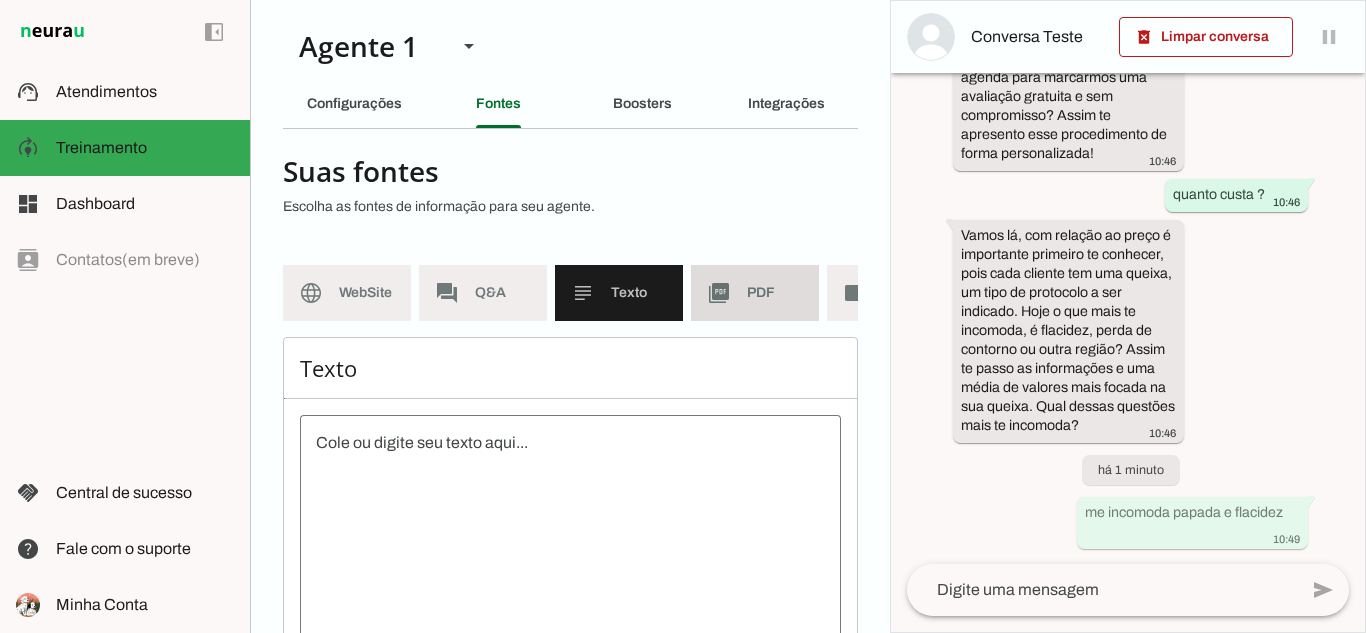 click on "picture_as_pdf
PDF" at bounding box center [755, 293] 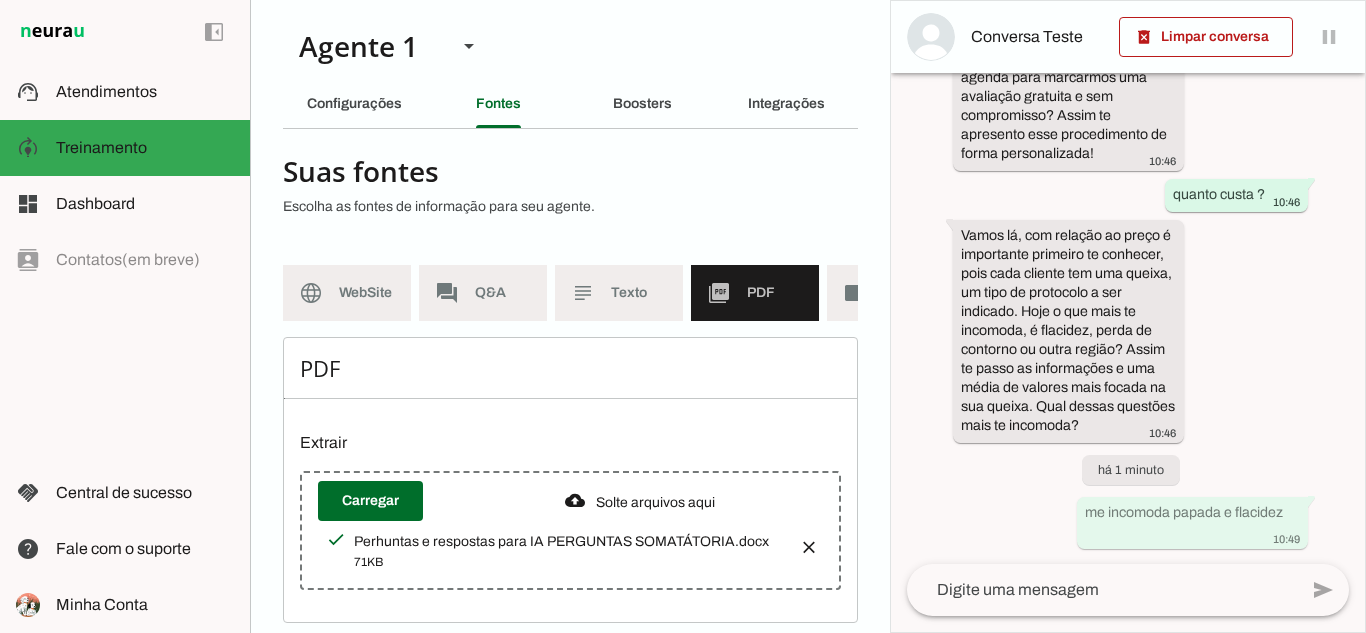 scroll, scrollTop: 0, scrollLeft: 112, axis: horizontal 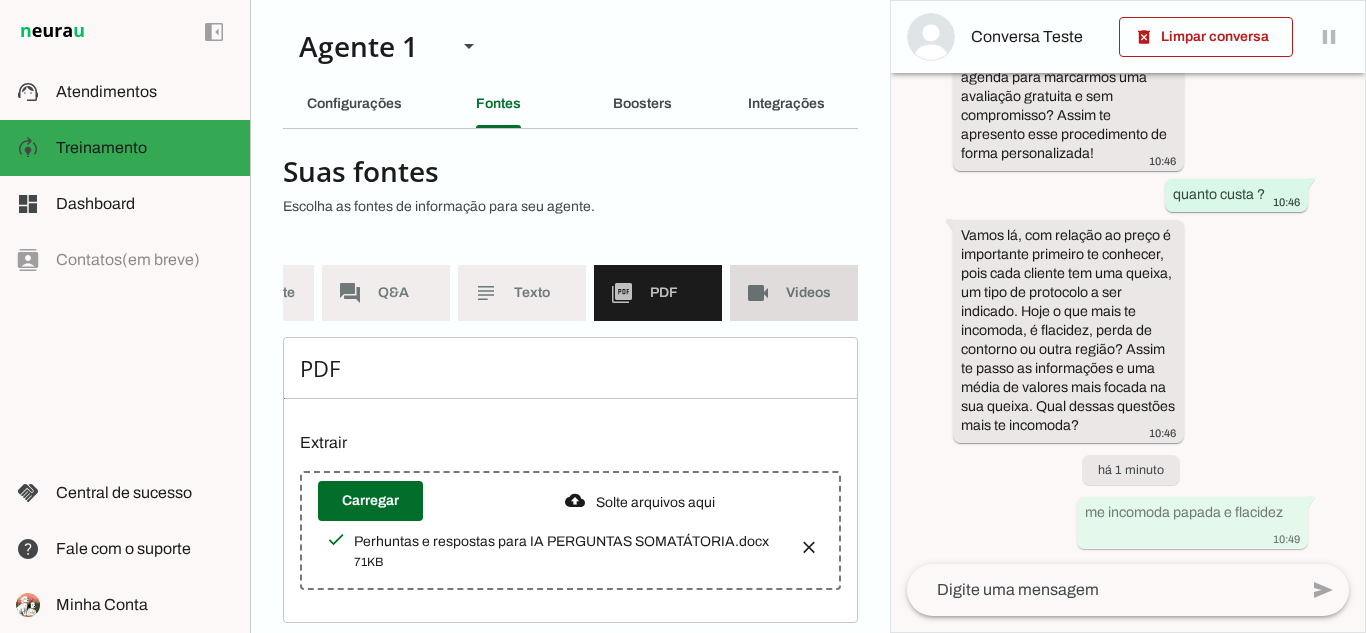 click on "videocam
Videos" at bounding box center [794, 293] 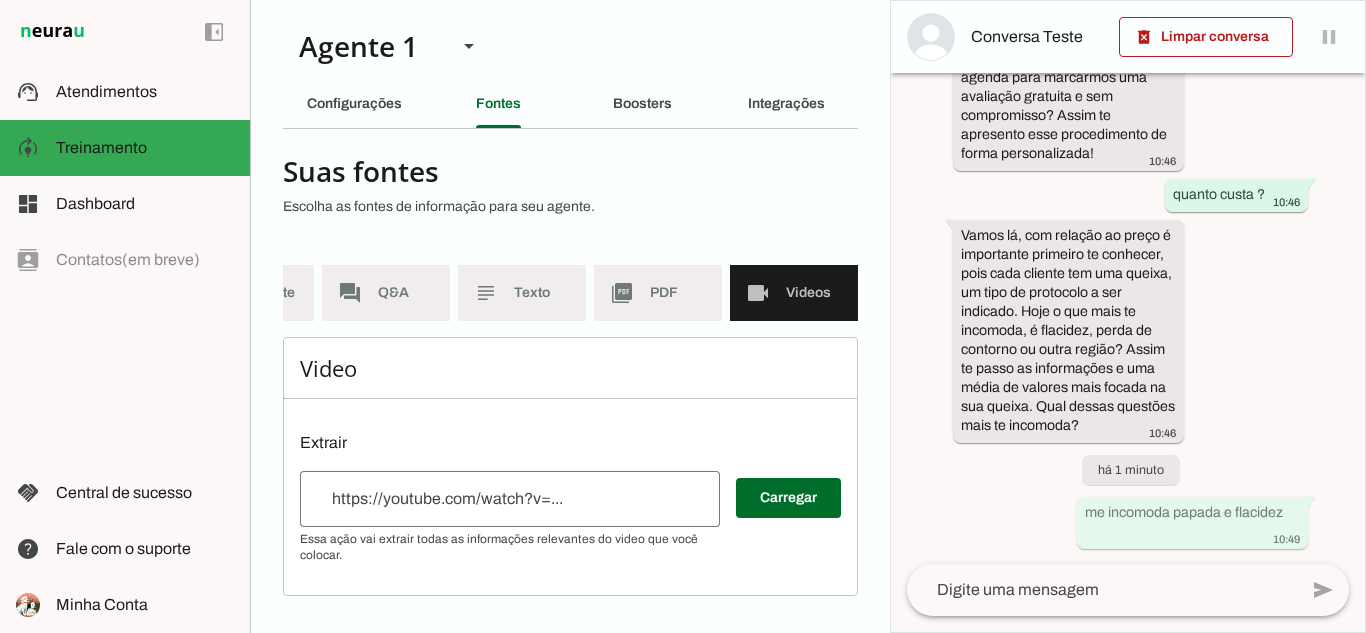 scroll, scrollTop: 2, scrollLeft: 0, axis: vertical 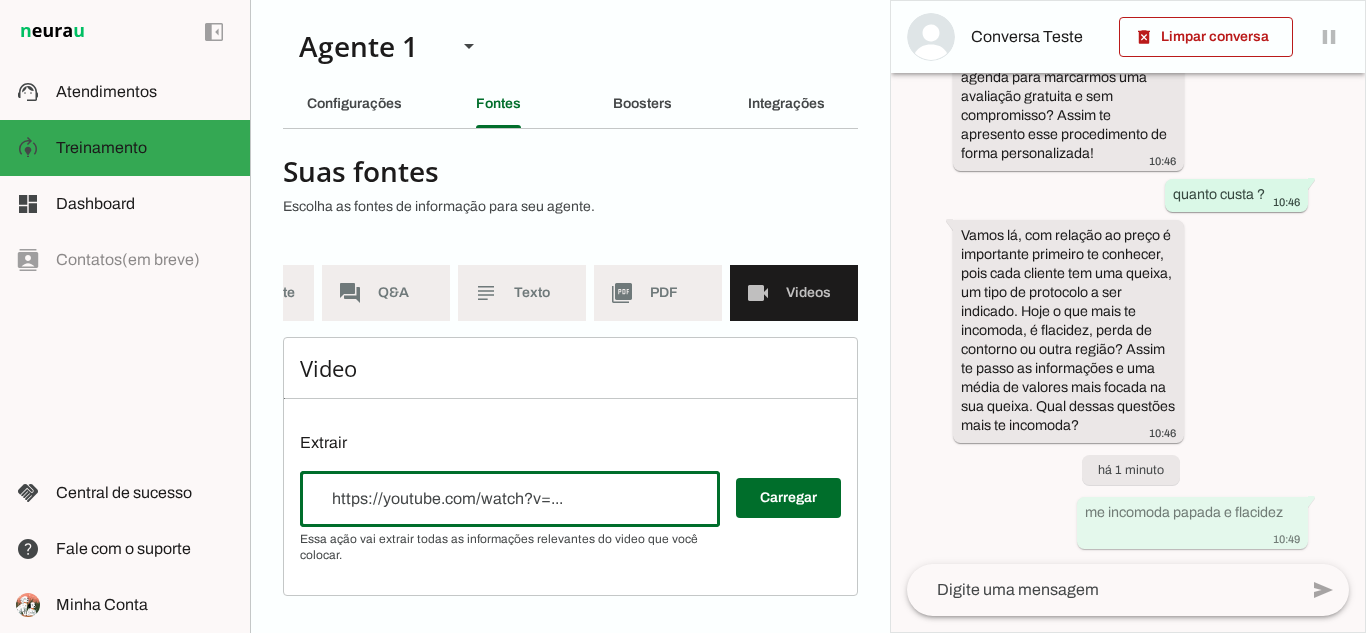 click at bounding box center [510, 499] 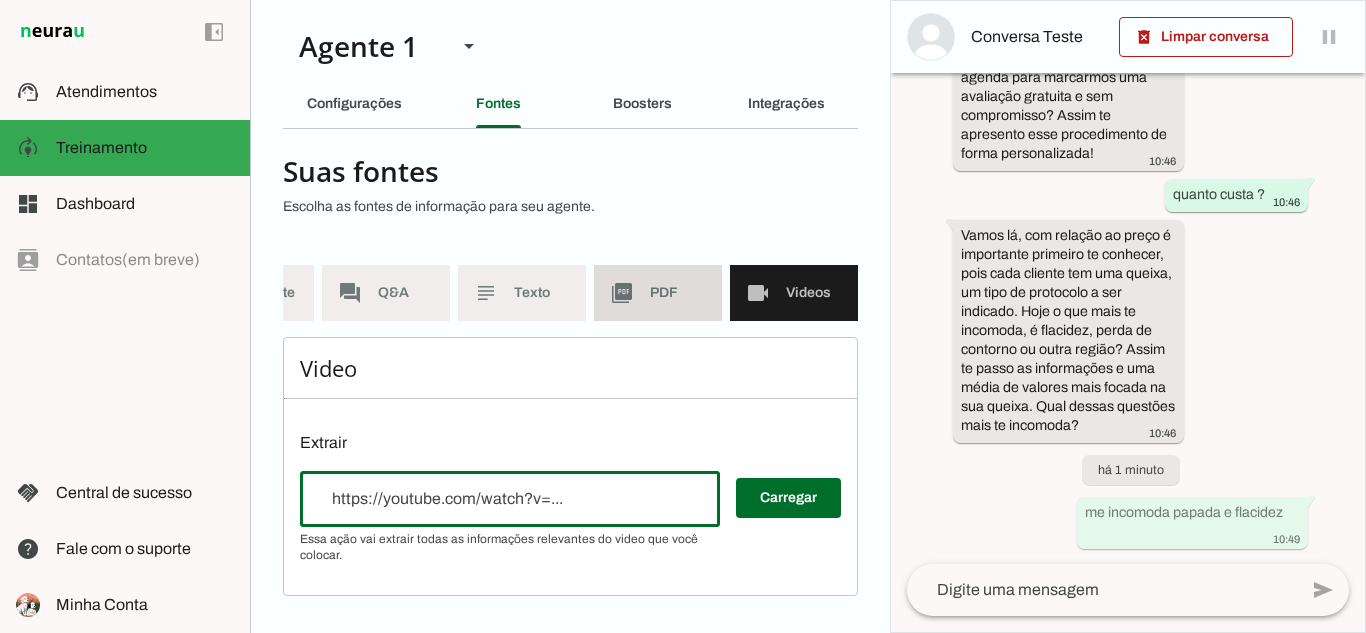 click on "PDF" 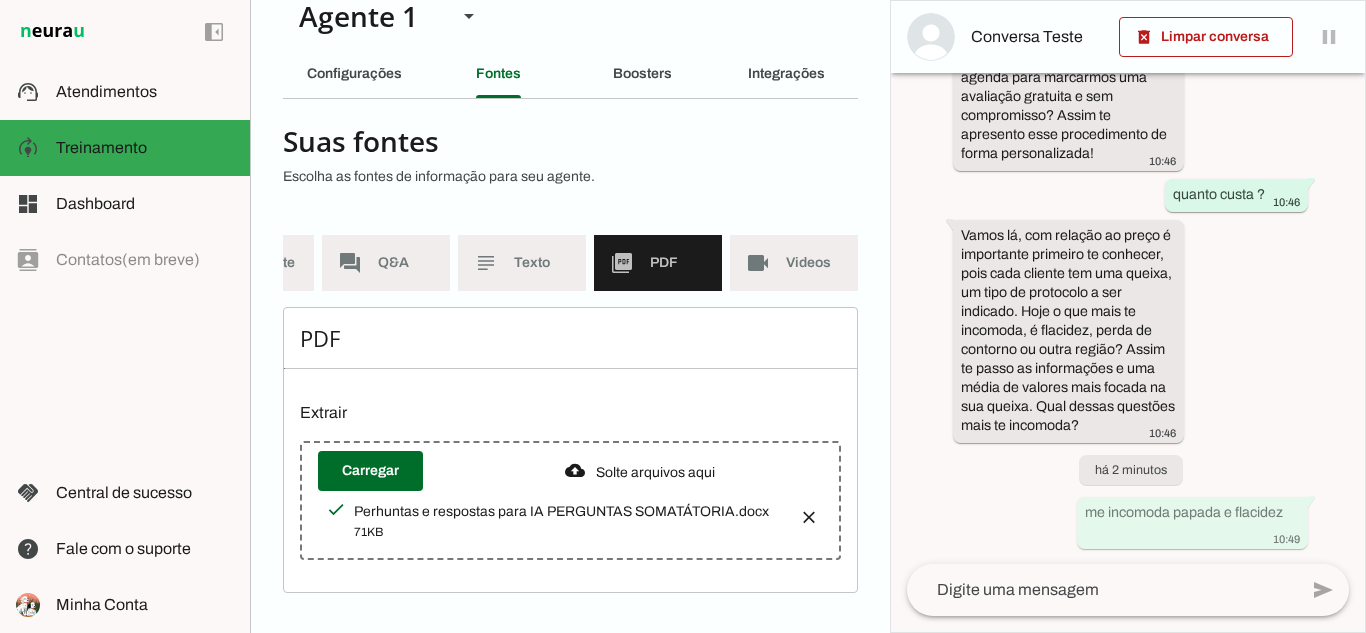 scroll, scrollTop: 45, scrollLeft: 0, axis: vertical 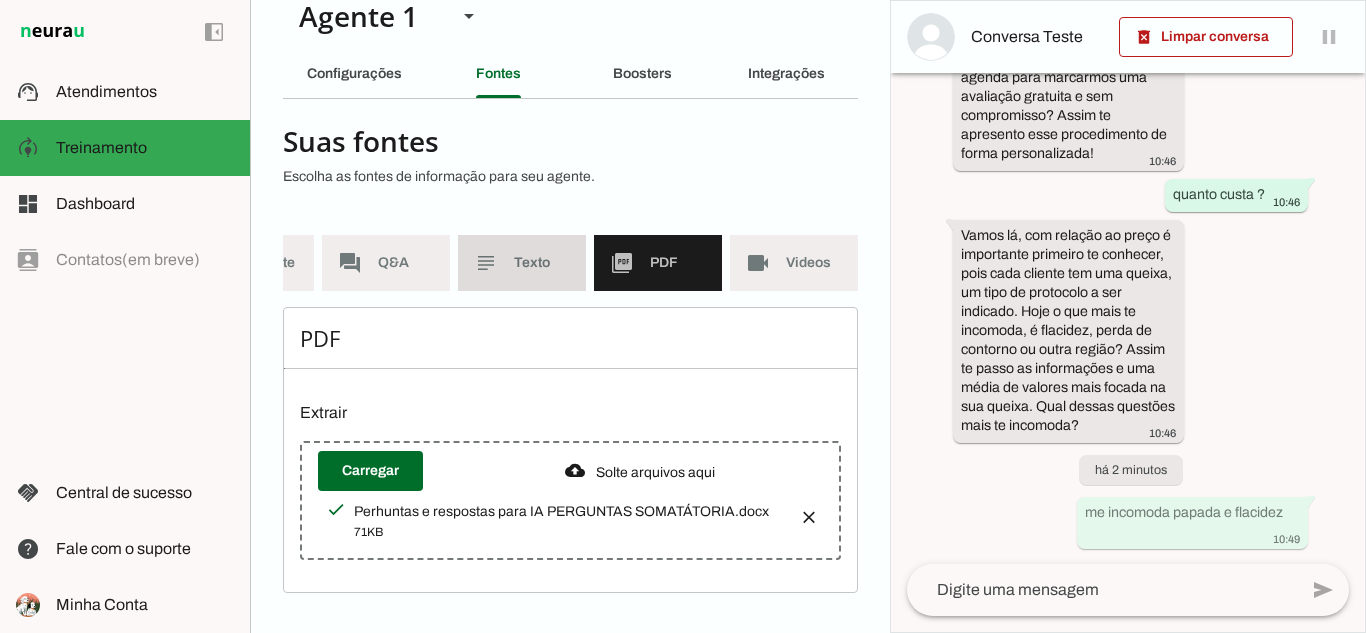 click on "Texto" 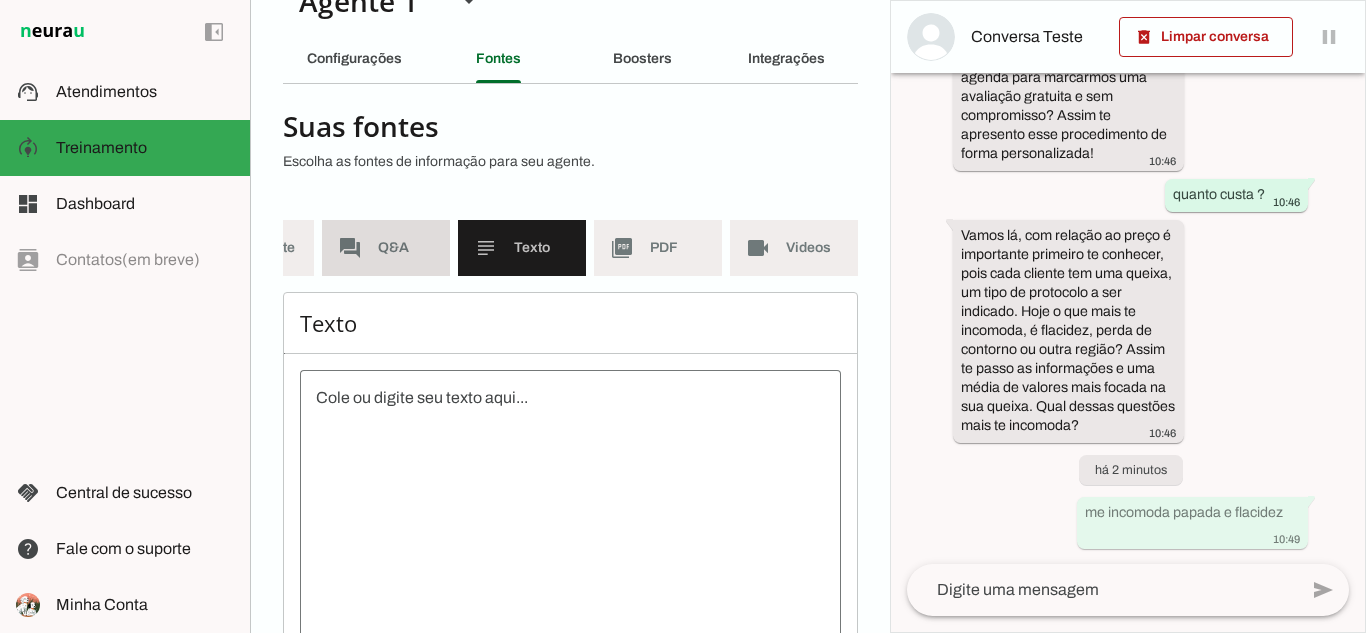 click on "Q&A" 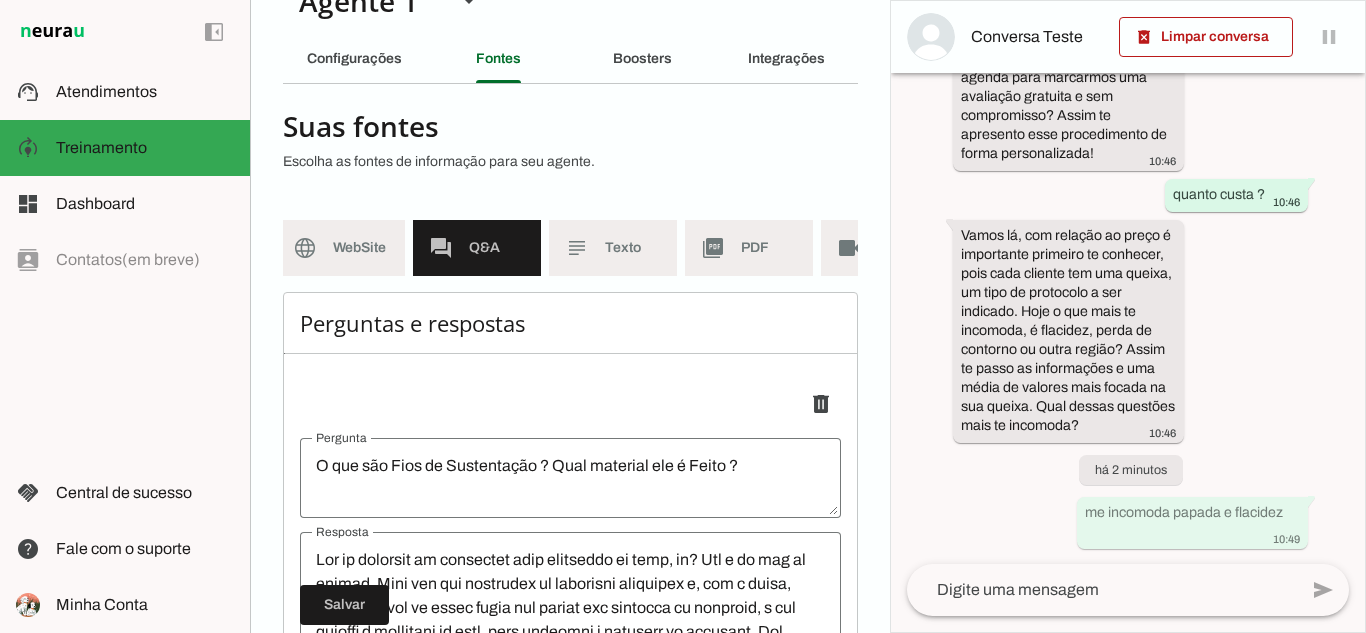 scroll, scrollTop: 0, scrollLeft: 0, axis: both 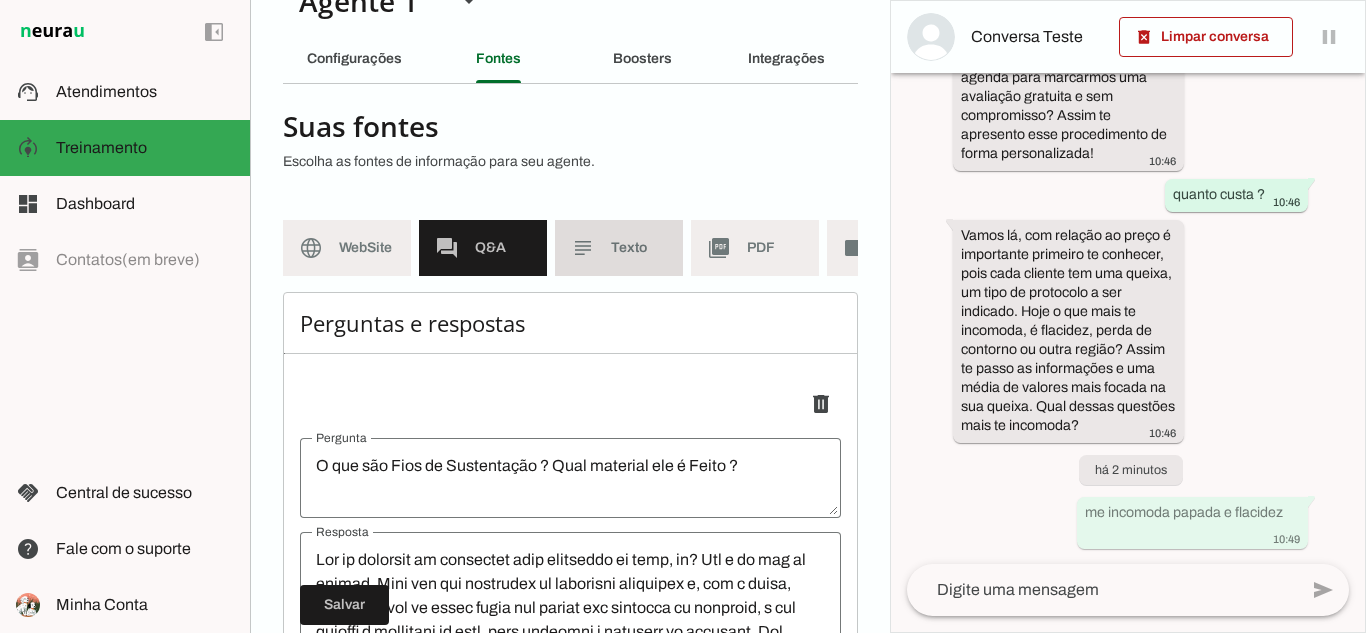 click on "Texto" 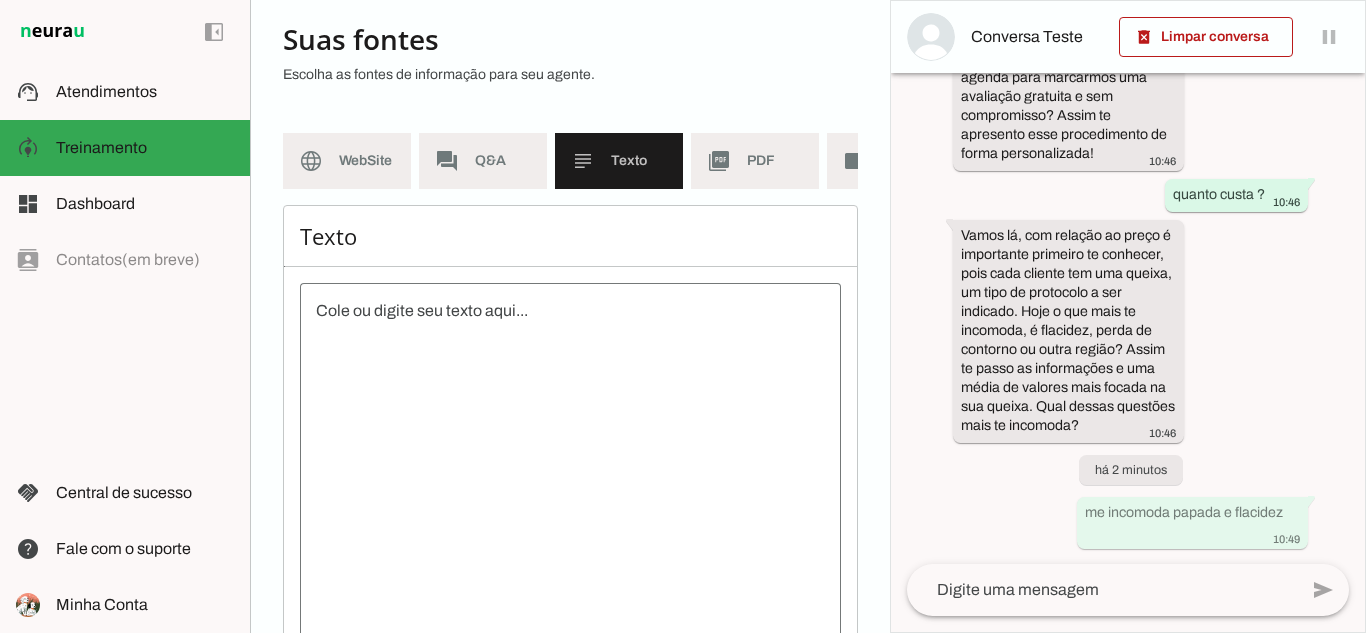 scroll, scrollTop: 0, scrollLeft: 0, axis: both 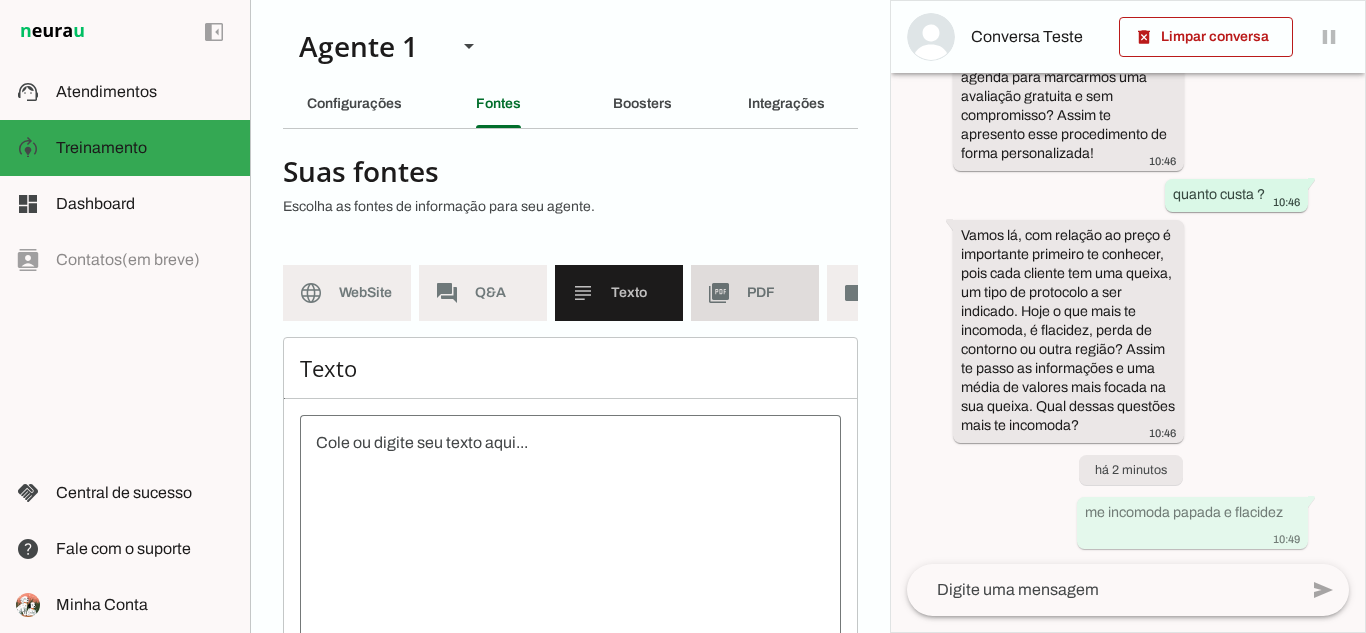 click on "picture_as_pdf
PDF" at bounding box center (755, 293) 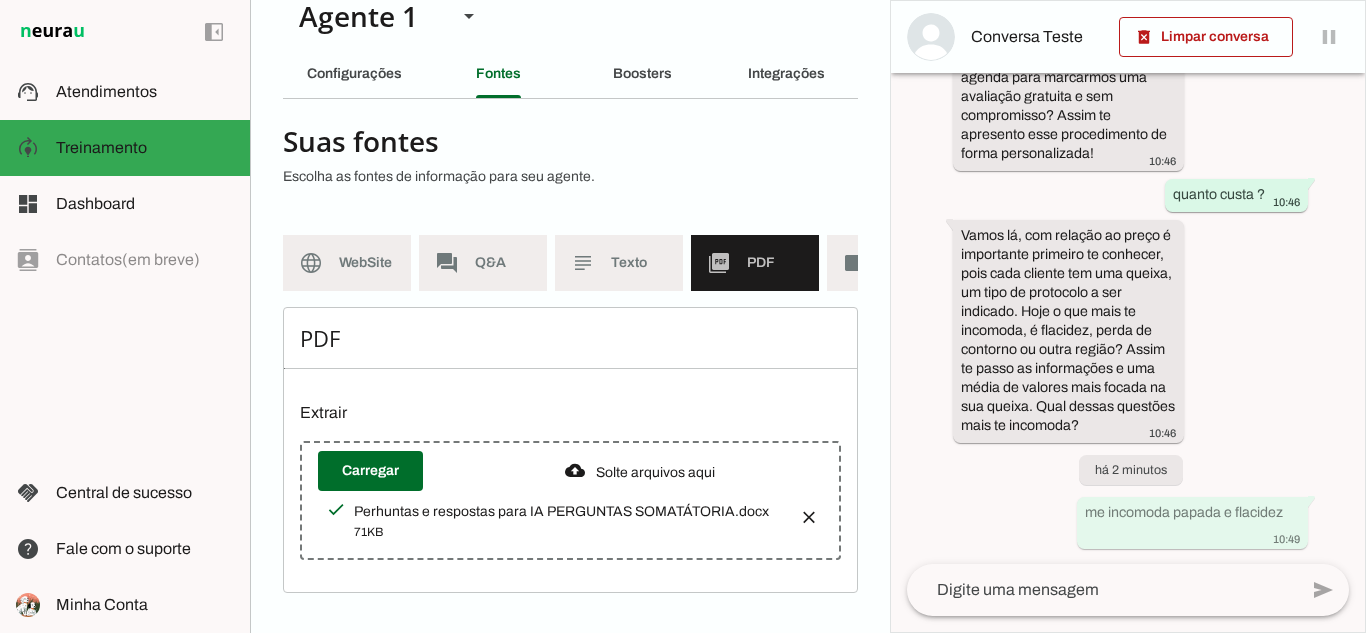 scroll, scrollTop: 45, scrollLeft: 0, axis: vertical 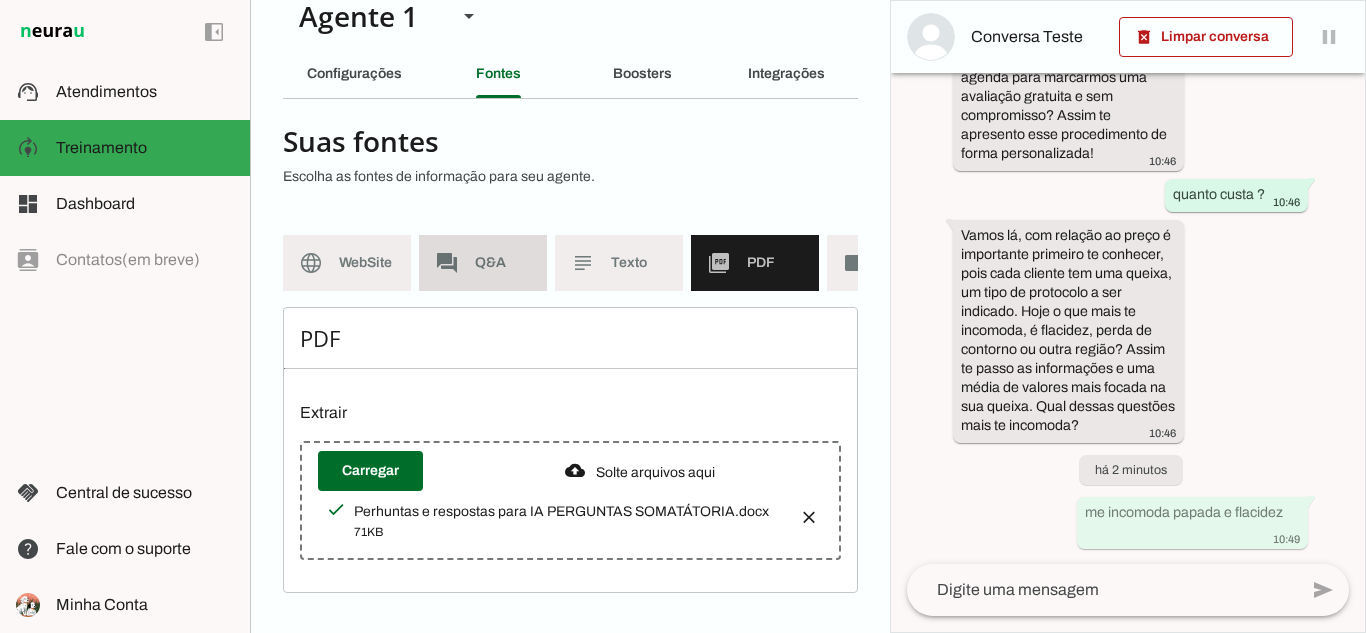 click on "Q&A" 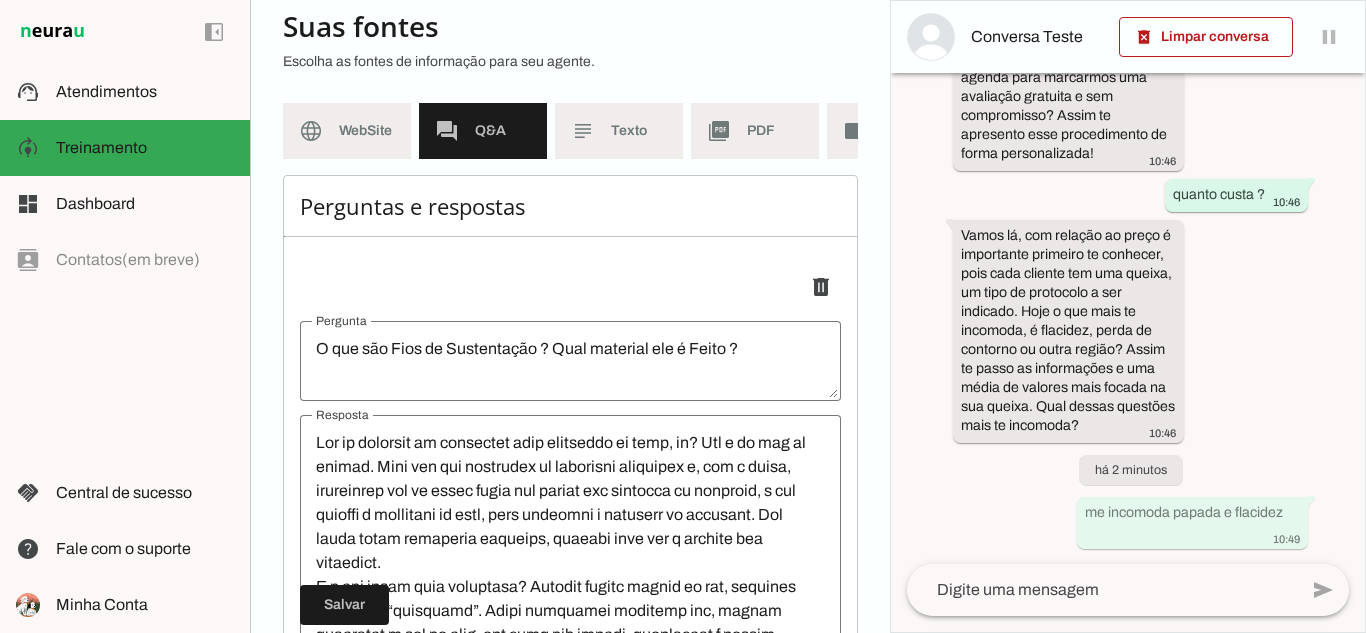 scroll, scrollTop: 445, scrollLeft: 0, axis: vertical 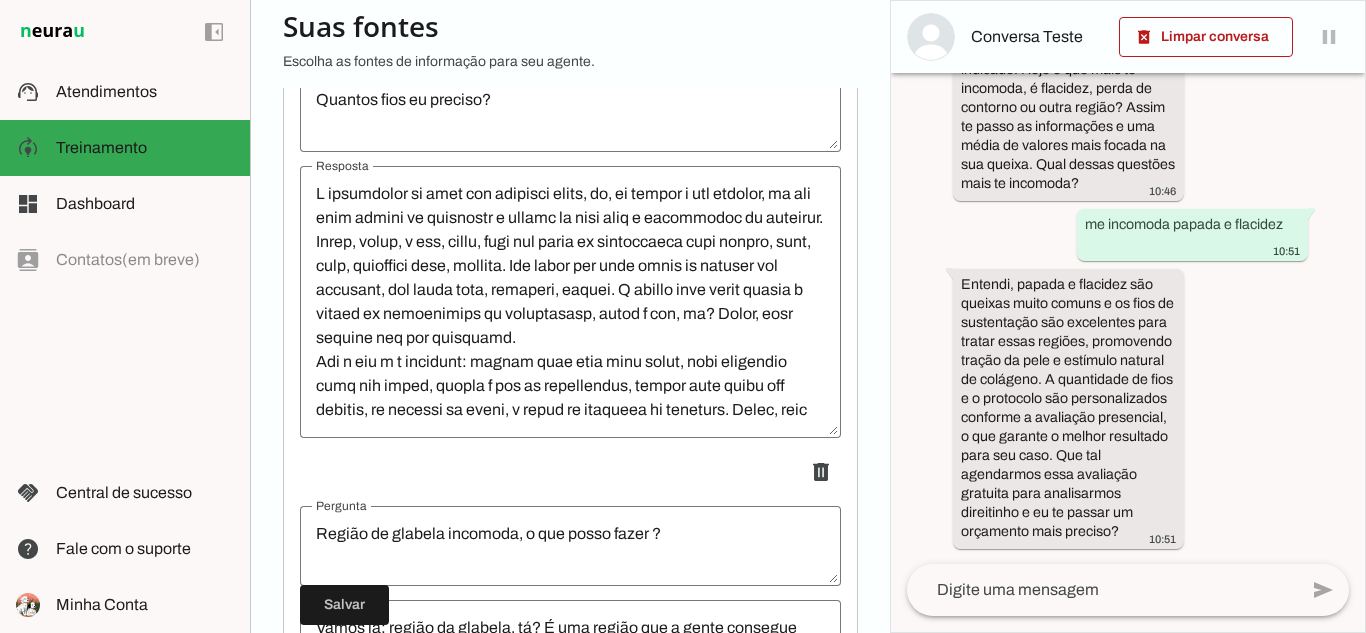 click 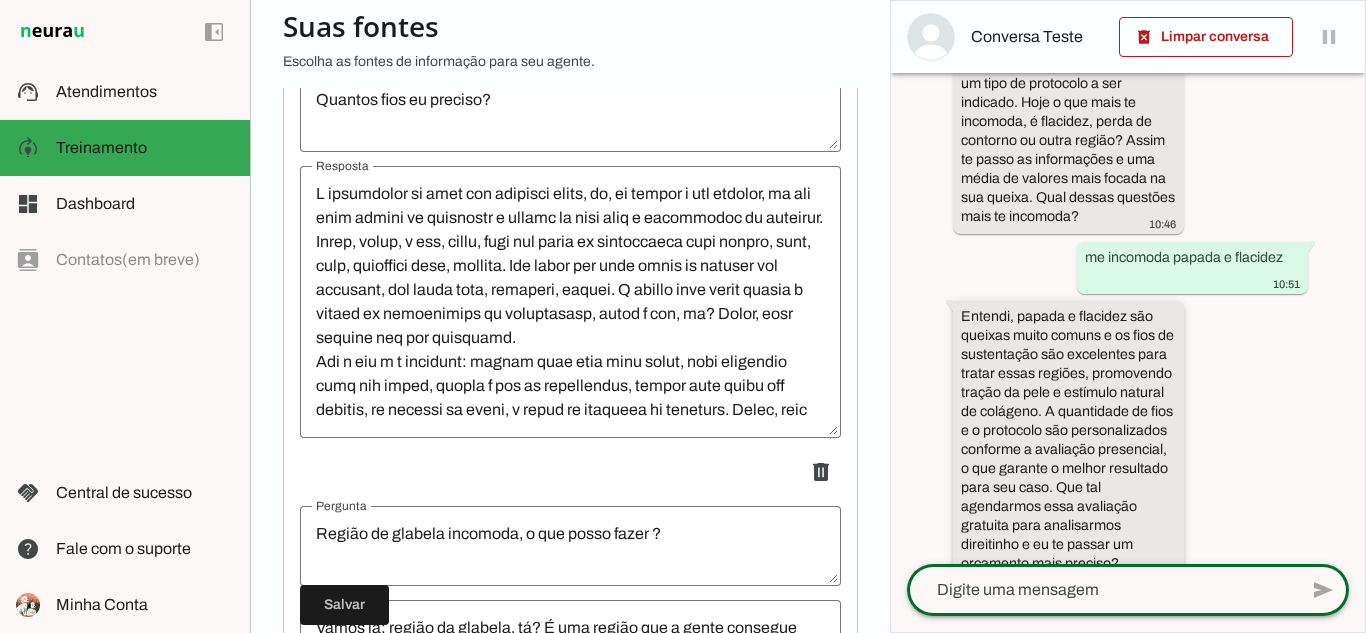 scroll, scrollTop: 1055, scrollLeft: 0, axis: vertical 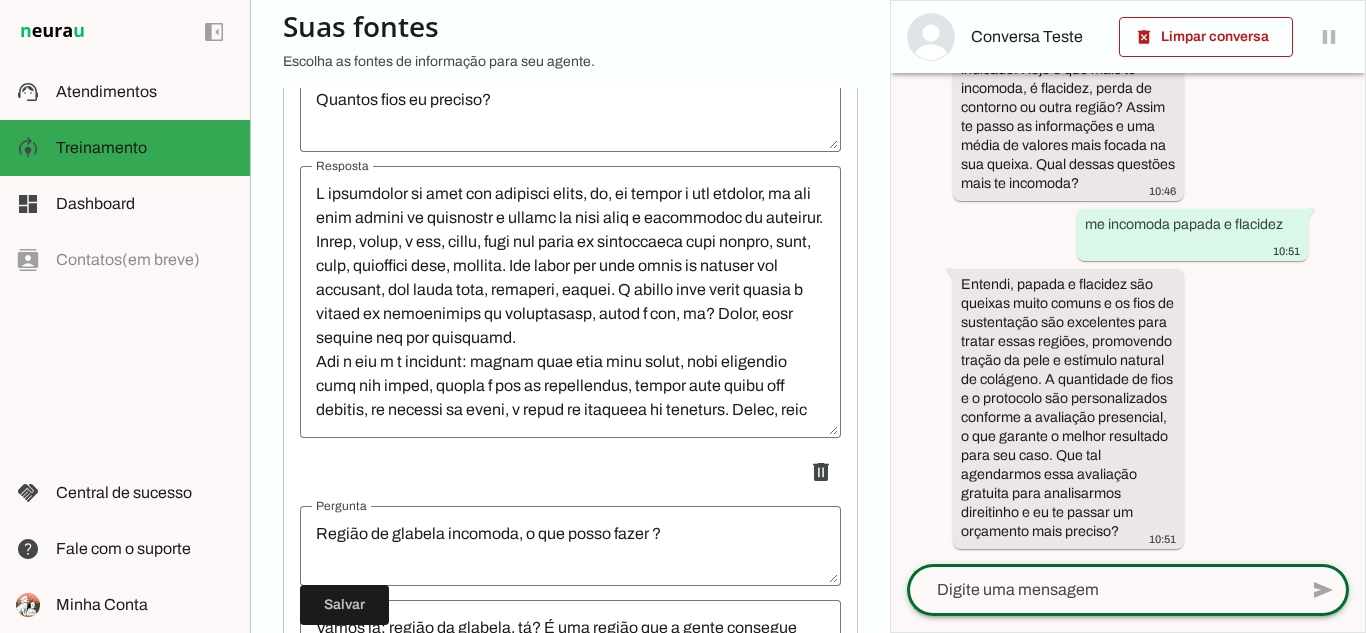 click 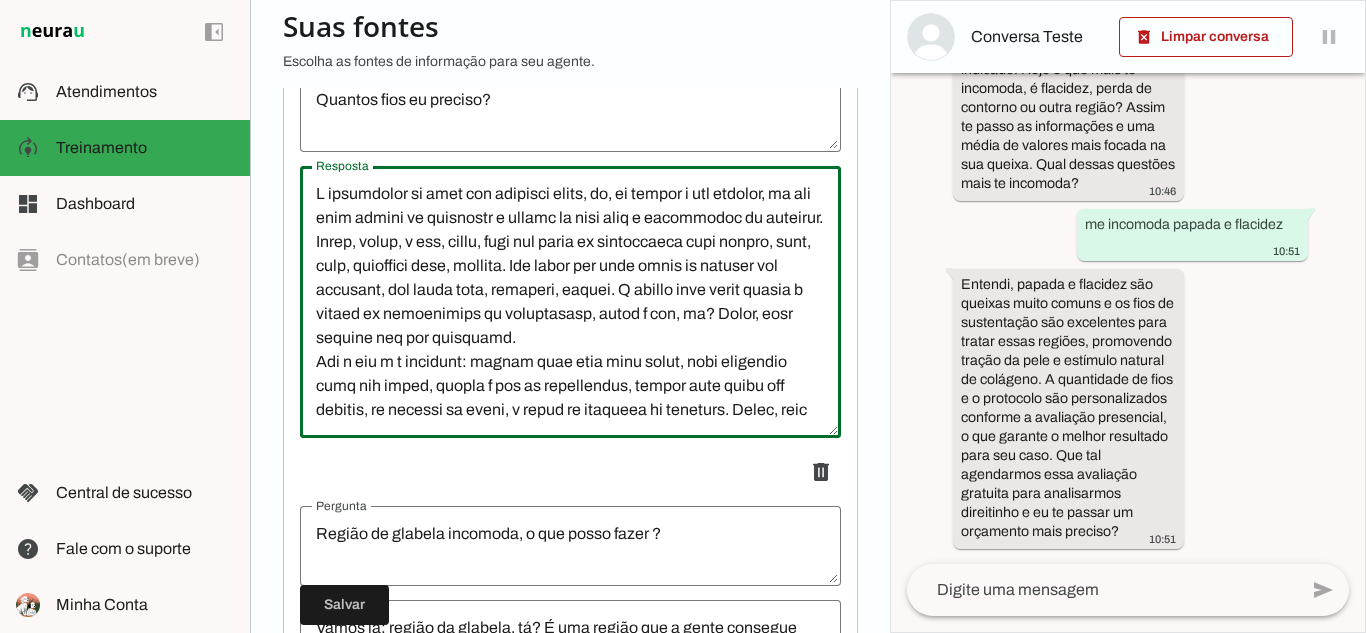 scroll, scrollTop: 408, scrollLeft: 0, axis: vertical 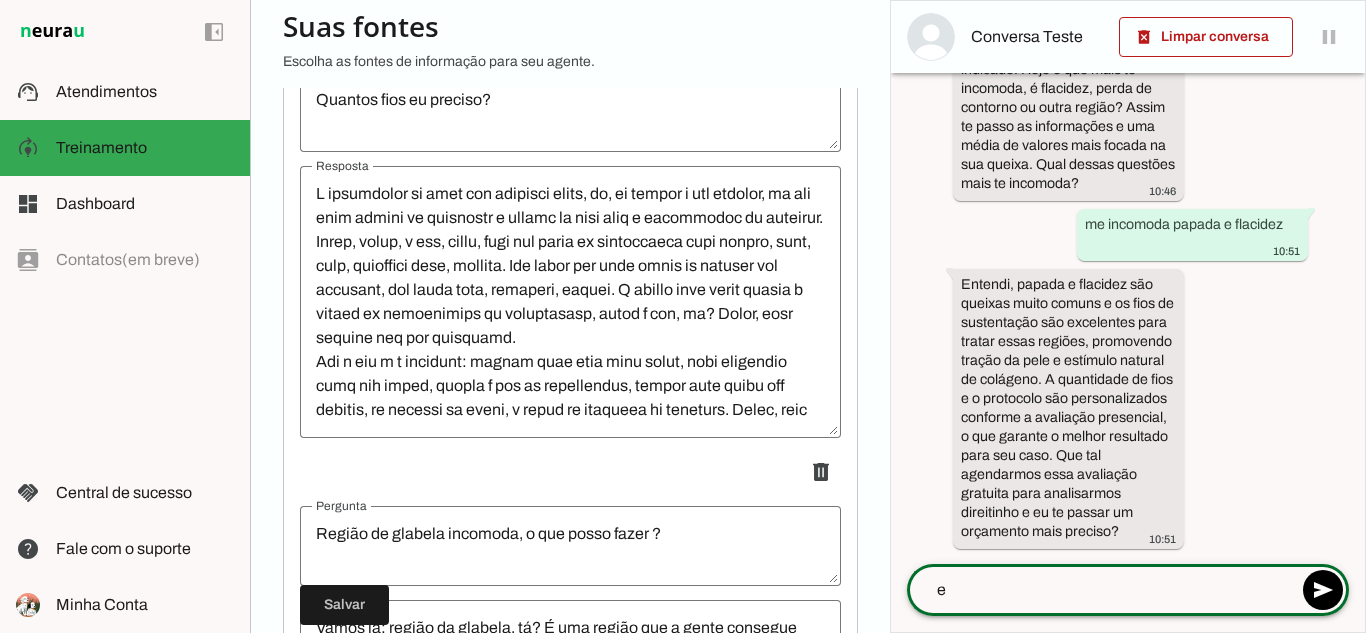 type on "e" 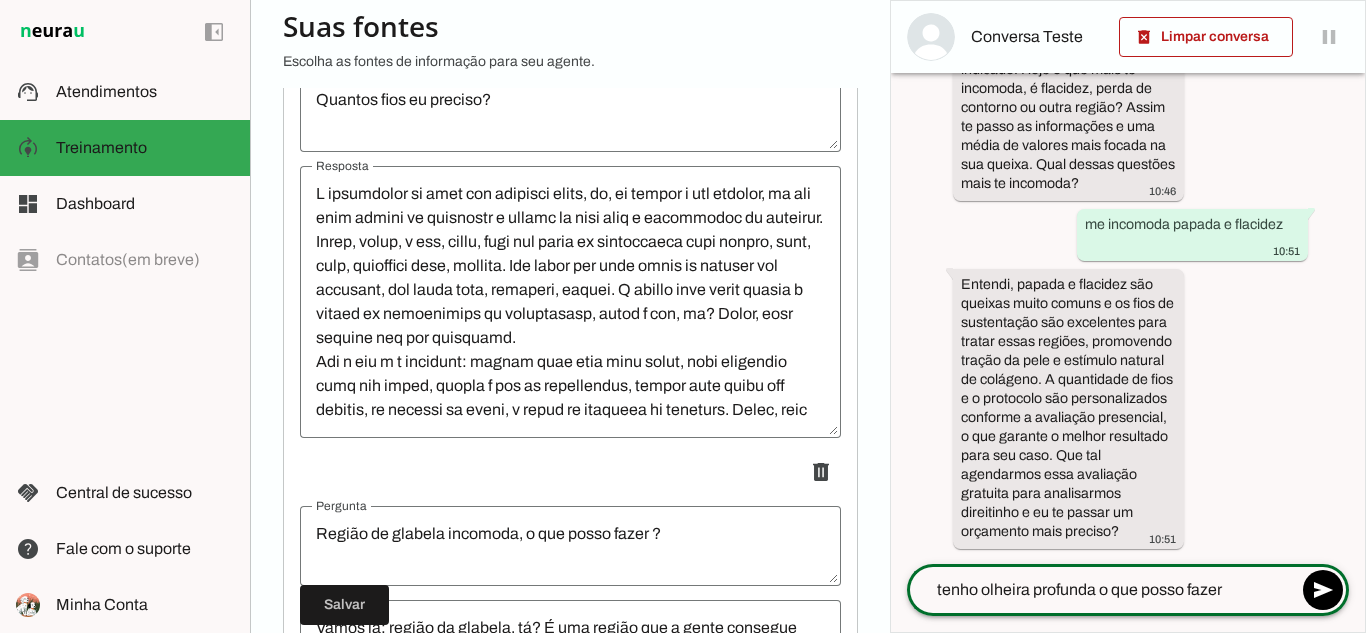 type on "tenho olheira profunda o que posso fazer ?" 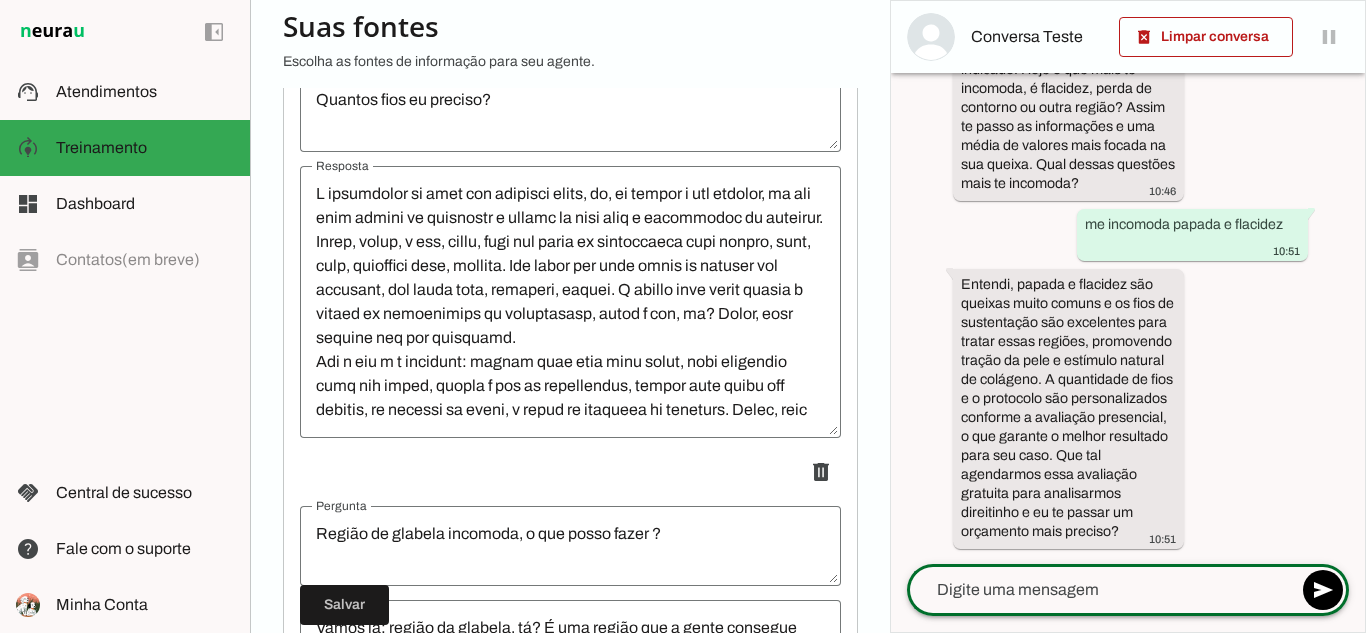 scroll, scrollTop: 1161, scrollLeft: 0, axis: vertical 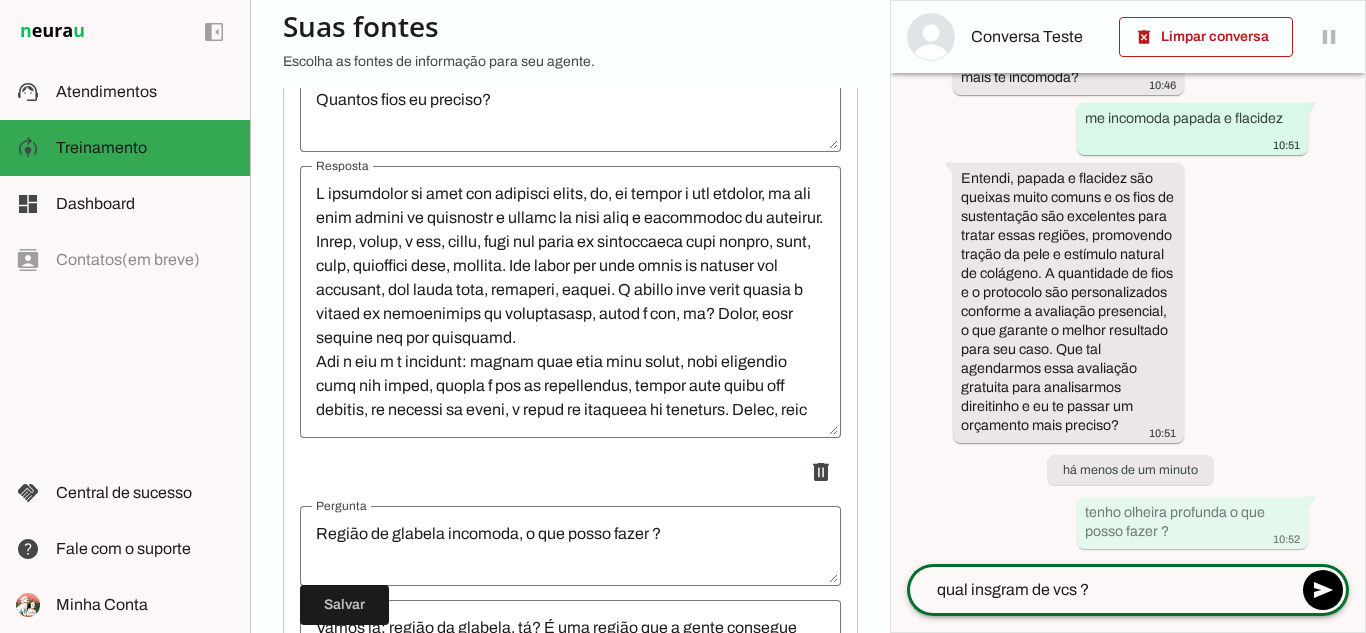 type on "qual insgram de vcs ?" 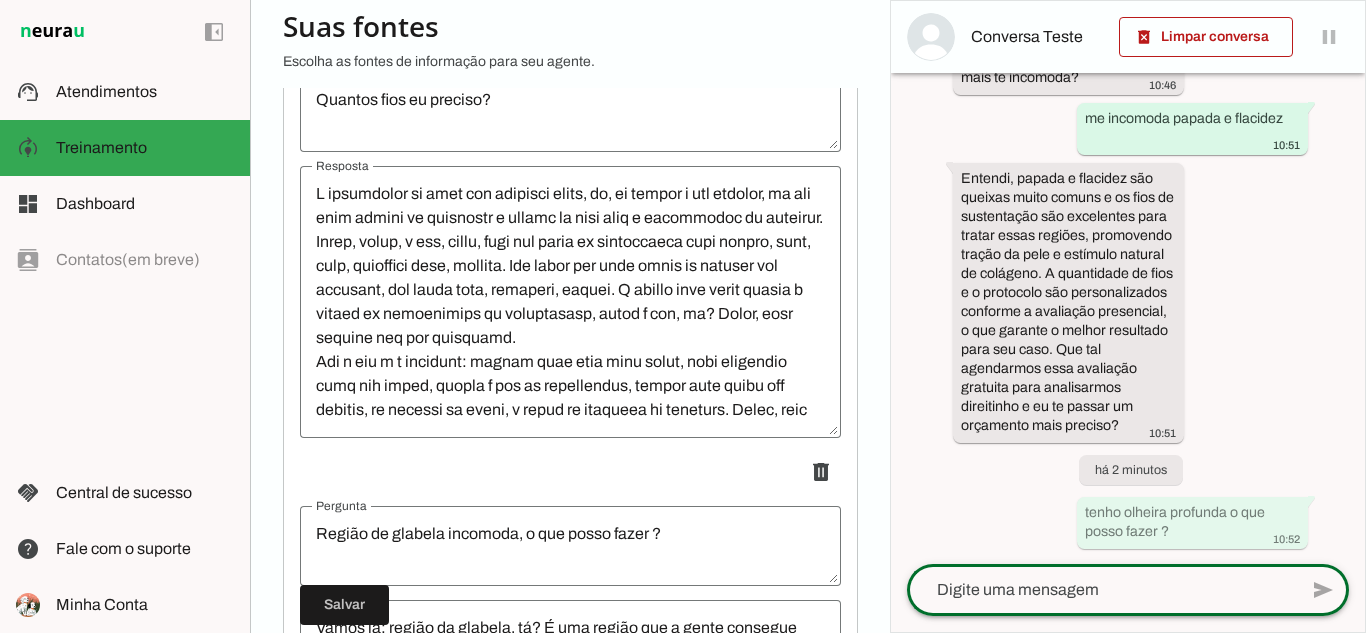 scroll, scrollTop: 0, scrollLeft: 0, axis: both 